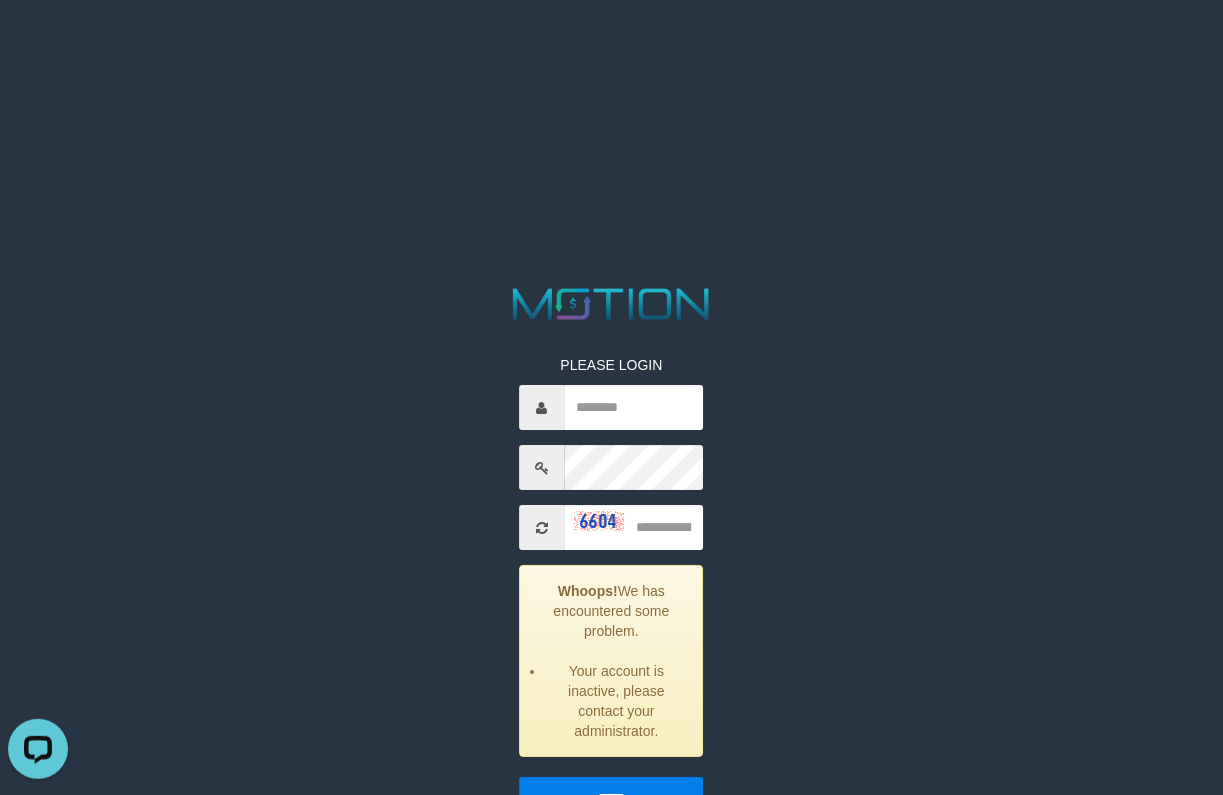 scroll, scrollTop: 0, scrollLeft: 0, axis: both 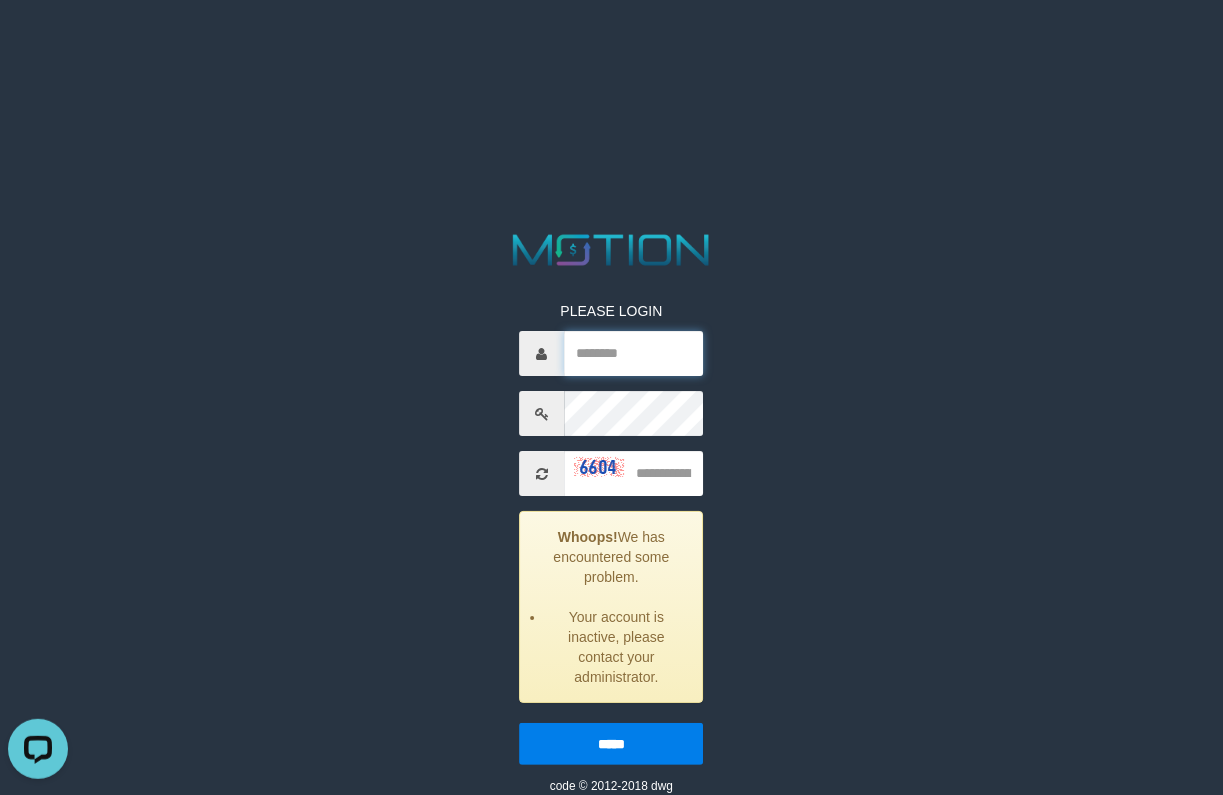 click at bounding box center (634, 353) 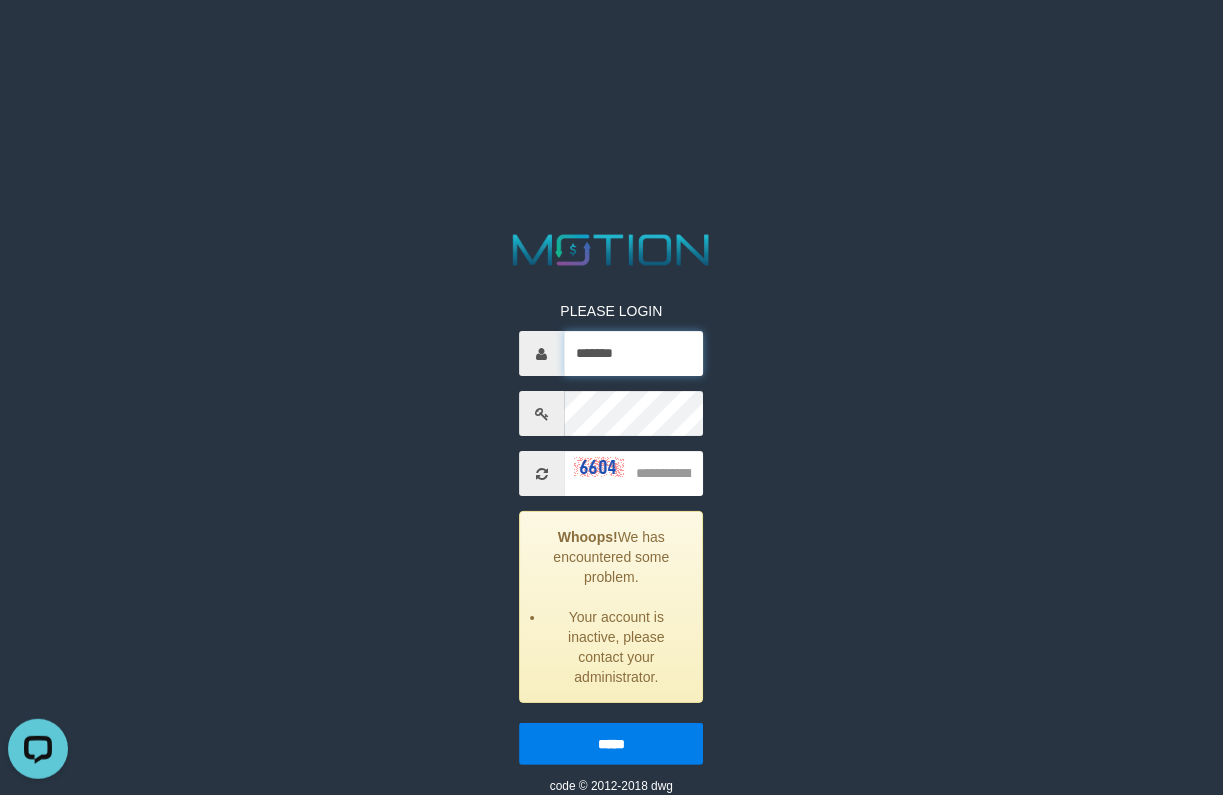 type on "*******" 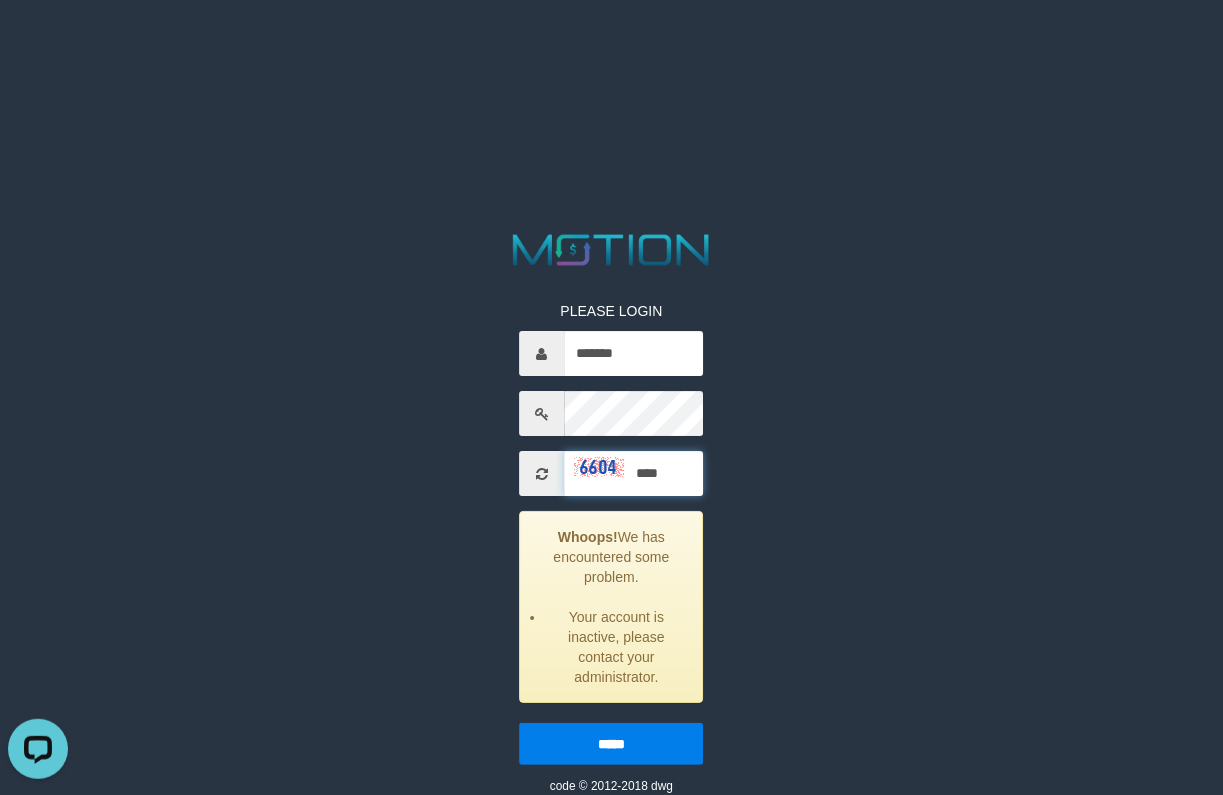 type on "****" 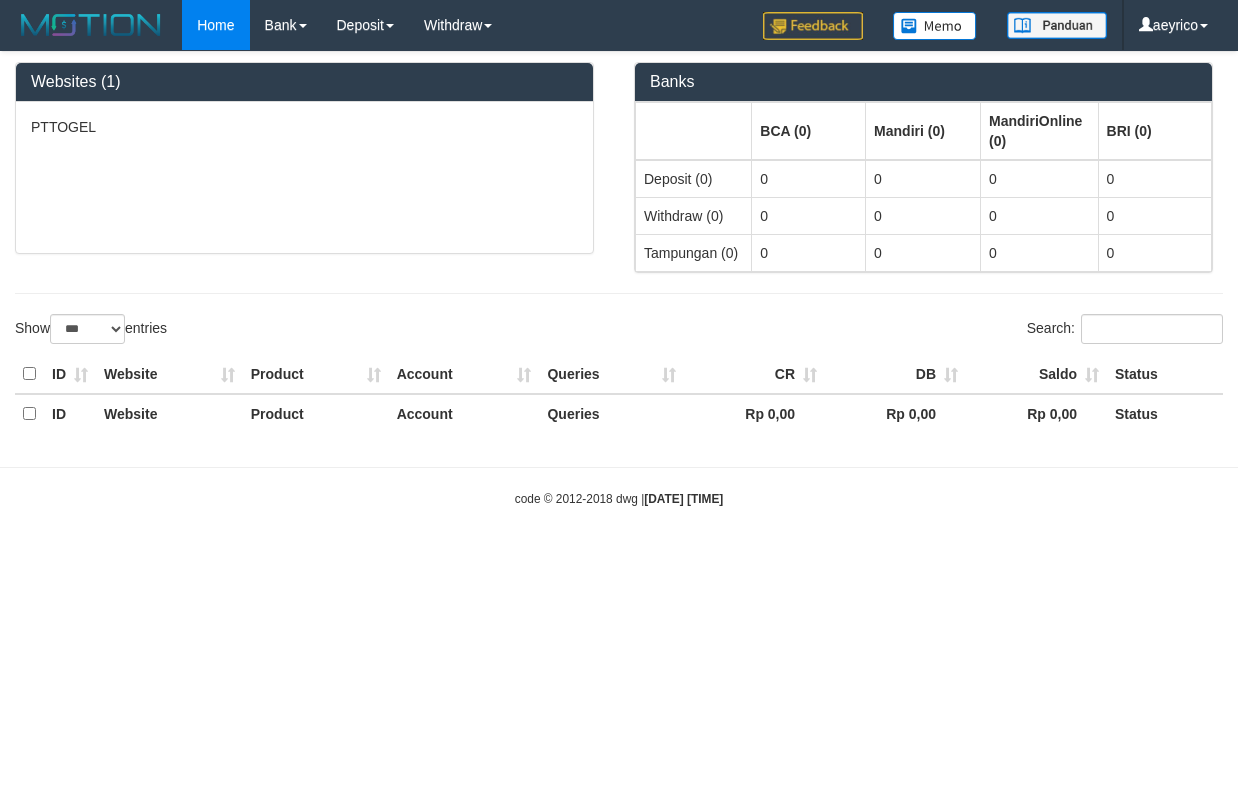 select on "***" 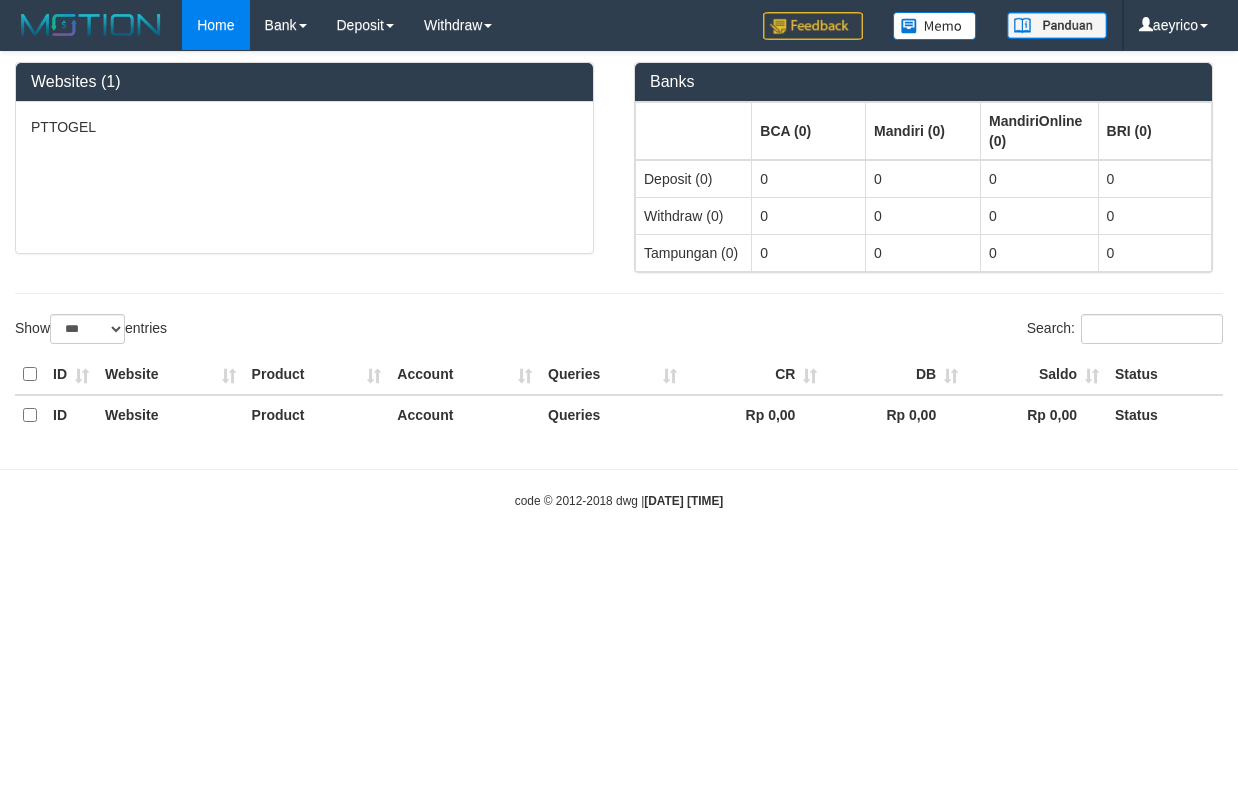 scroll, scrollTop: 0, scrollLeft: 0, axis: both 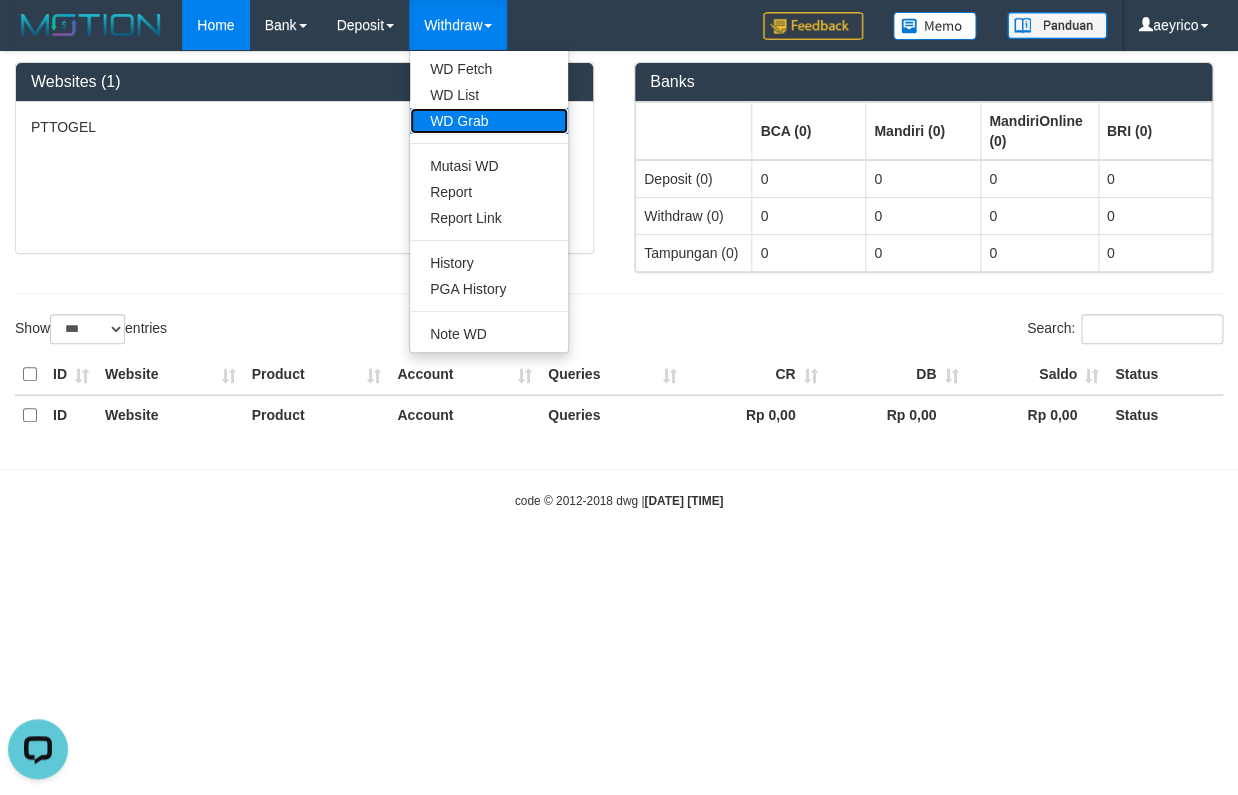 click on "WD Grab" at bounding box center (489, 121) 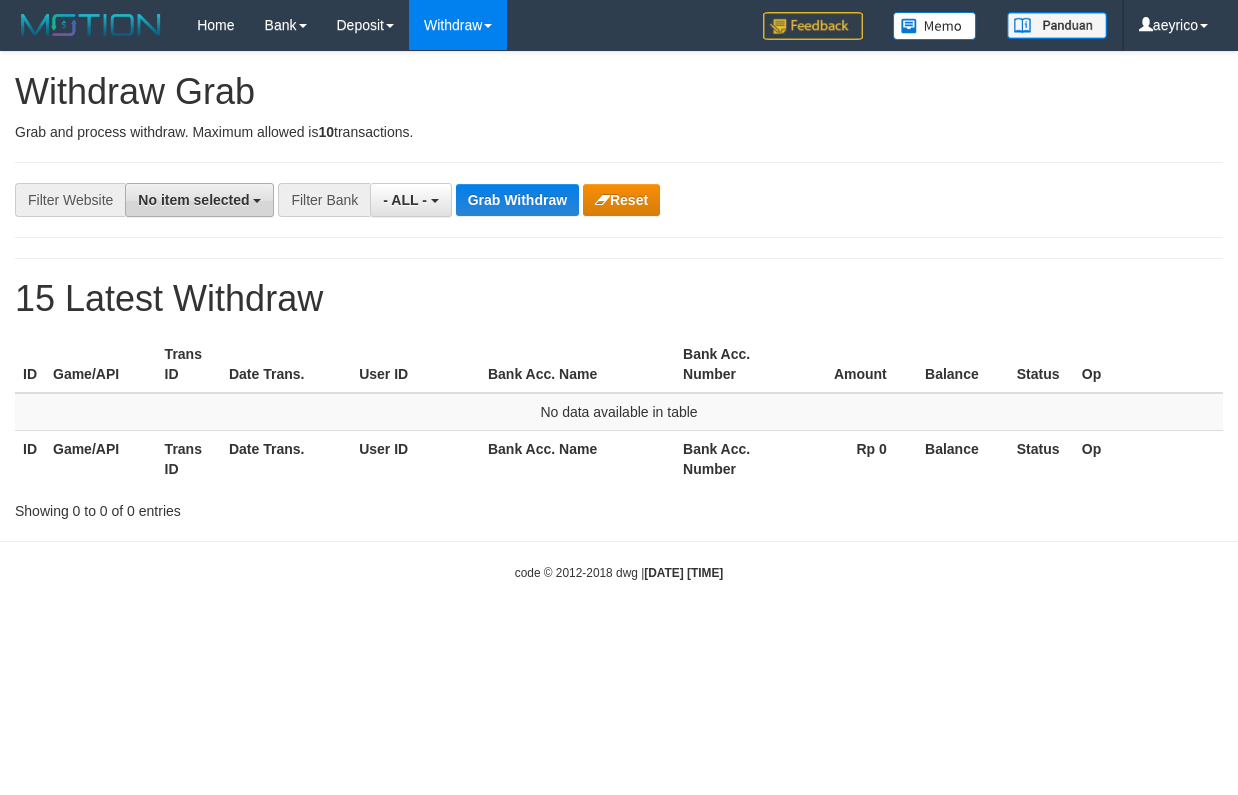 scroll, scrollTop: 0, scrollLeft: 0, axis: both 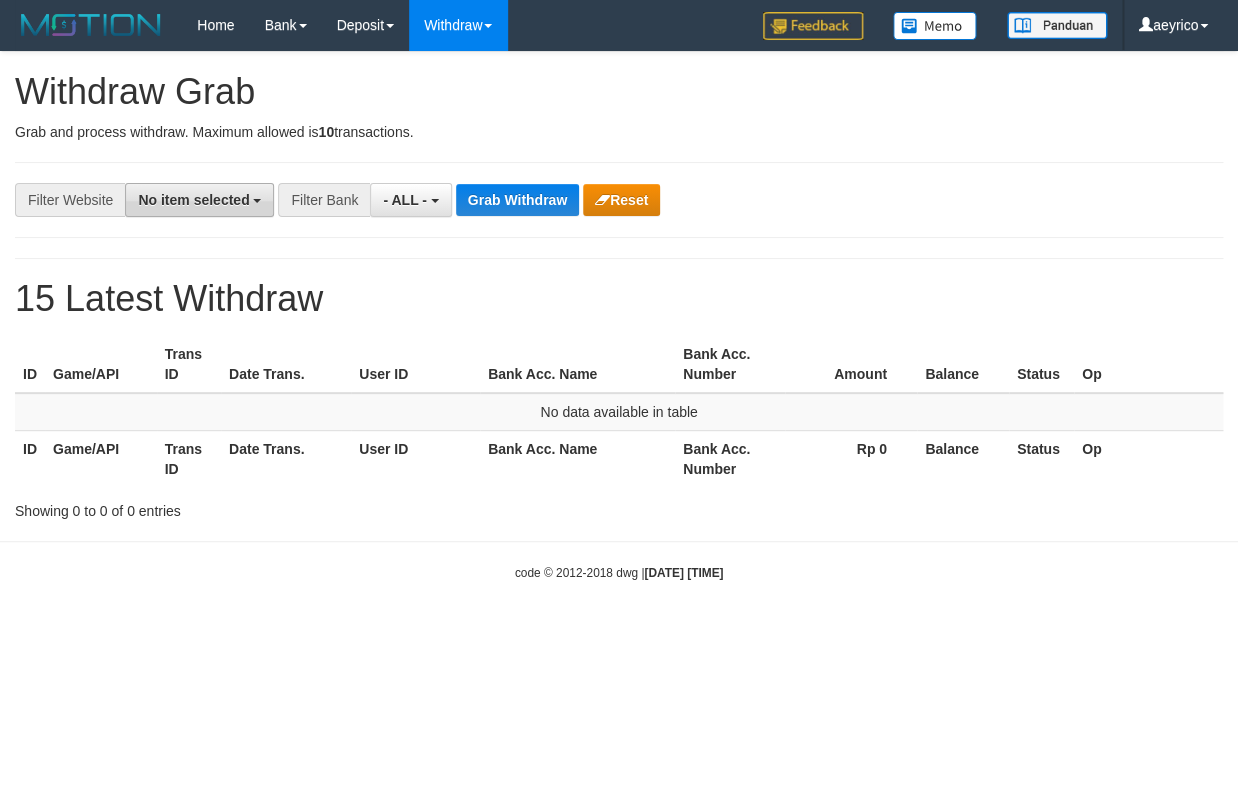 drag, startPoint x: 144, startPoint y: 194, endPoint x: 158, endPoint y: 209, distance: 20.518284 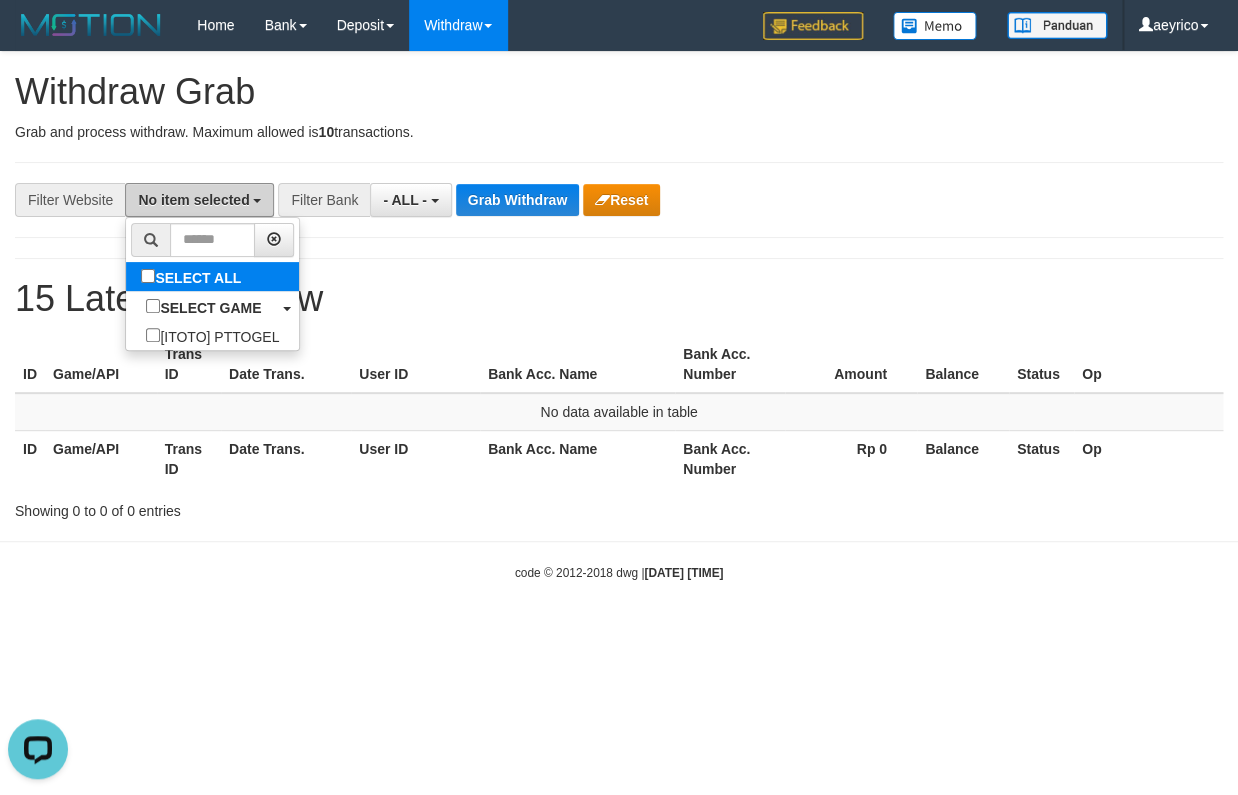 scroll, scrollTop: 0, scrollLeft: 0, axis: both 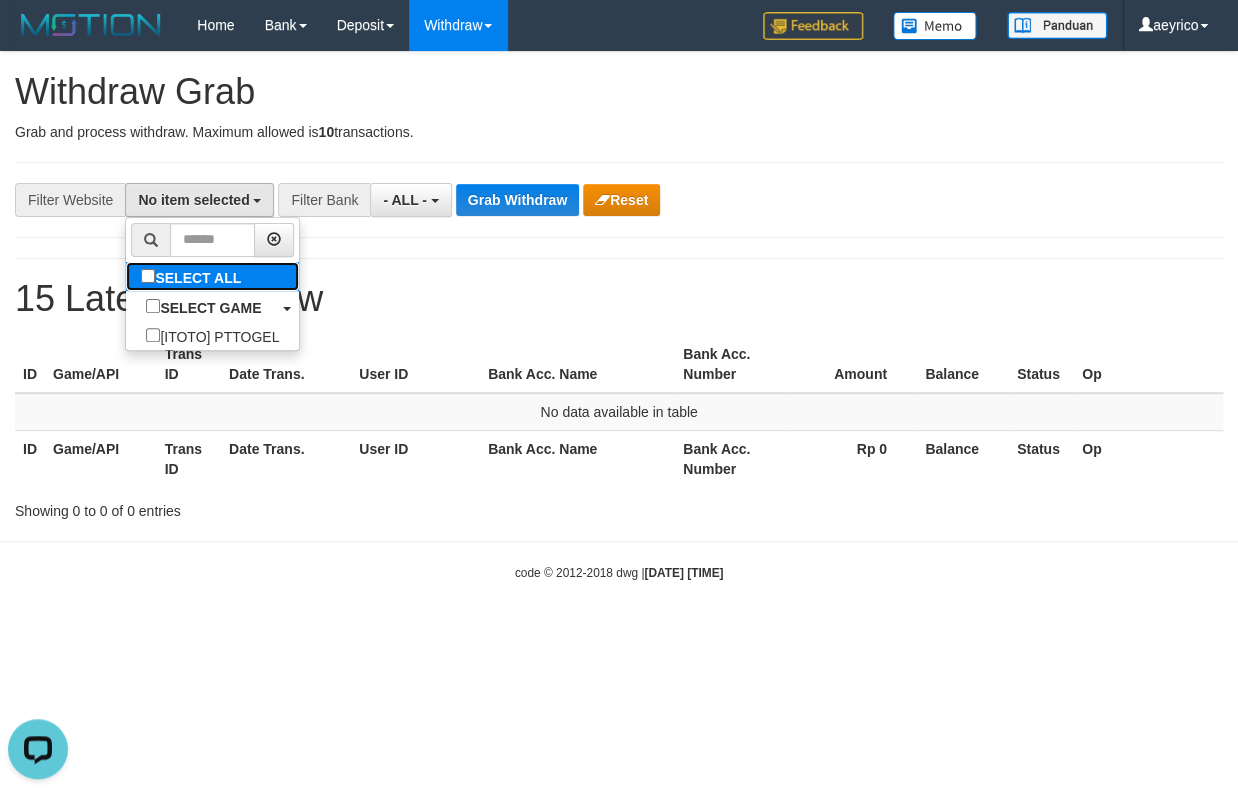 click on "SELECT ALL" at bounding box center (212, 276) 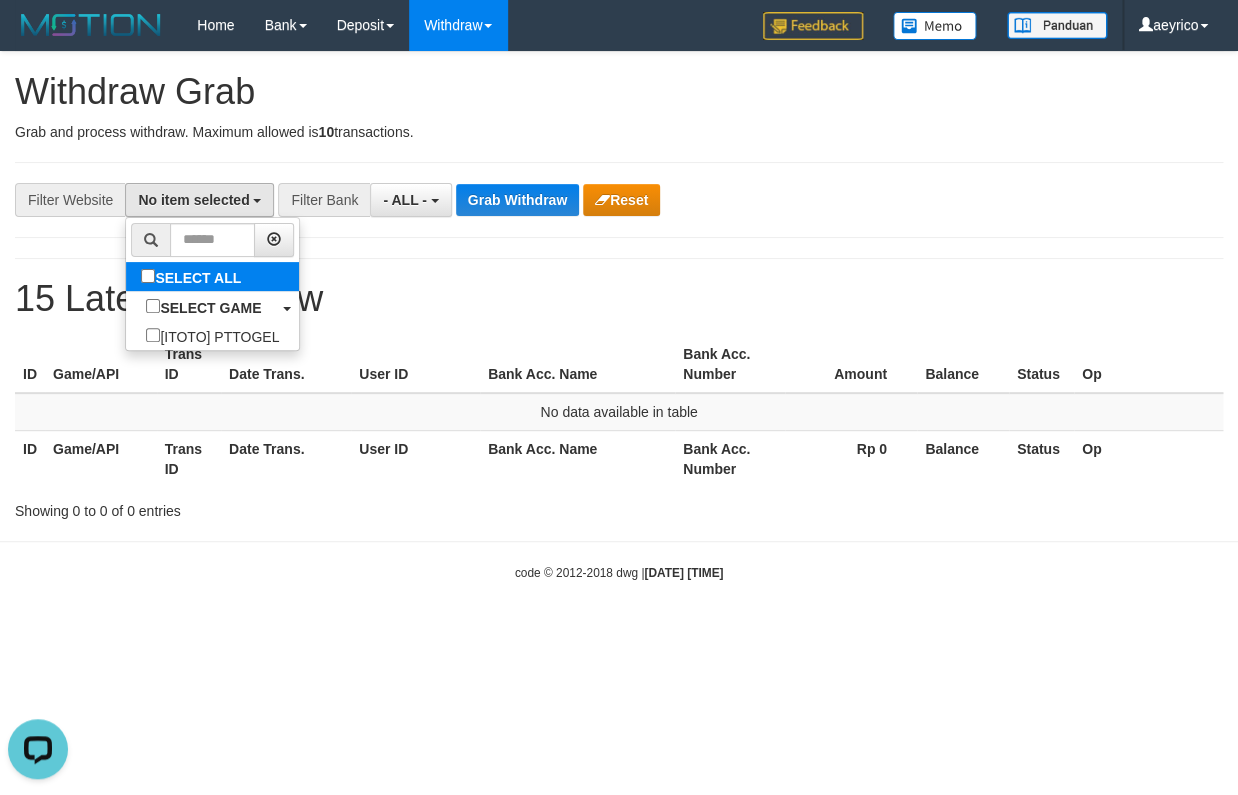 select on "***" 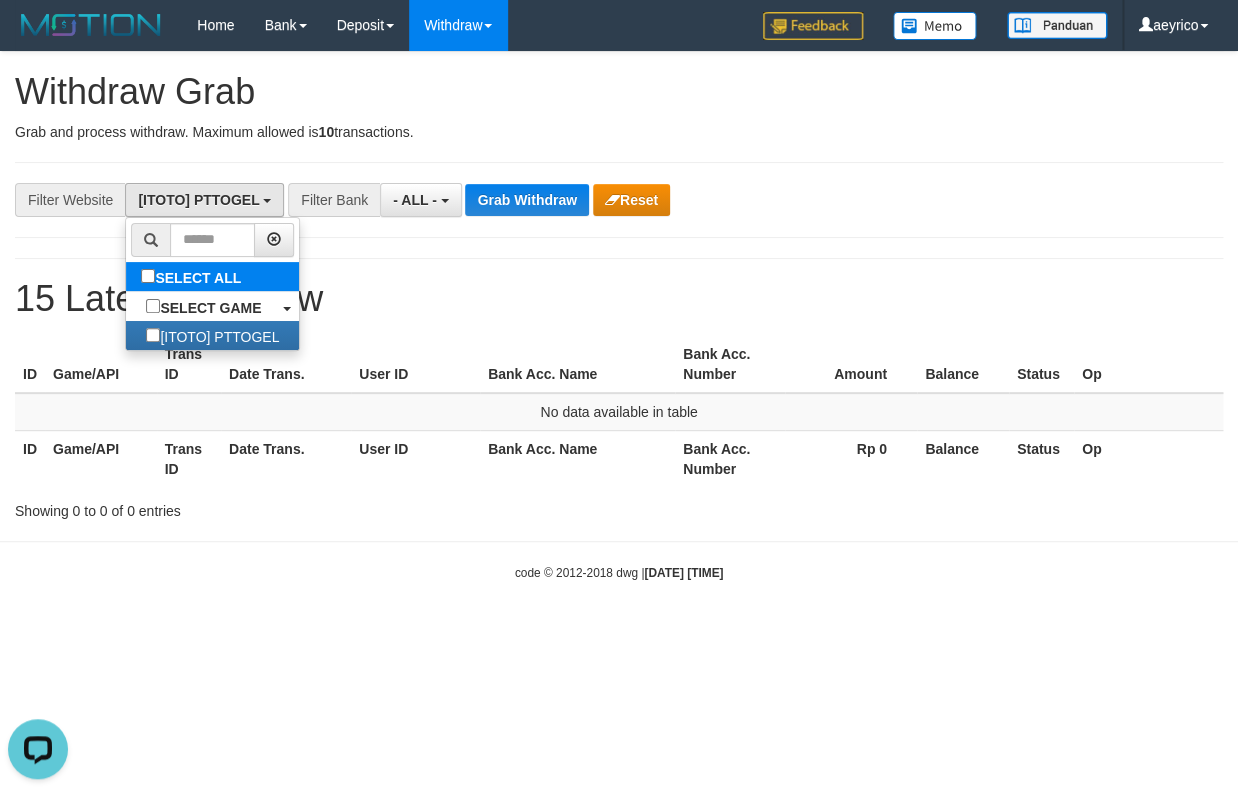 scroll, scrollTop: 17, scrollLeft: 0, axis: vertical 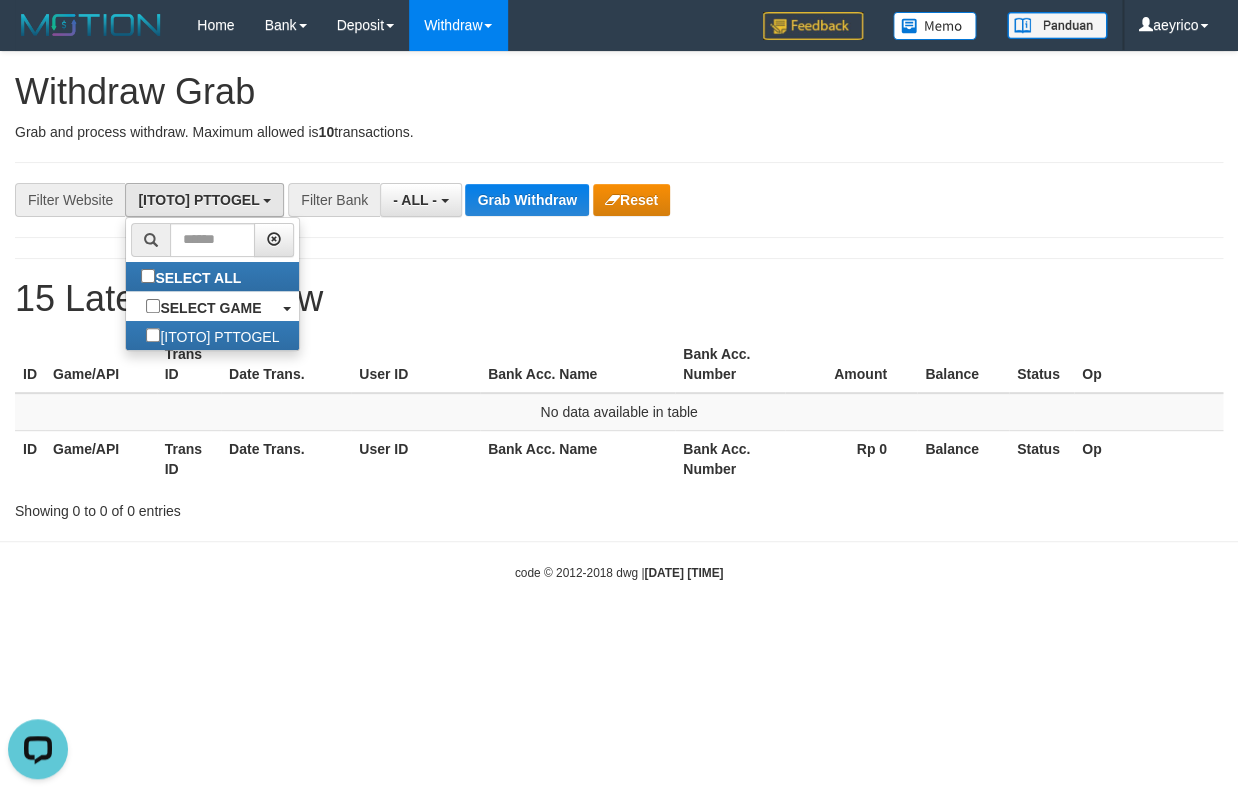drag, startPoint x: 601, startPoint y: 280, endPoint x: 606, endPoint y: 269, distance: 12.083046 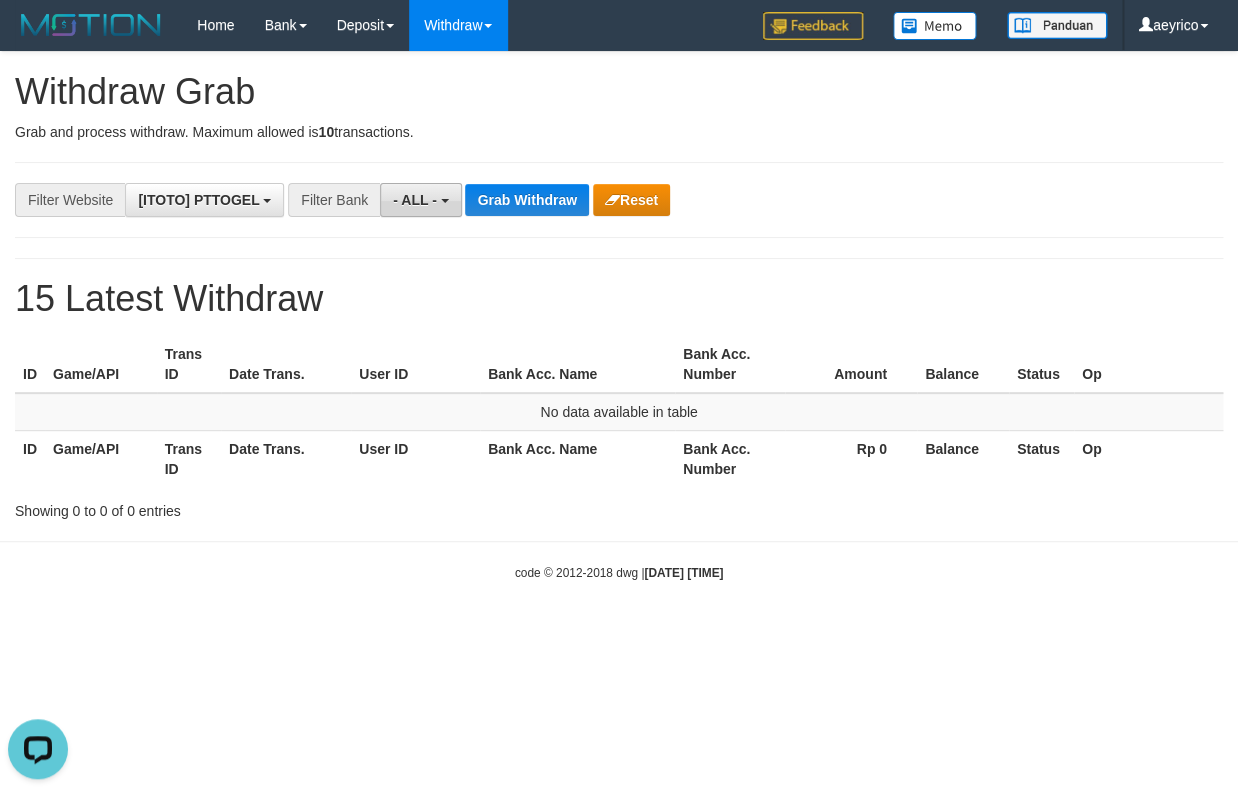 click on "- ALL -" at bounding box center [415, 200] 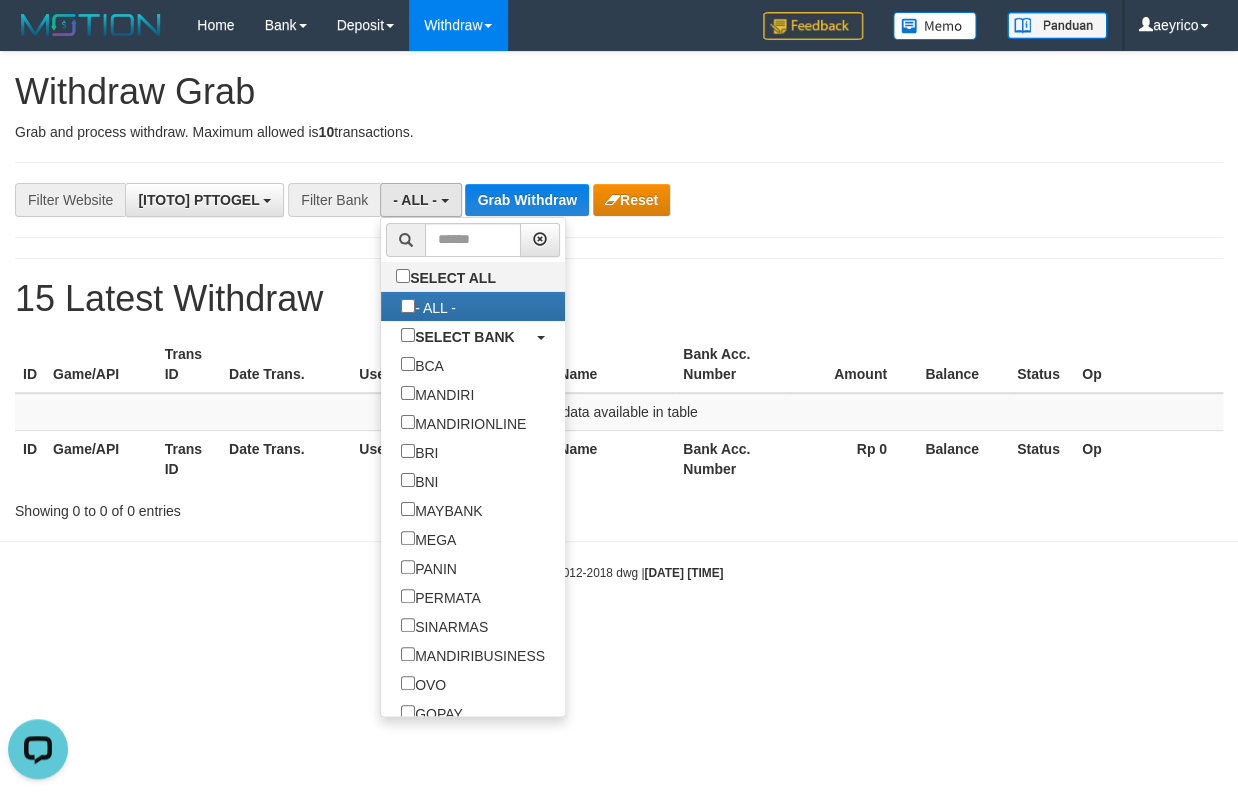 drag, startPoint x: 746, startPoint y: 328, endPoint x: 734, endPoint y: 323, distance: 13 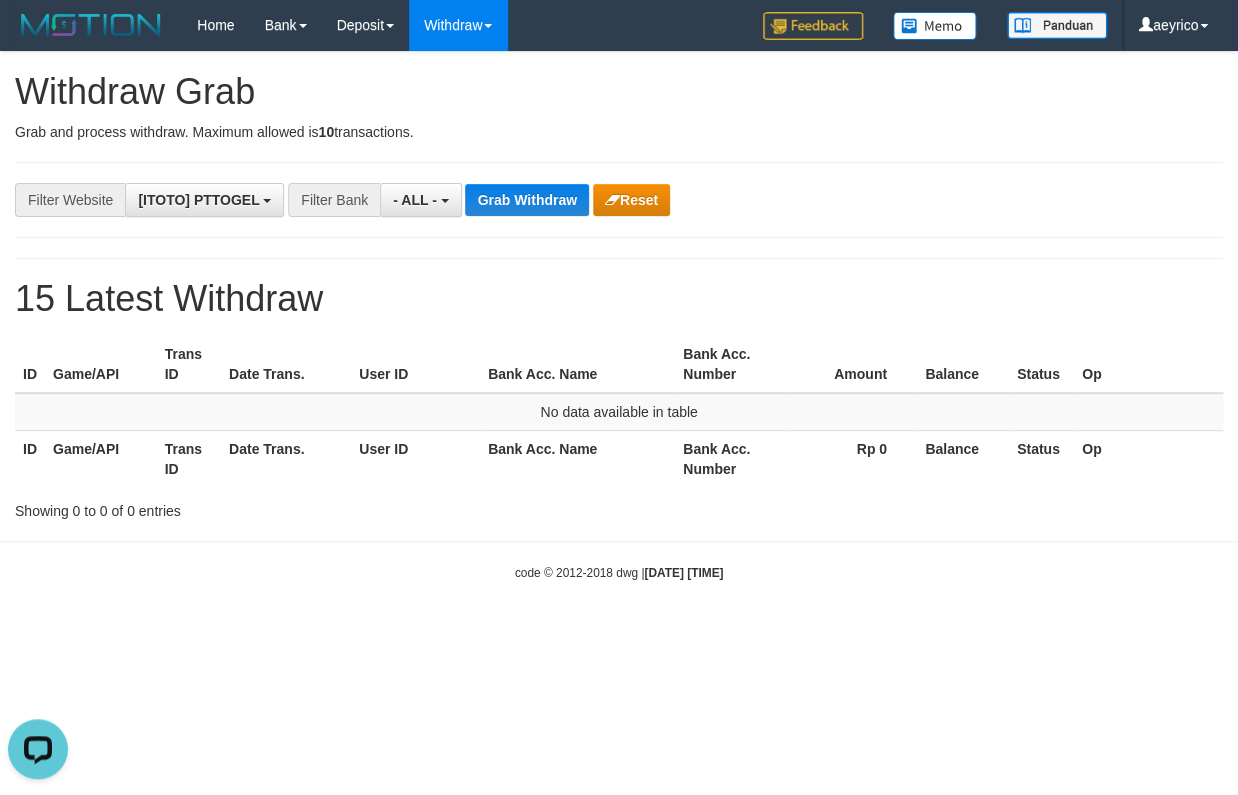 type 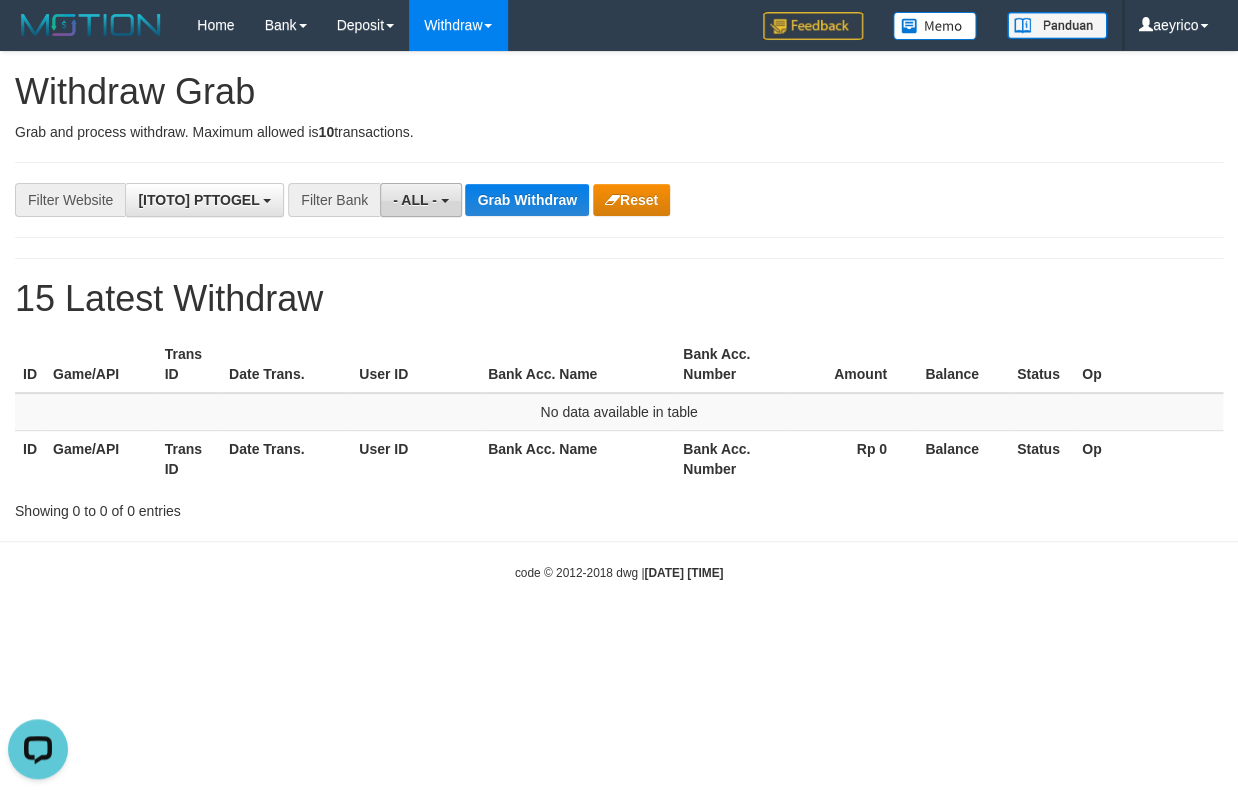click on "- ALL -" at bounding box center (420, 200) 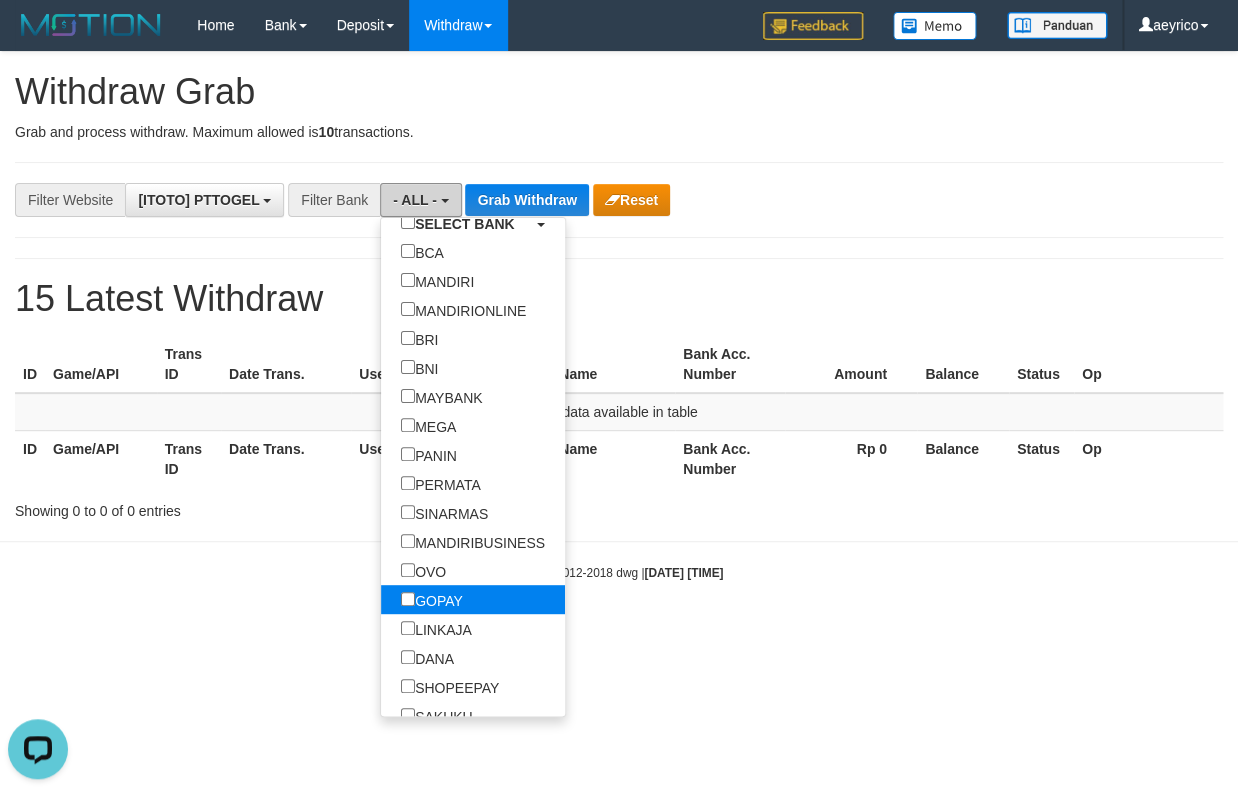 scroll, scrollTop: 127, scrollLeft: 0, axis: vertical 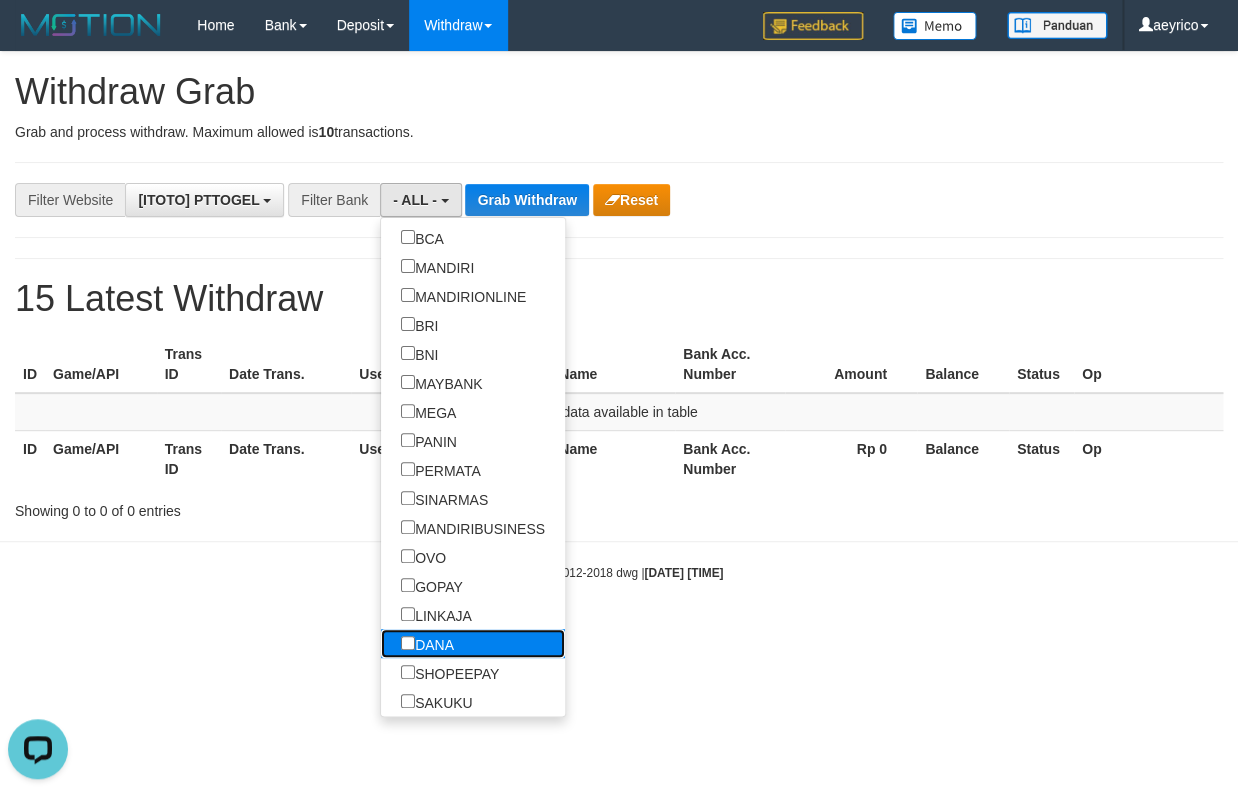 click on "DANA" at bounding box center (427, 643) 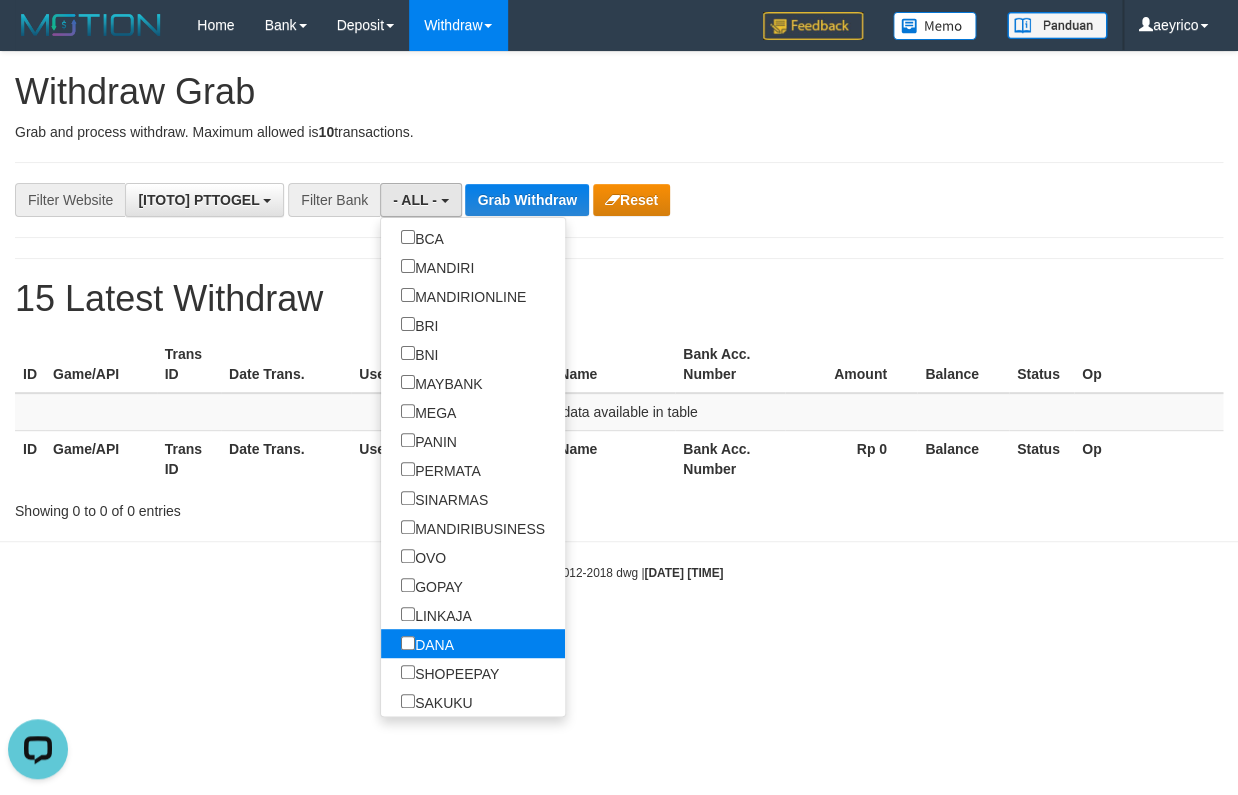 select on "****" 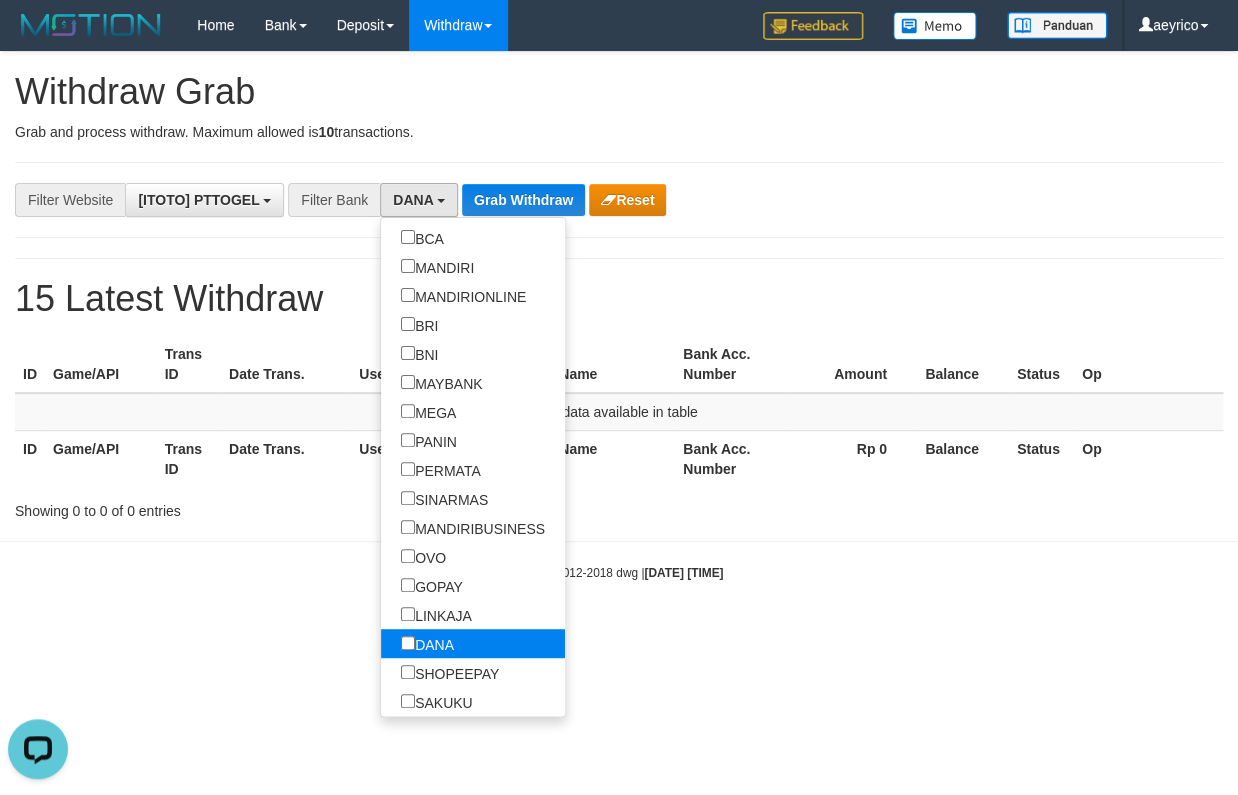 scroll, scrollTop: 327, scrollLeft: 0, axis: vertical 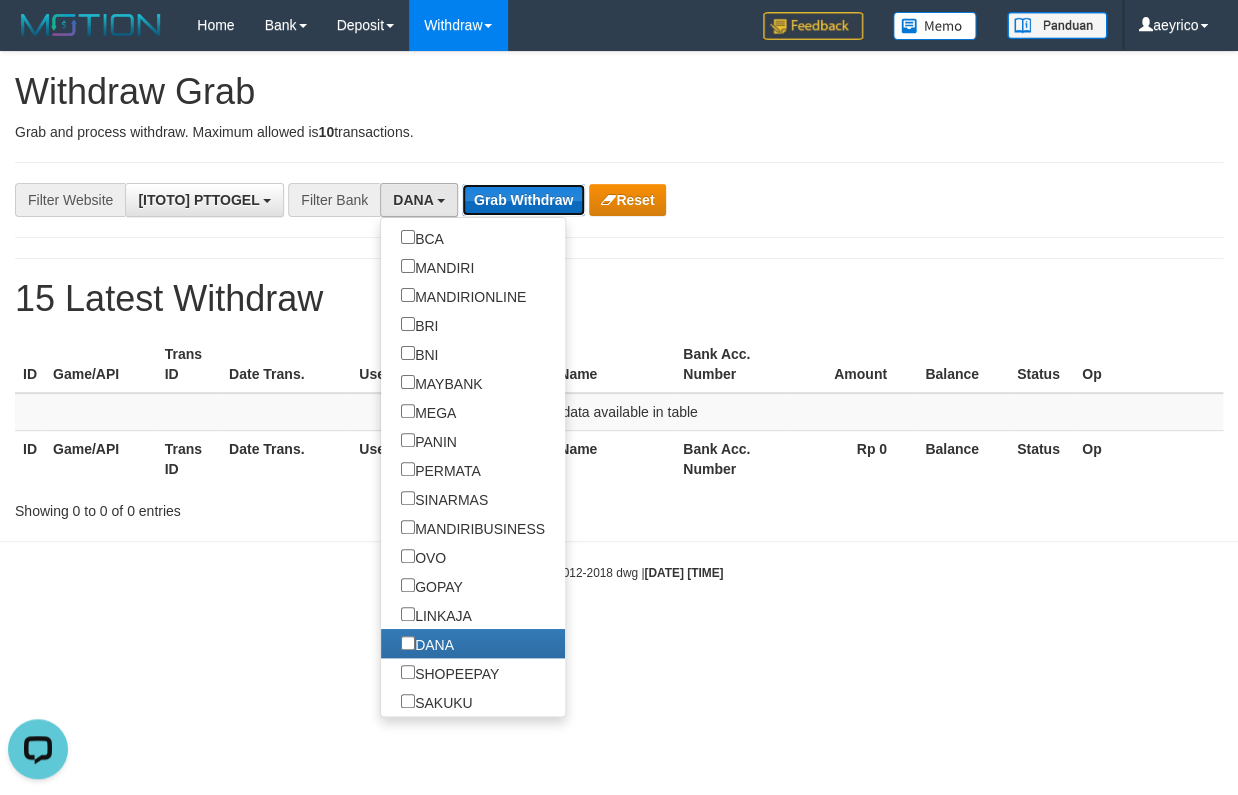 click on "Grab Withdraw" at bounding box center (523, 200) 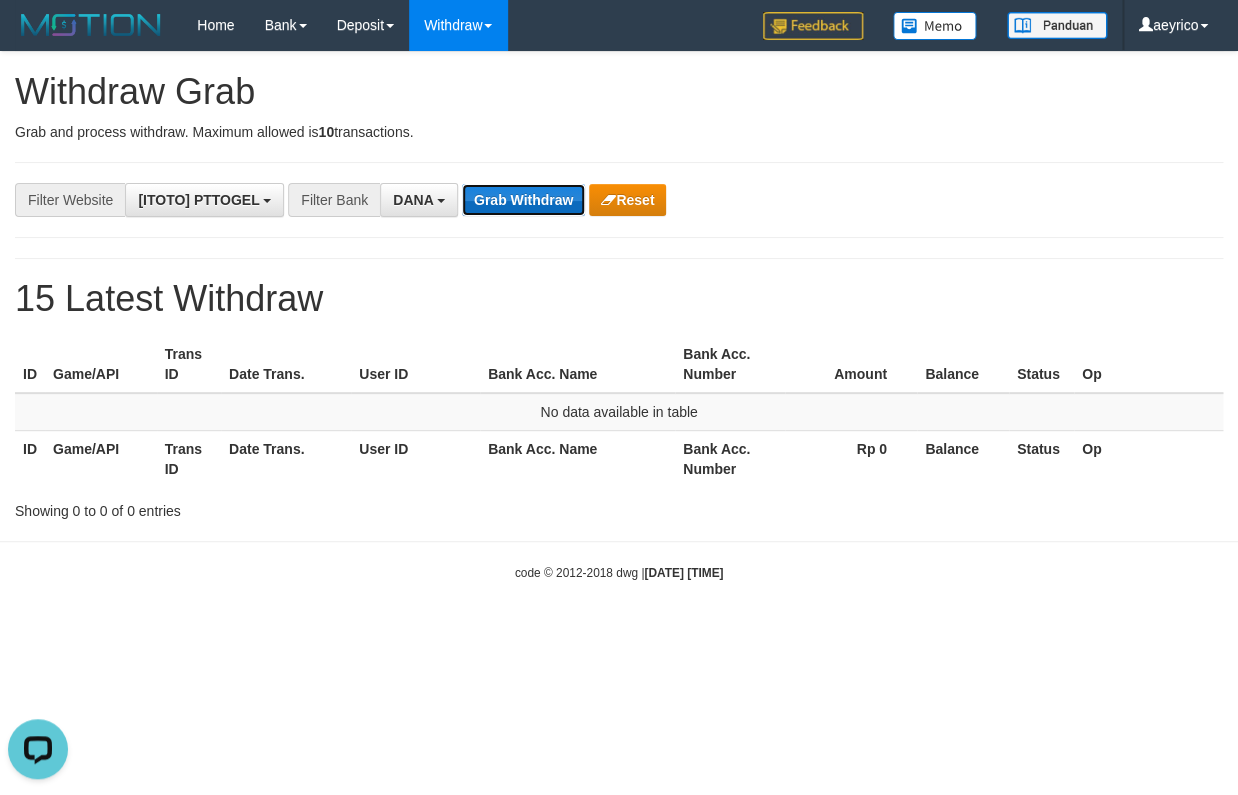 click on "Grab Withdraw" at bounding box center (523, 200) 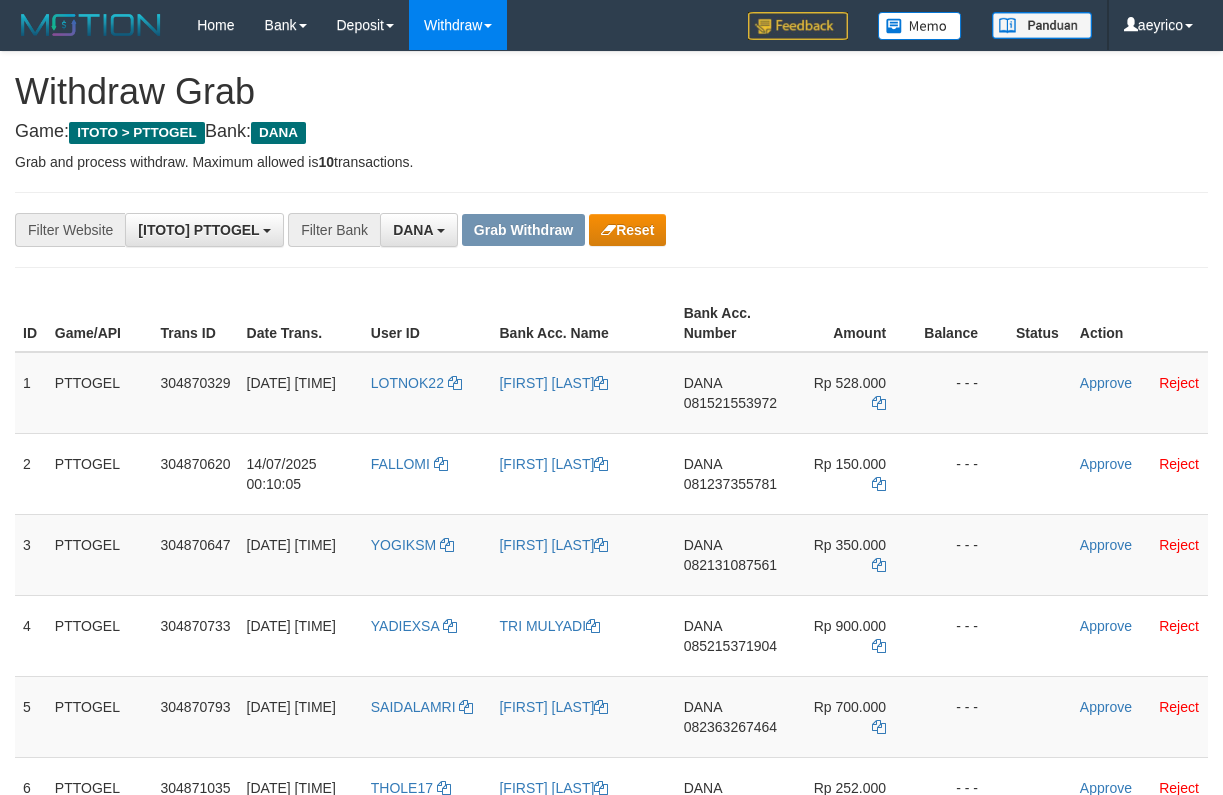 scroll, scrollTop: 182, scrollLeft: 0, axis: vertical 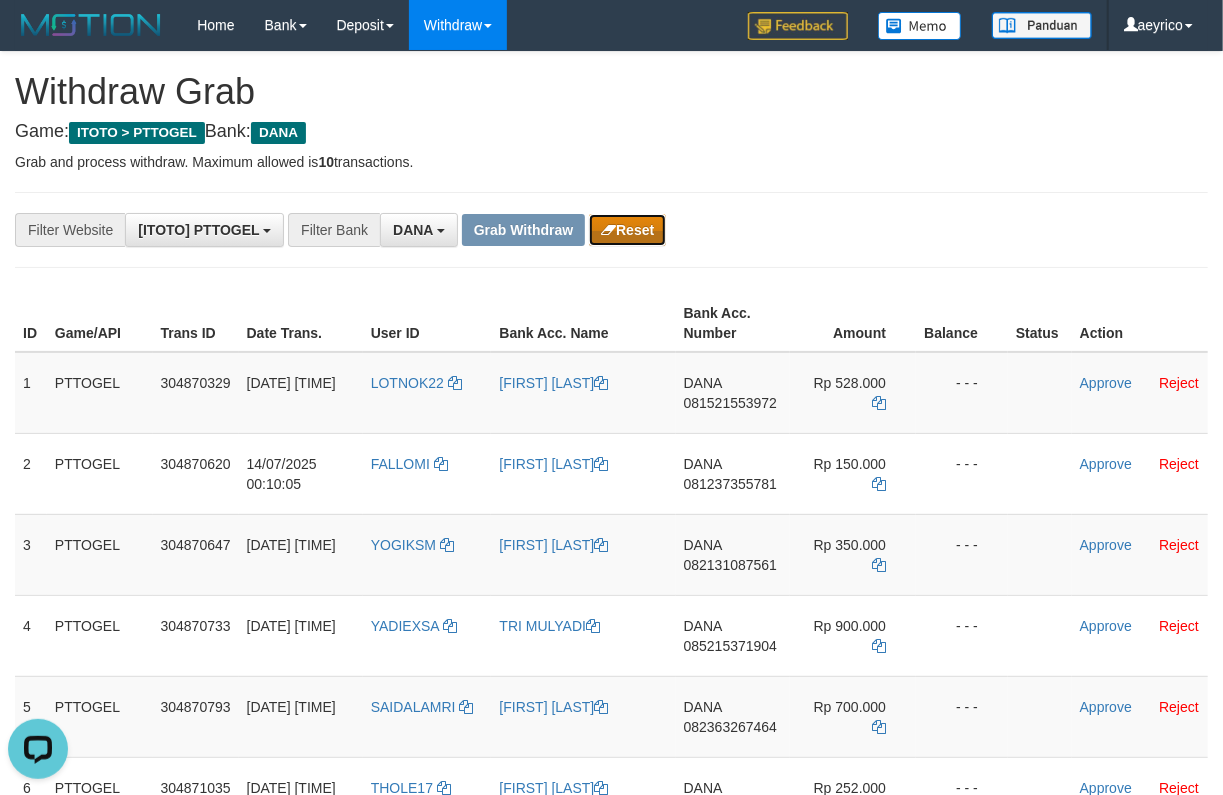 click on "Reset" at bounding box center [627, 230] 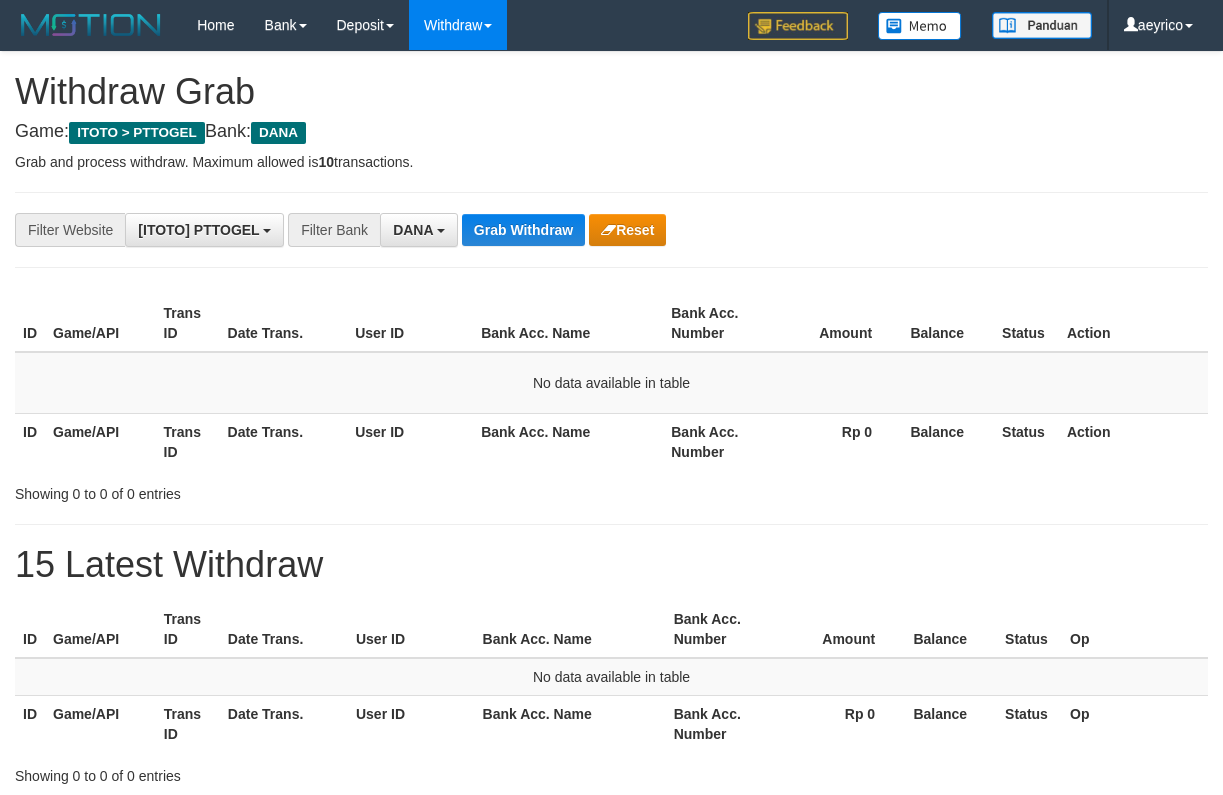 scroll, scrollTop: 0, scrollLeft: 0, axis: both 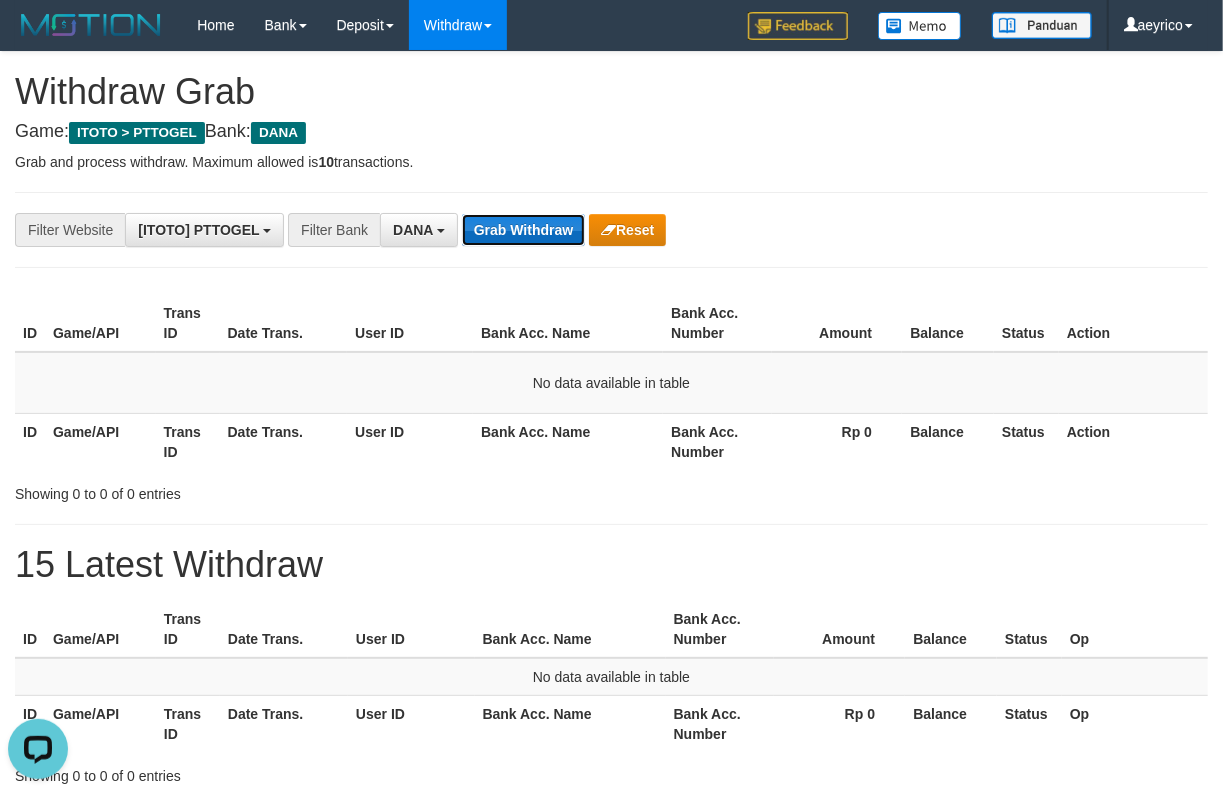 click on "Grab Withdraw" at bounding box center (523, 230) 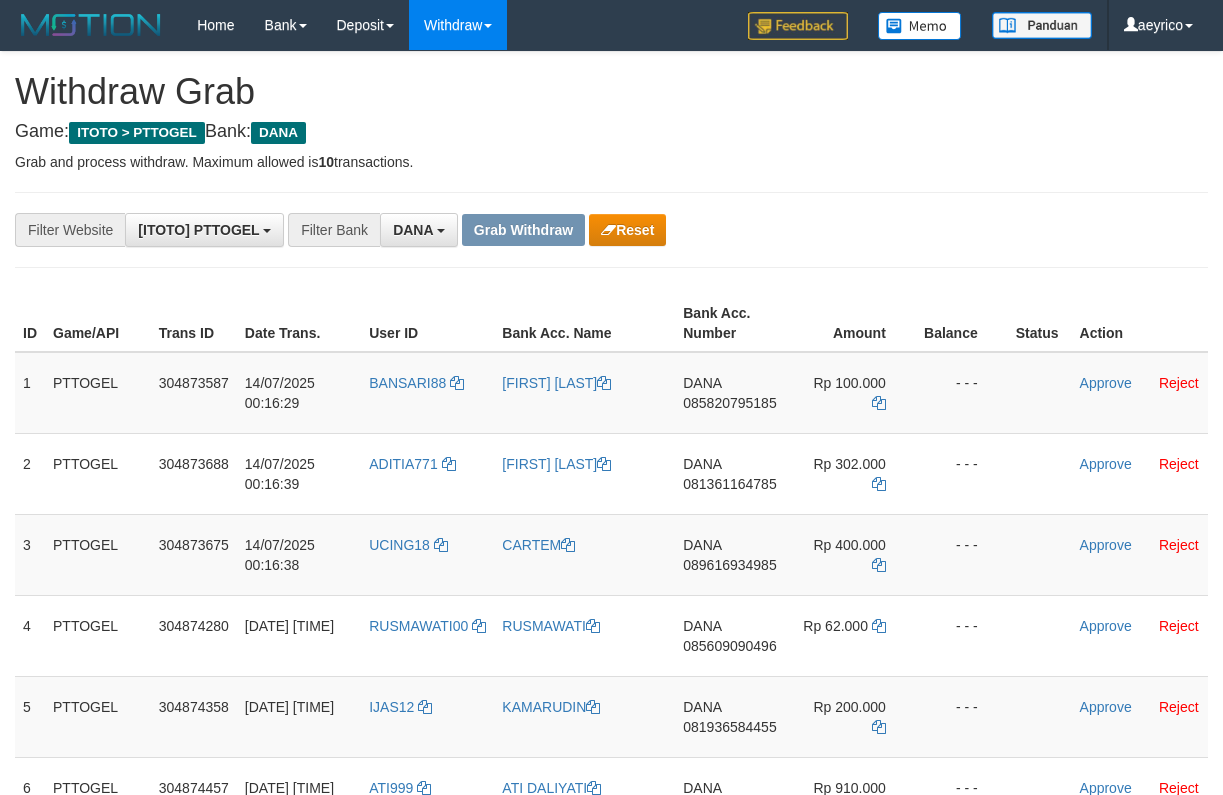 scroll, scrollTop: 0, scrollLeft: 0, axis: both 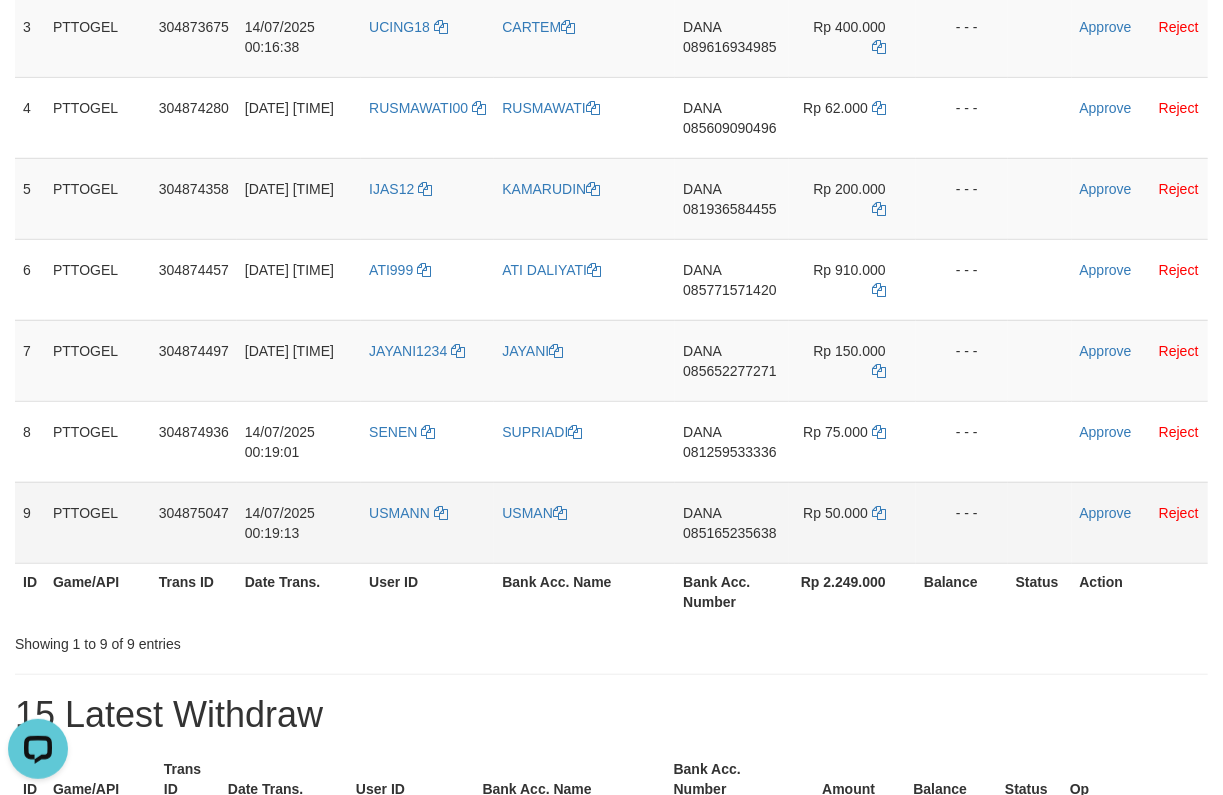 drag, startPoint x: 644, startPoint y: 419, endPoint x: 885, endPoint y: 524, distance: 262.8802 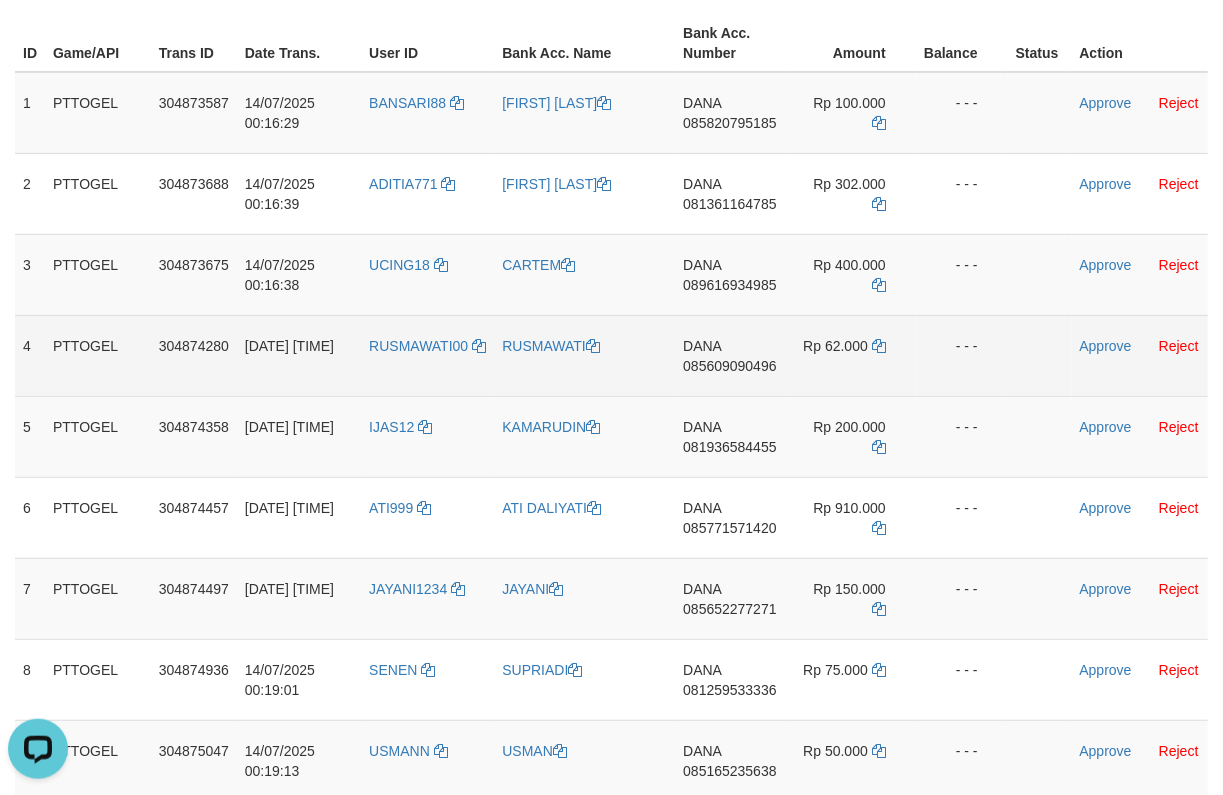 scroll, scrollTop: 168, scrollLeft: 0, axis: vertical 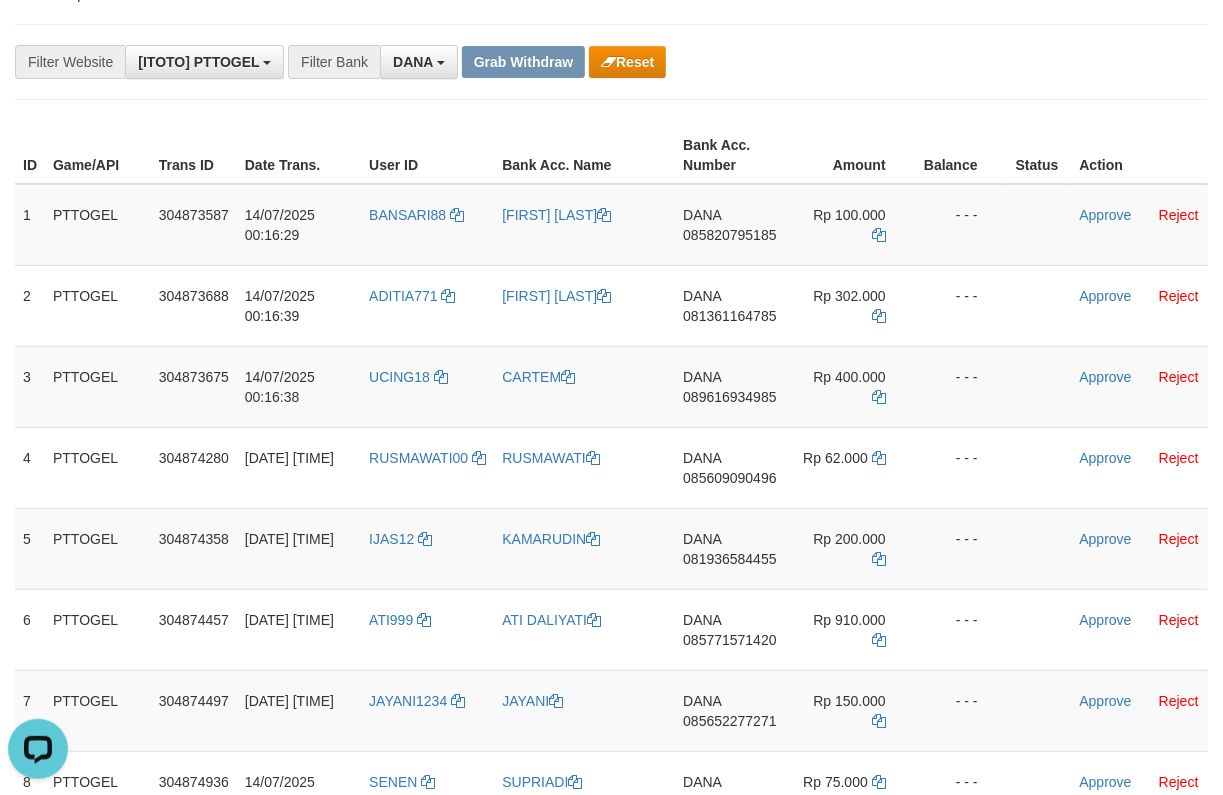 click on "Amount" at bounding box center (852, 155) 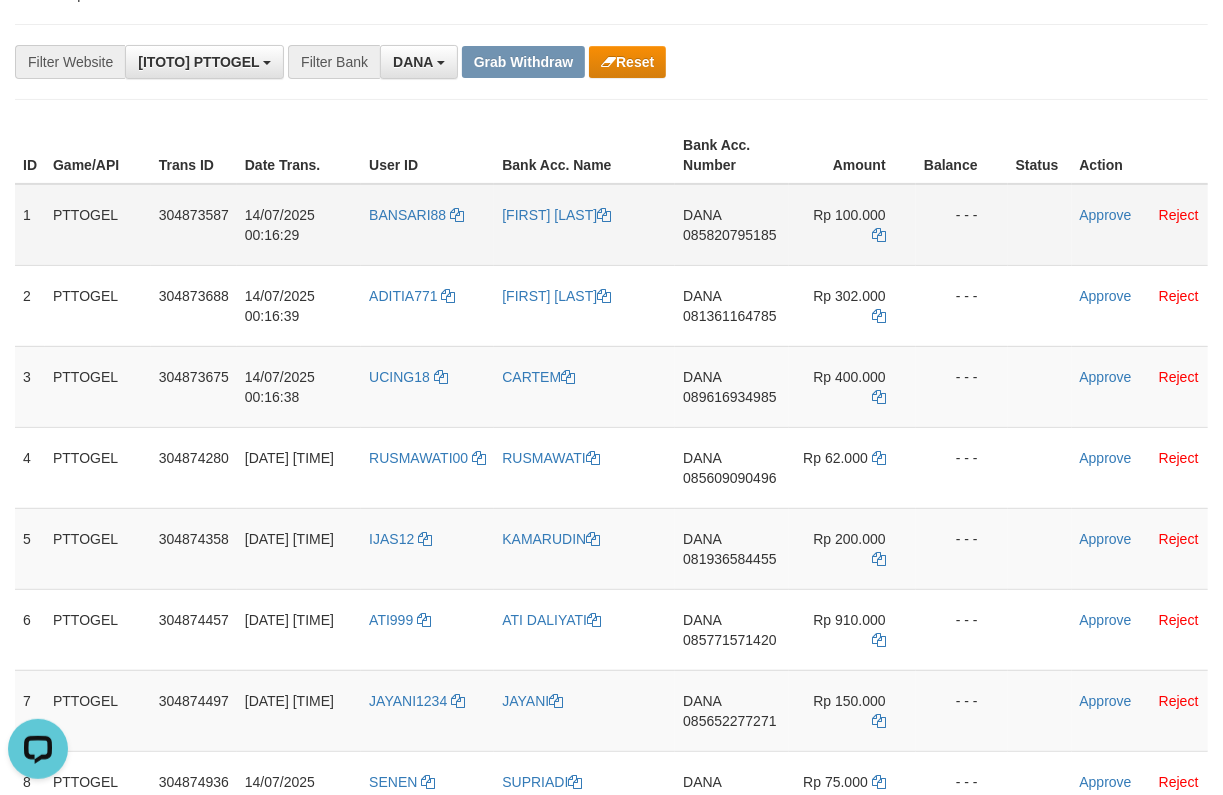 click on "085820795185" at bounding box center (729, 235) 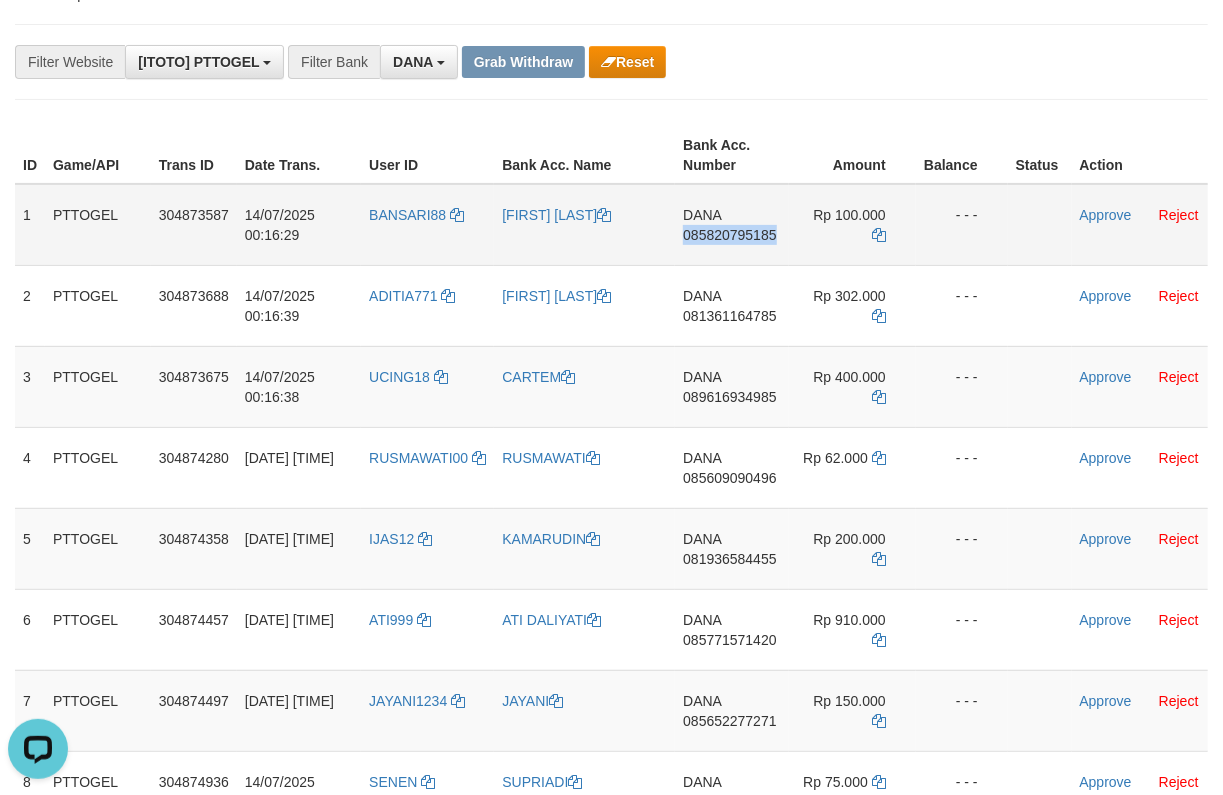 click on "085820795185" at bounding box center (729, 235) 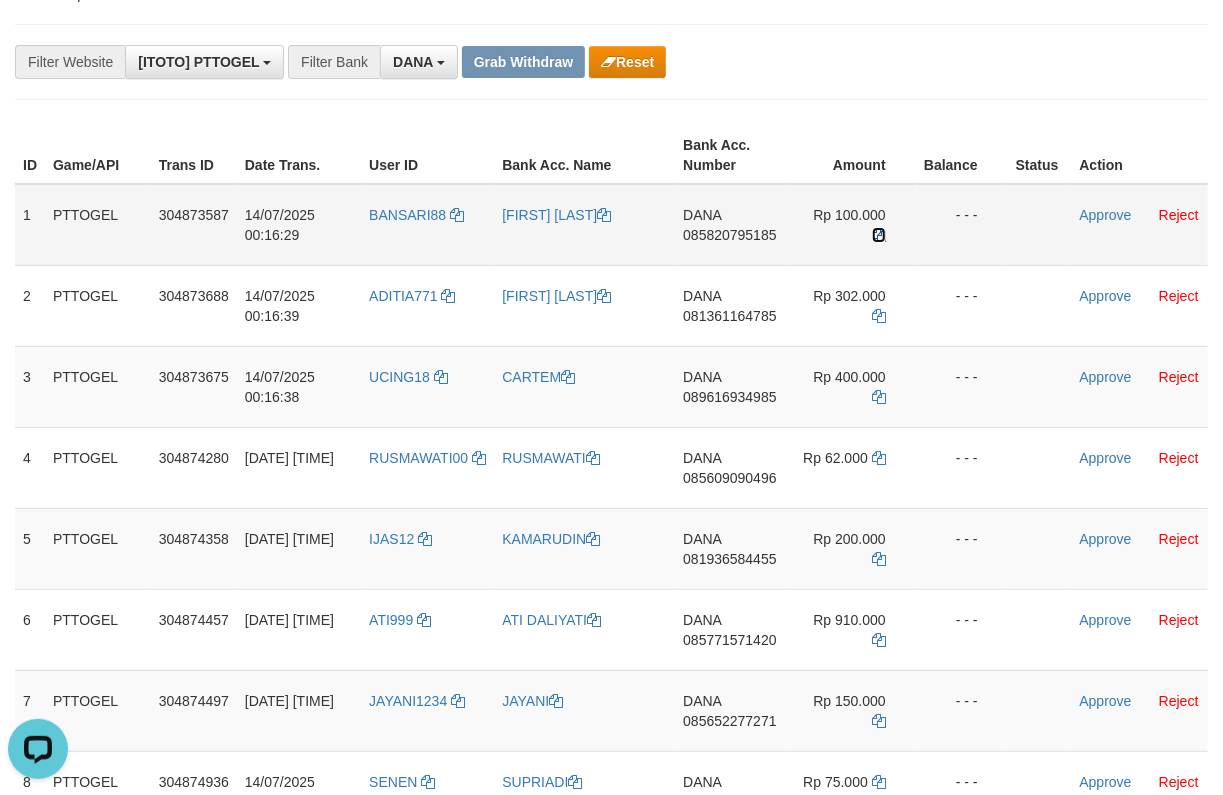 click at bounding box center (879, 235) 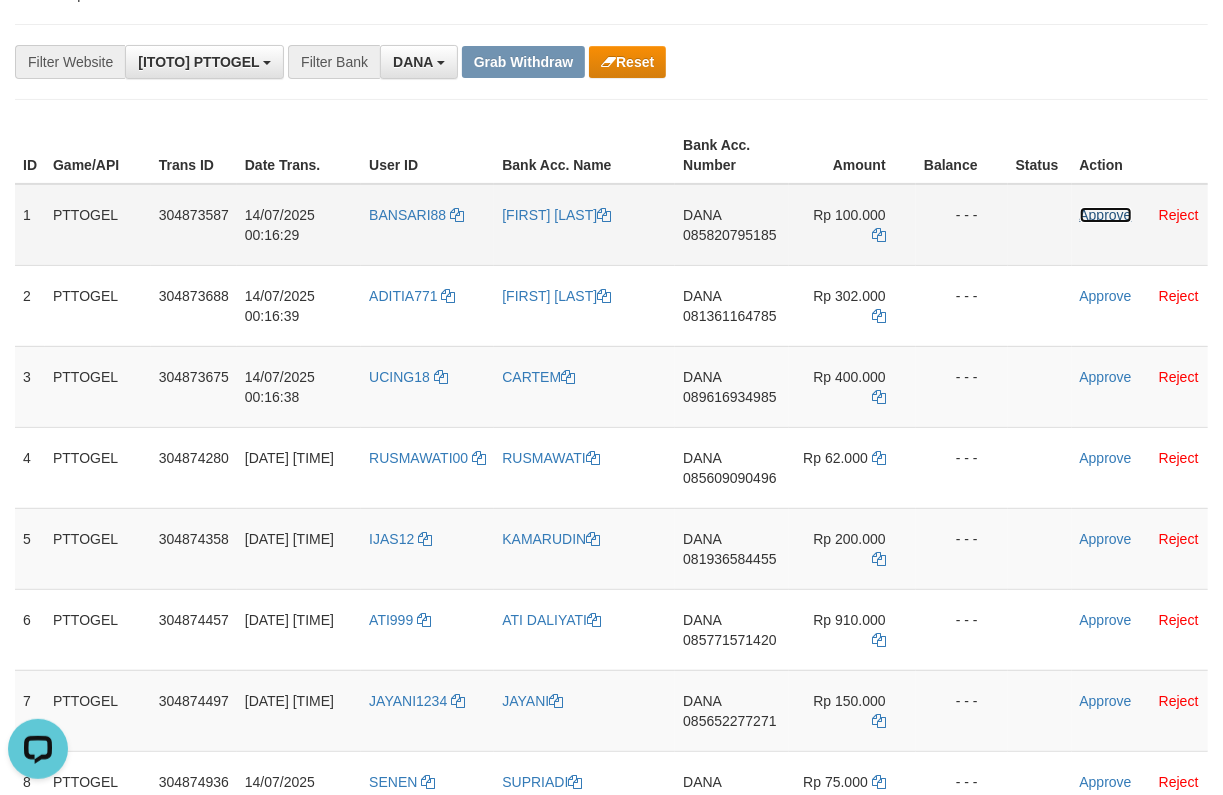 click on "Approve" at bounding box center (1106, 215) 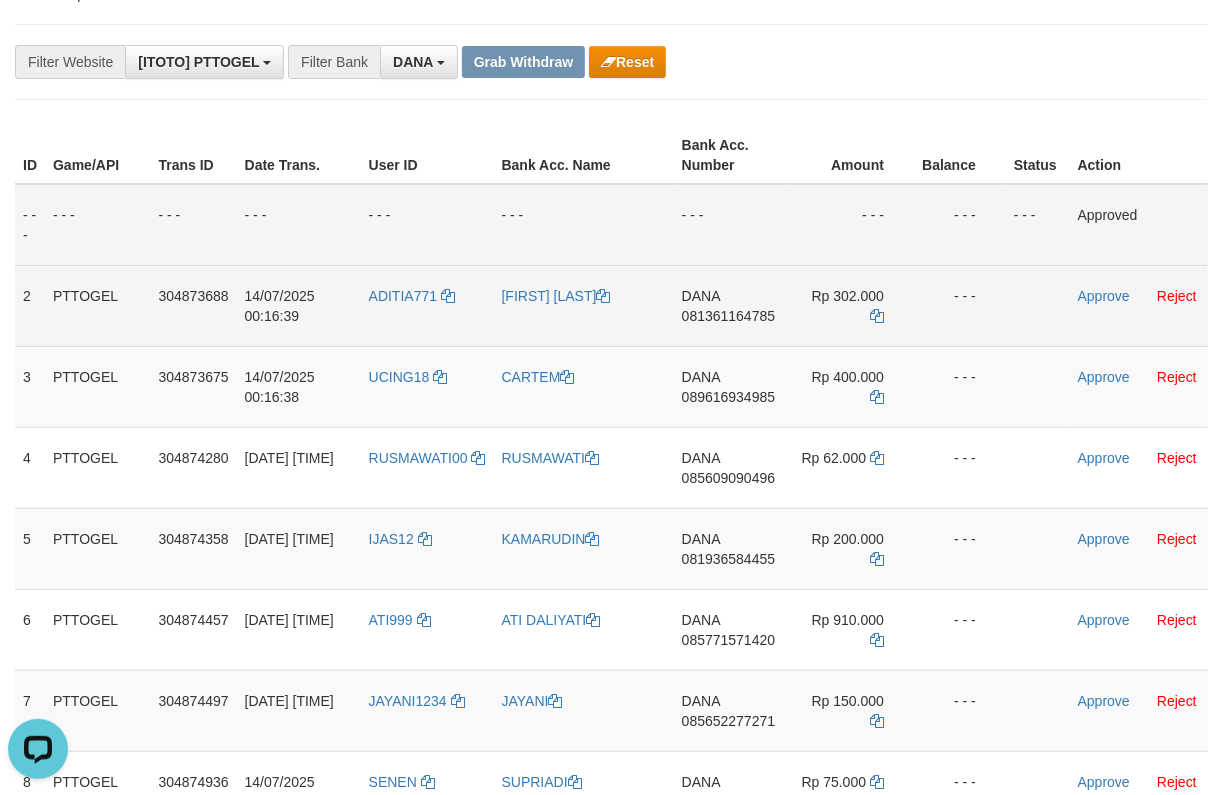 click on "081361164785" at bounding box center [728, 316] 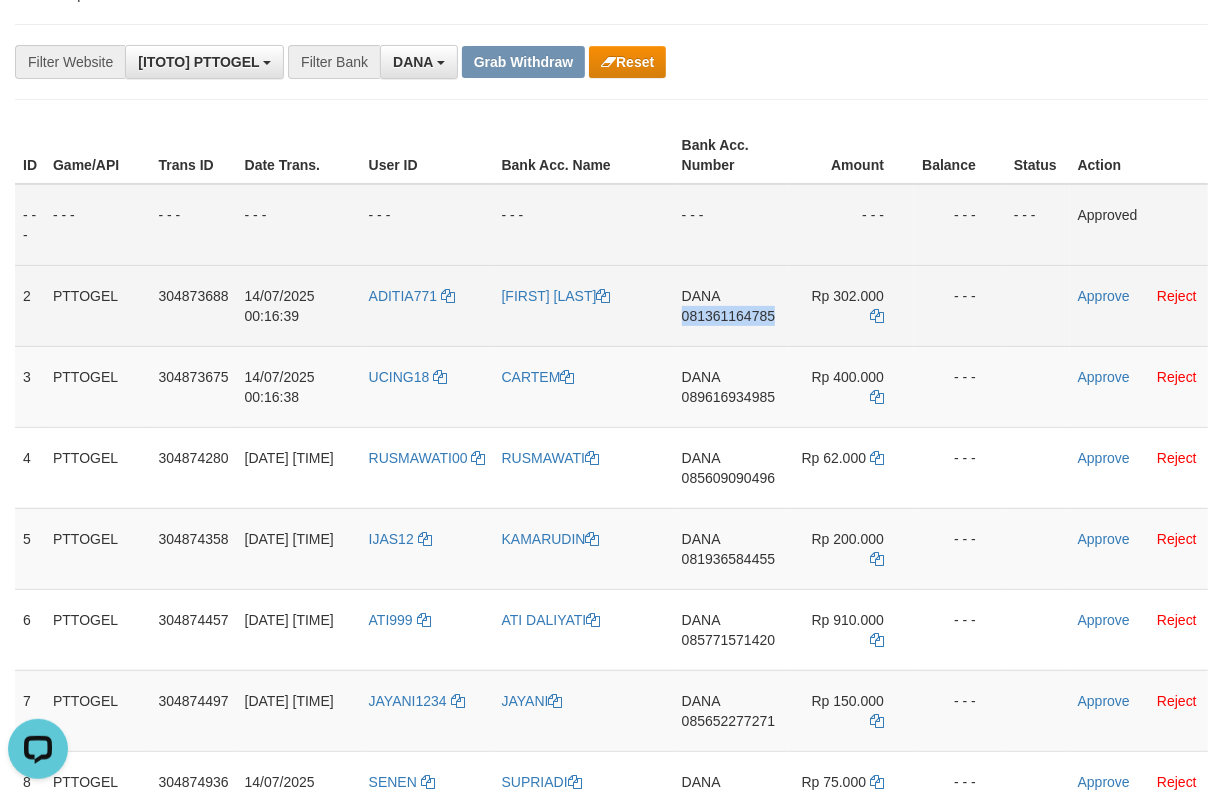 click on "081361164785" at bounding box center (728, 316) 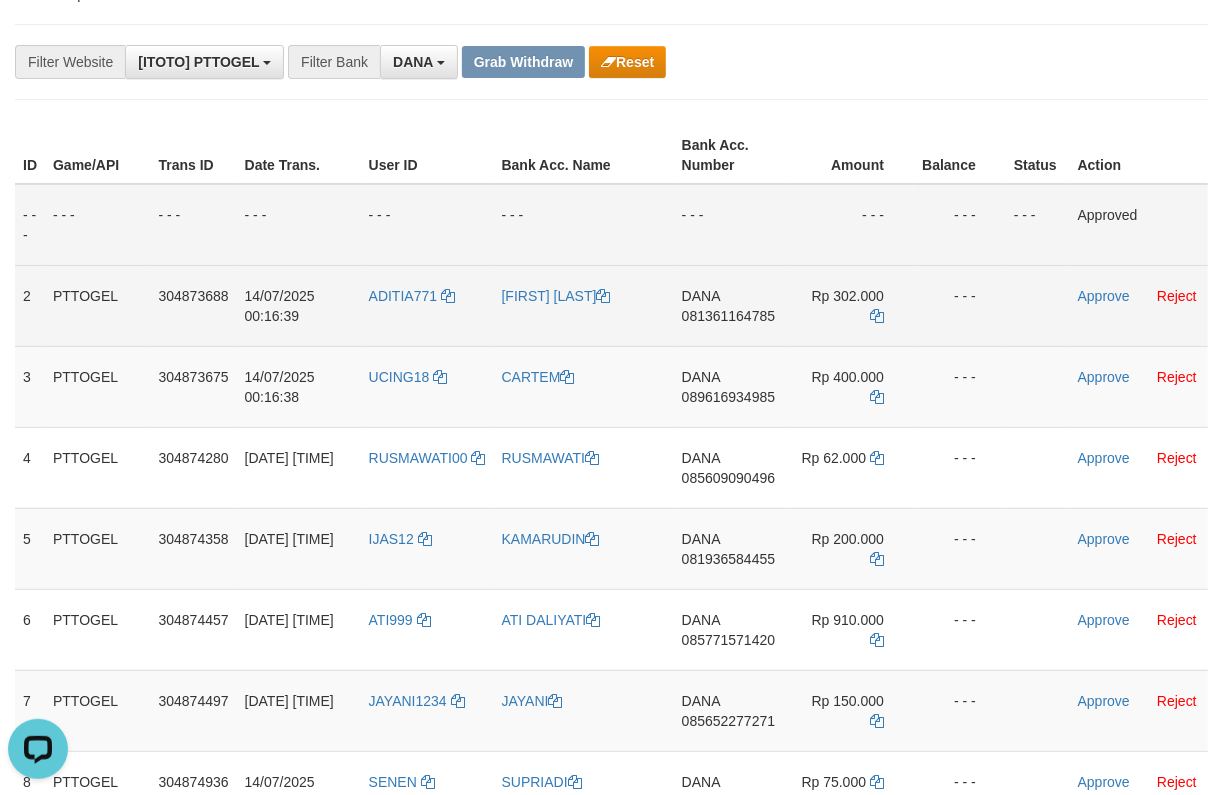 click on "Rp 302.000" at bounding box center [851, 305] 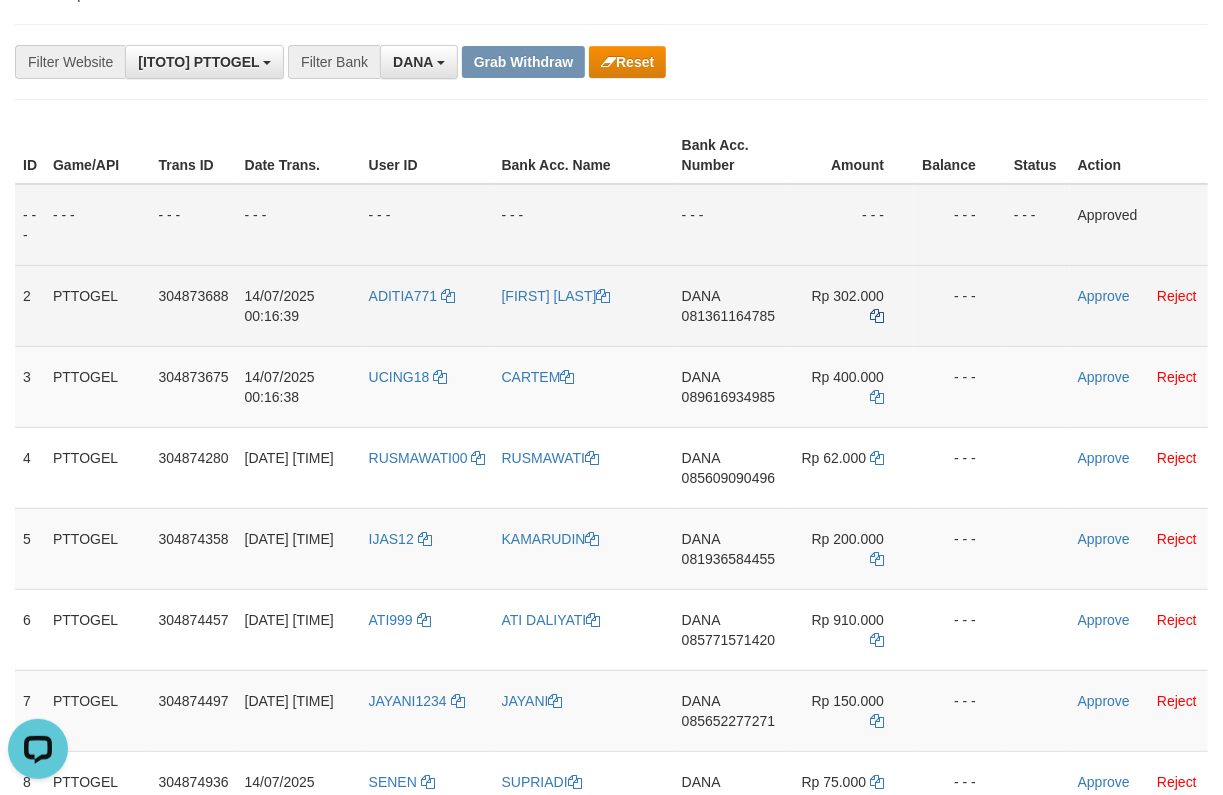 click on "Rp 302.000" at bounding box center [851, 305] 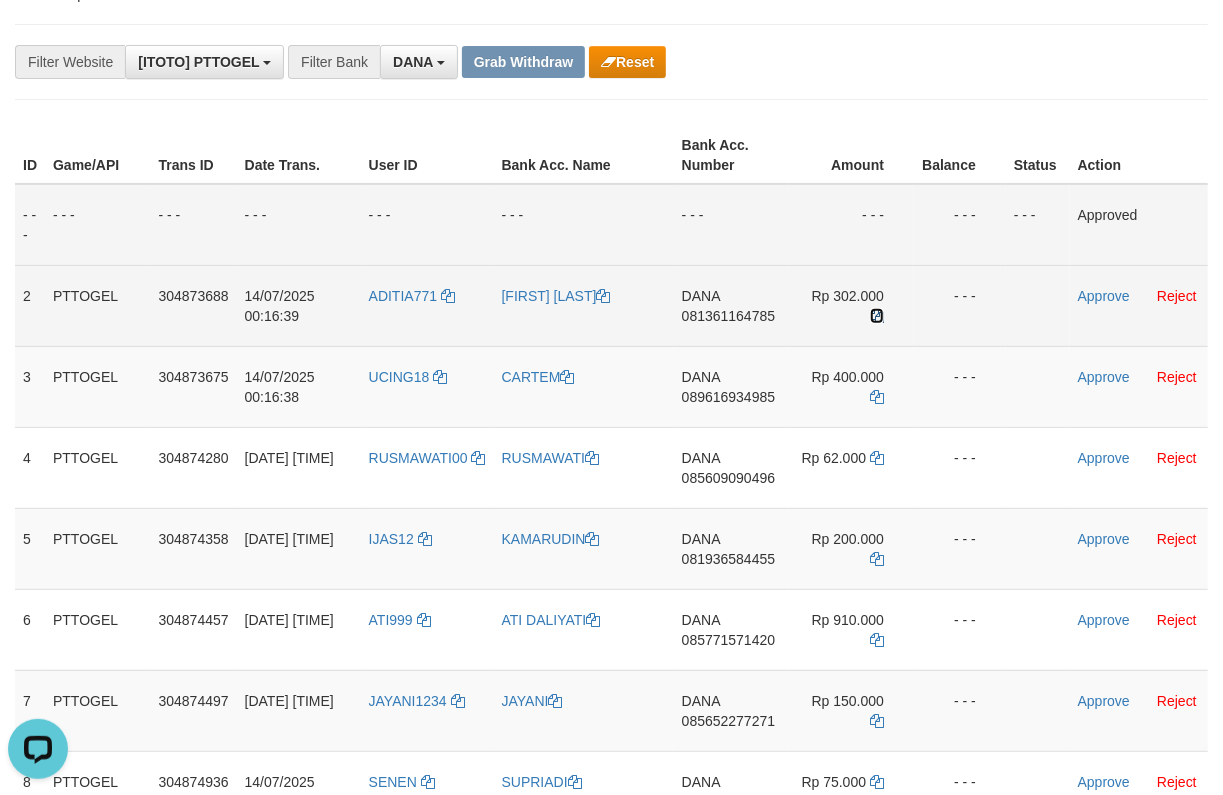 click at bounding box center (877, 316) 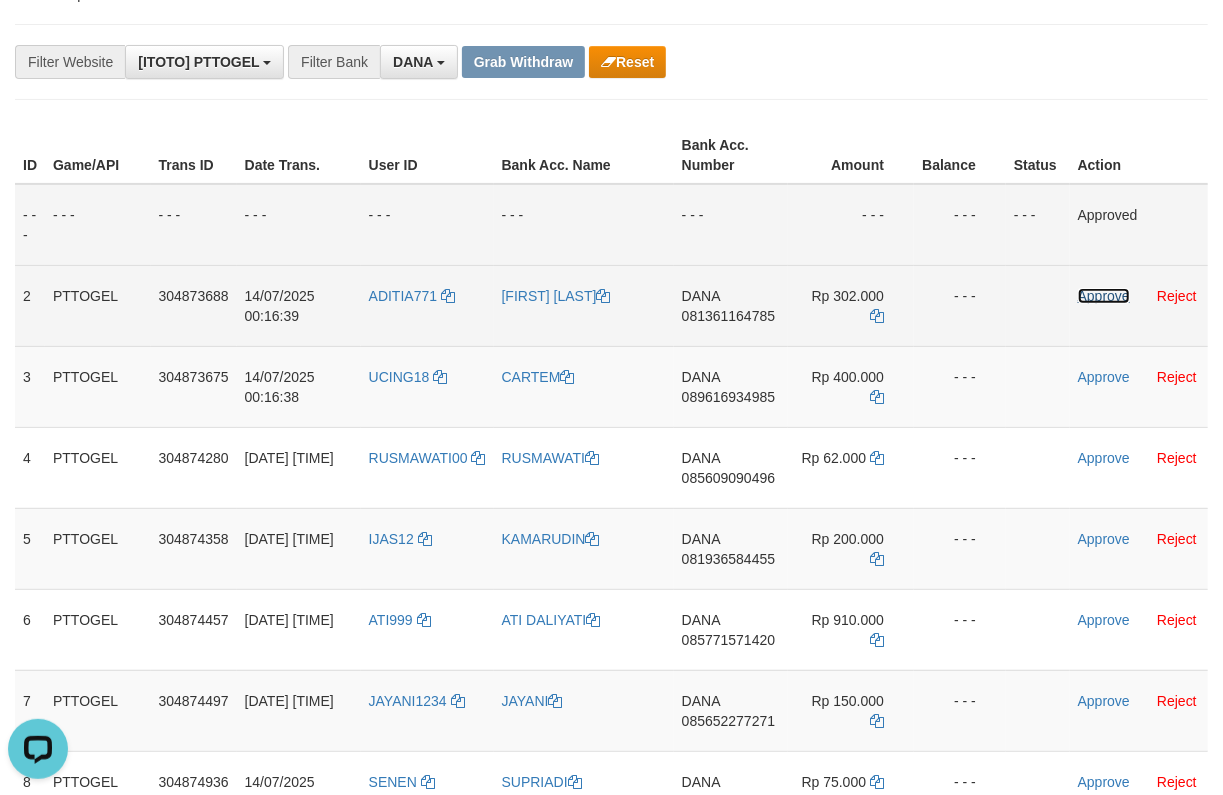 click on "Approve" at bounding box center (1104, 296) 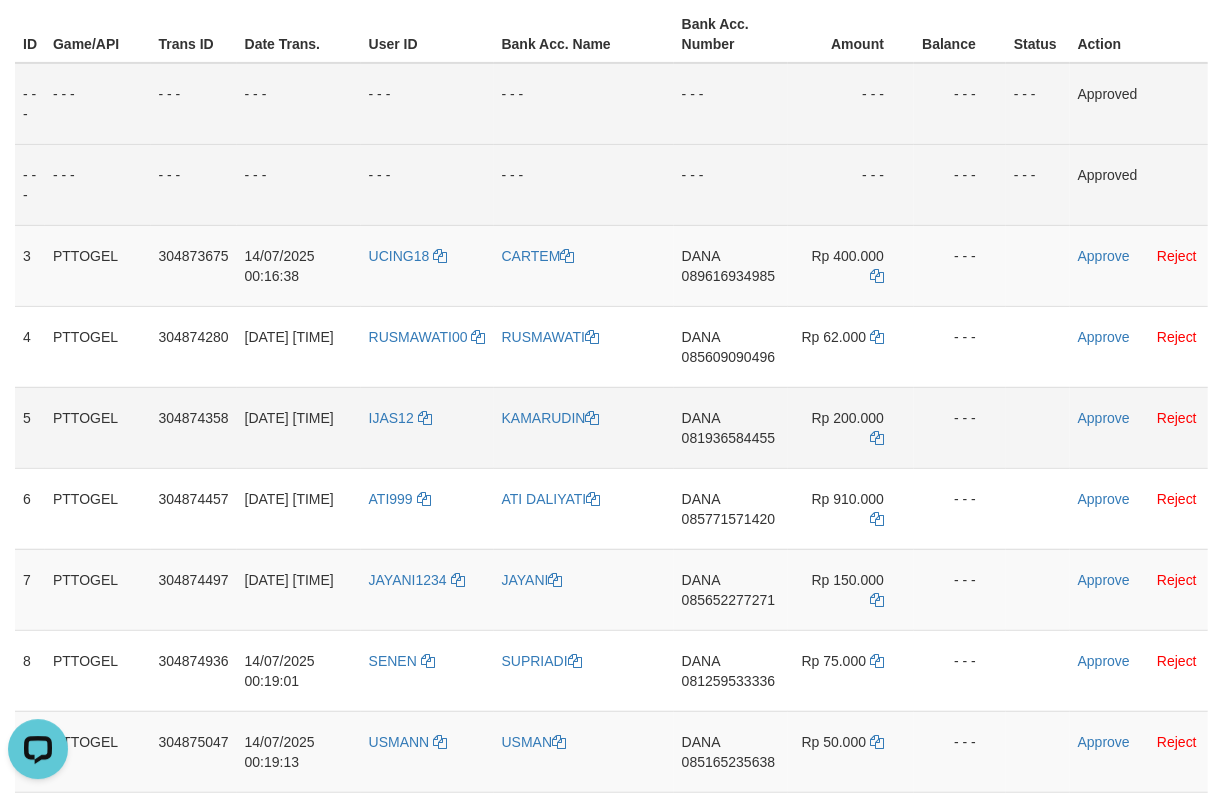 scroll, scrollTop: 378, scrollLeft: 0, axis: vertical 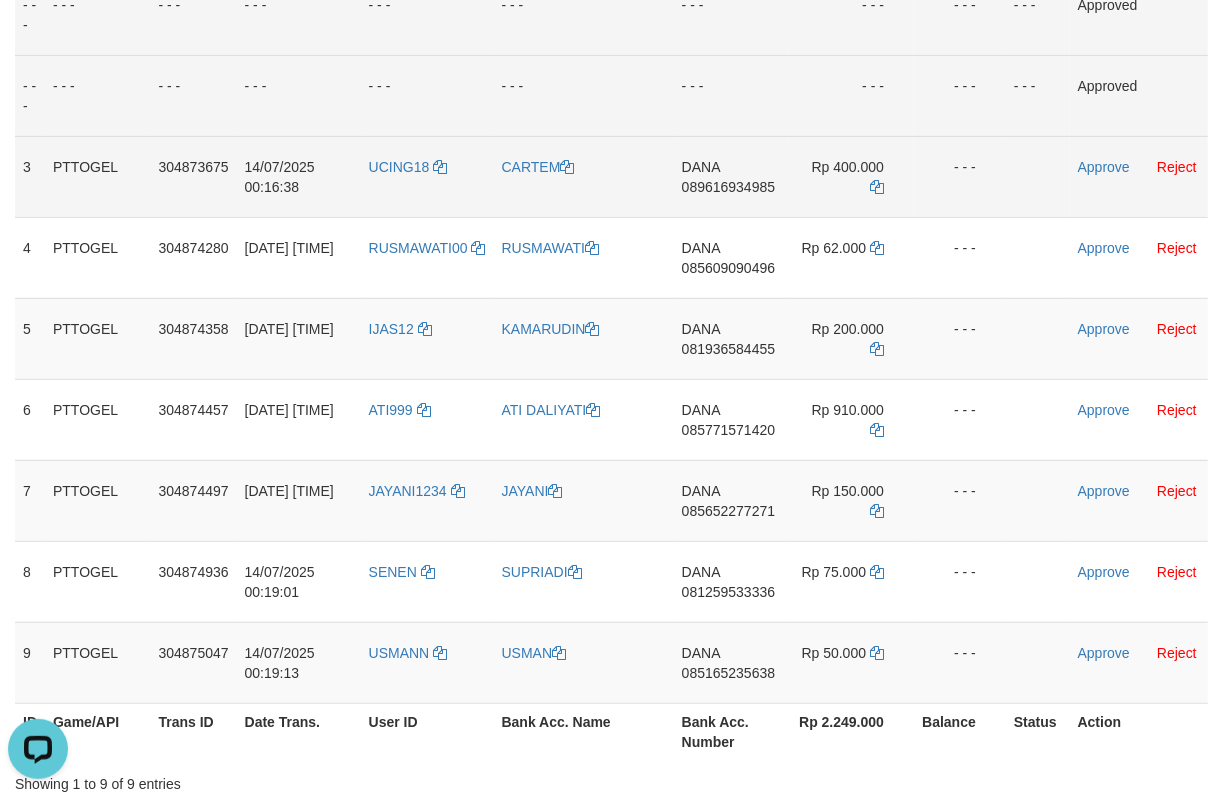 click on "089616934985" at bounding box center [728, 187] 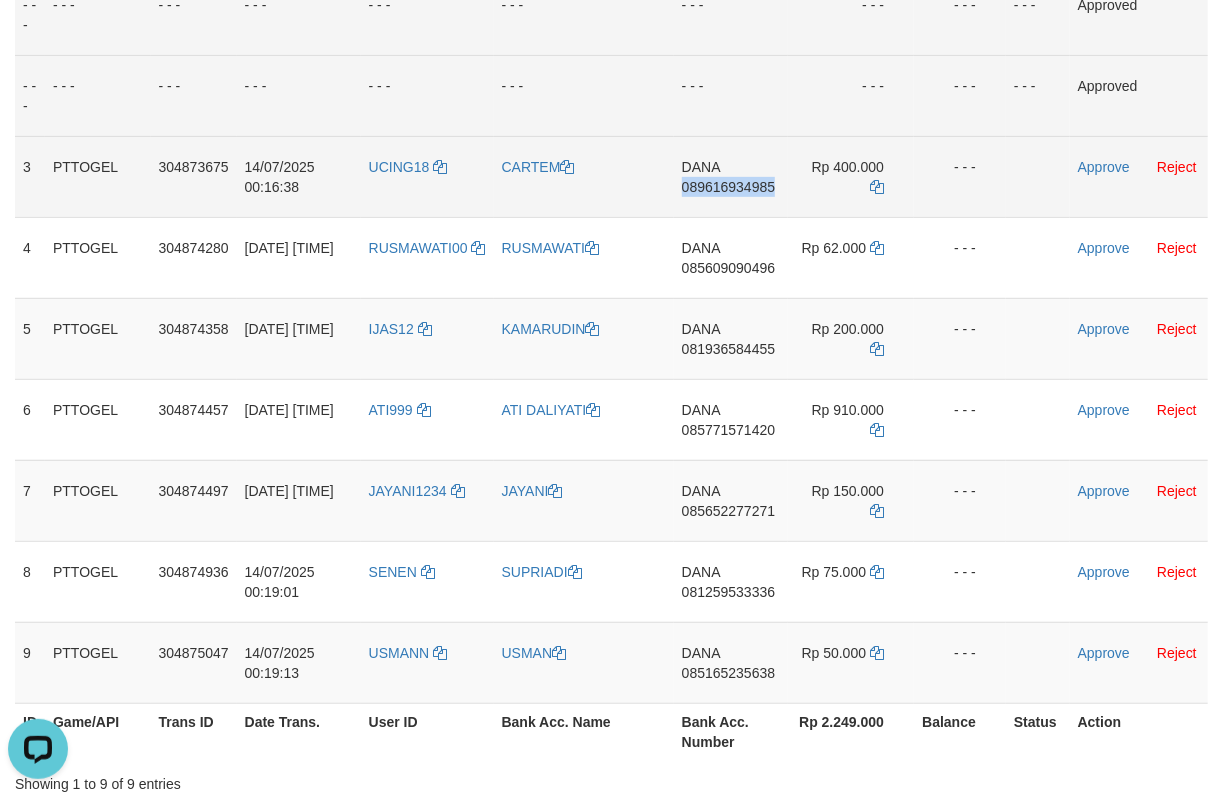 click on "089616934985" at bounding box center [728, 187] 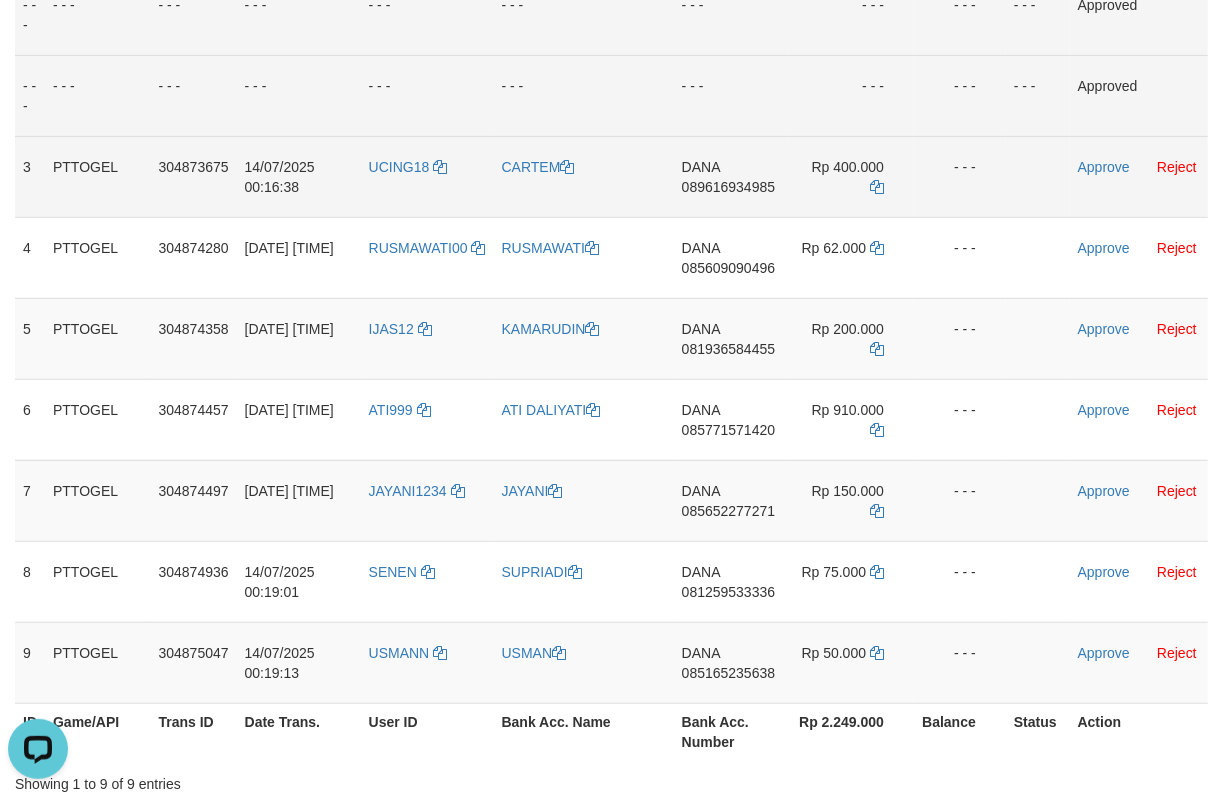click on "Rp 400.000" at bounding box center (851, 176) 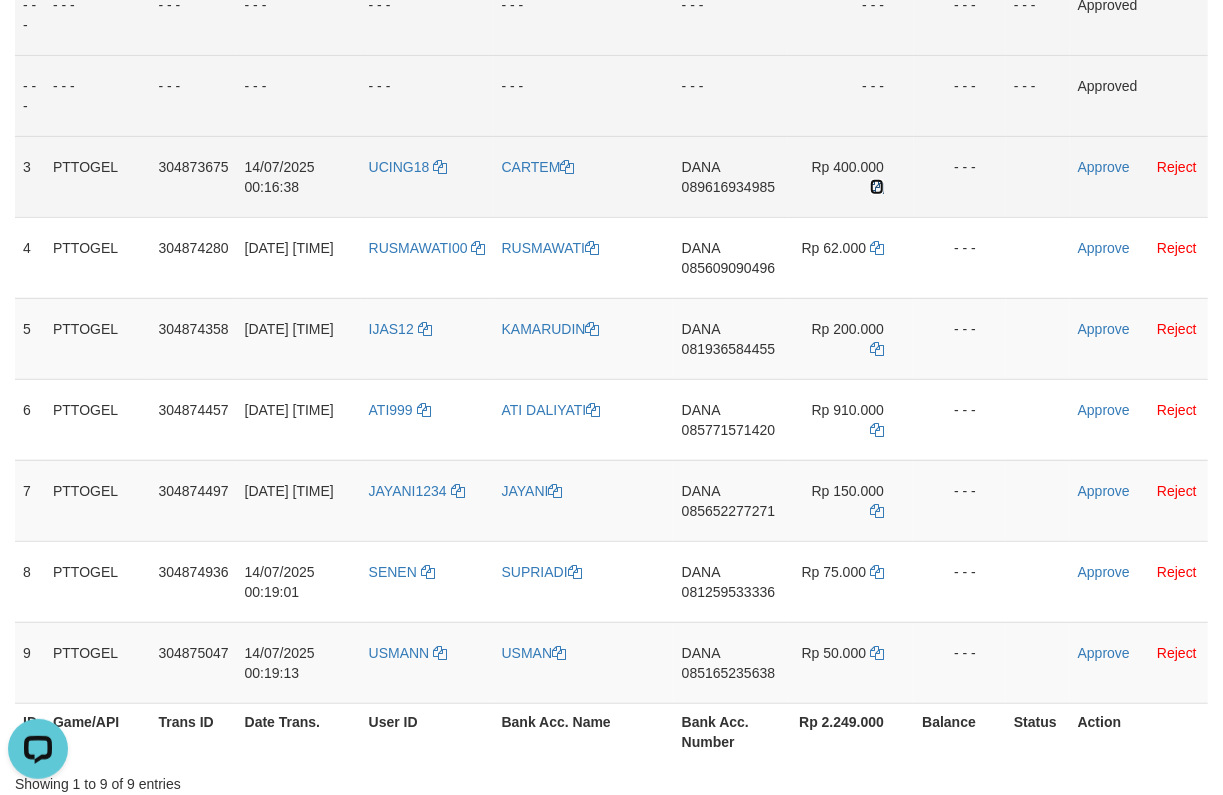click at bounding box center (877, 187) 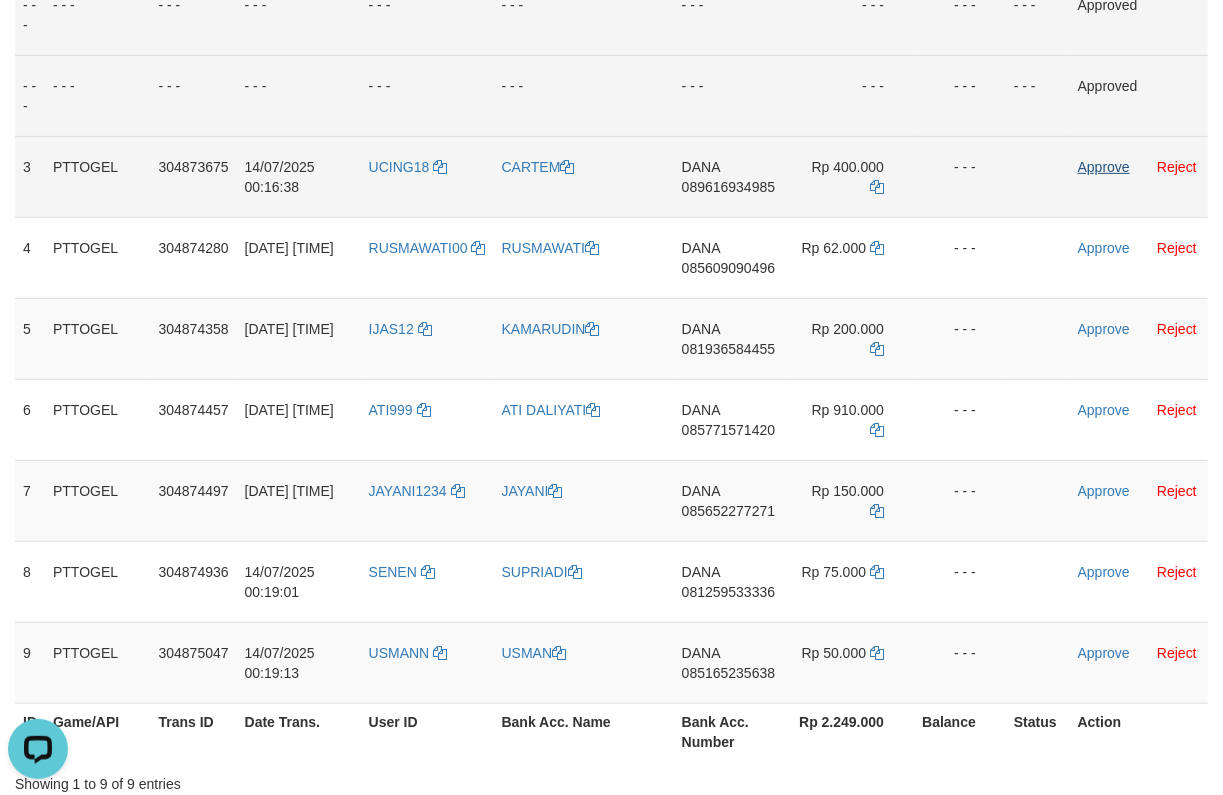 click on "Approve
Reject" at bounding box center (1139, 176) 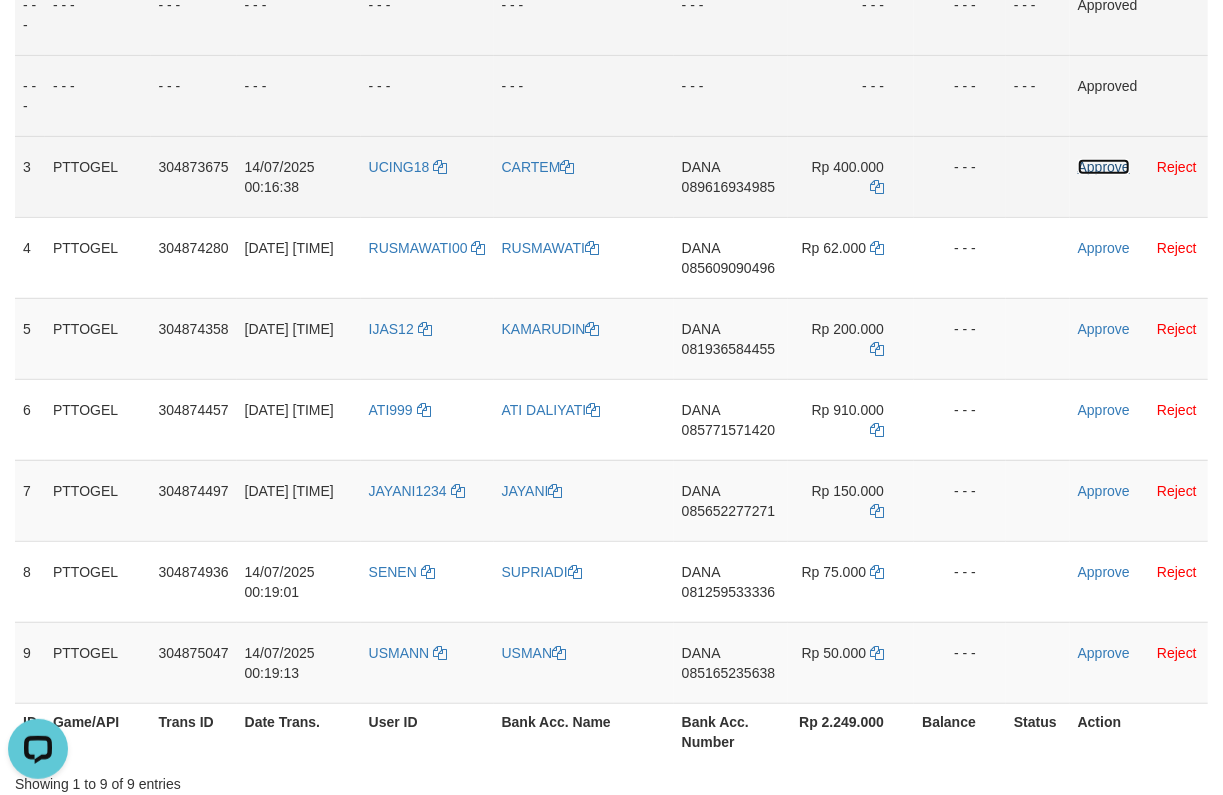 click on "Approve" at bounding box center (1104, 167) 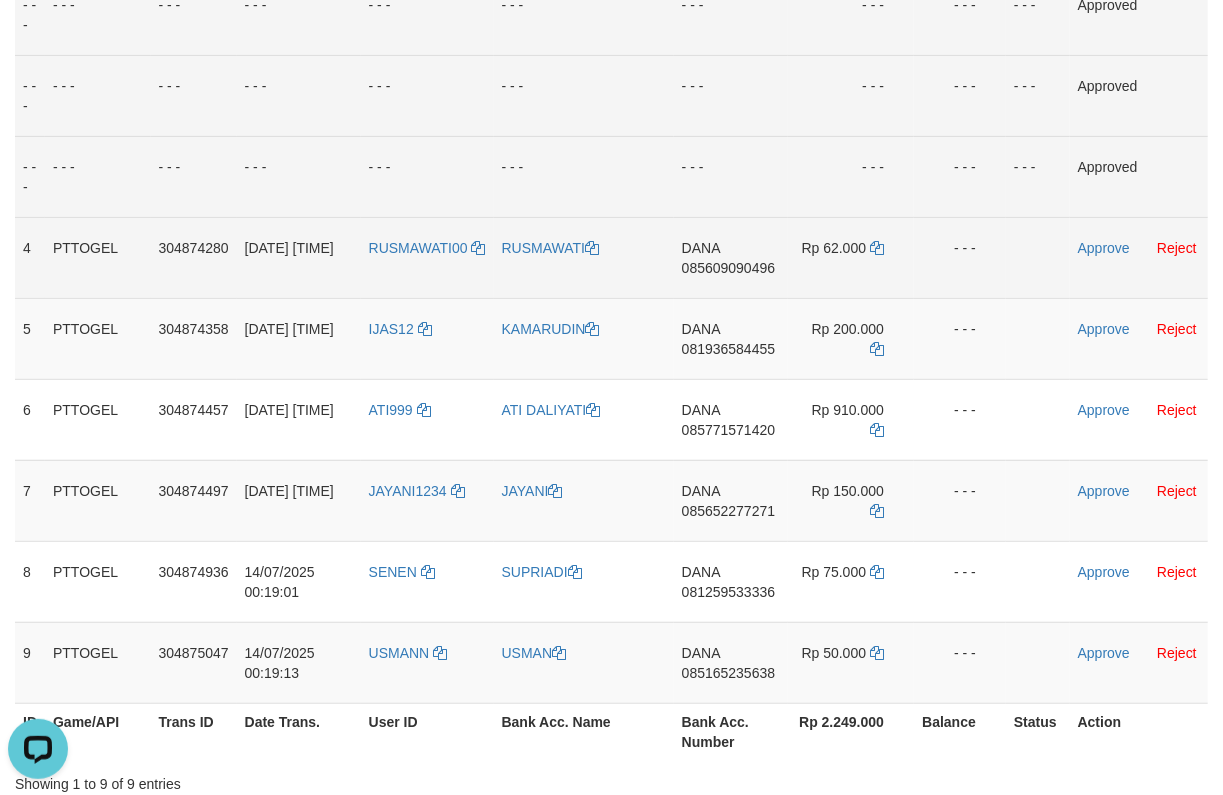 click on "085609090496" at bounding box center [728, 268] 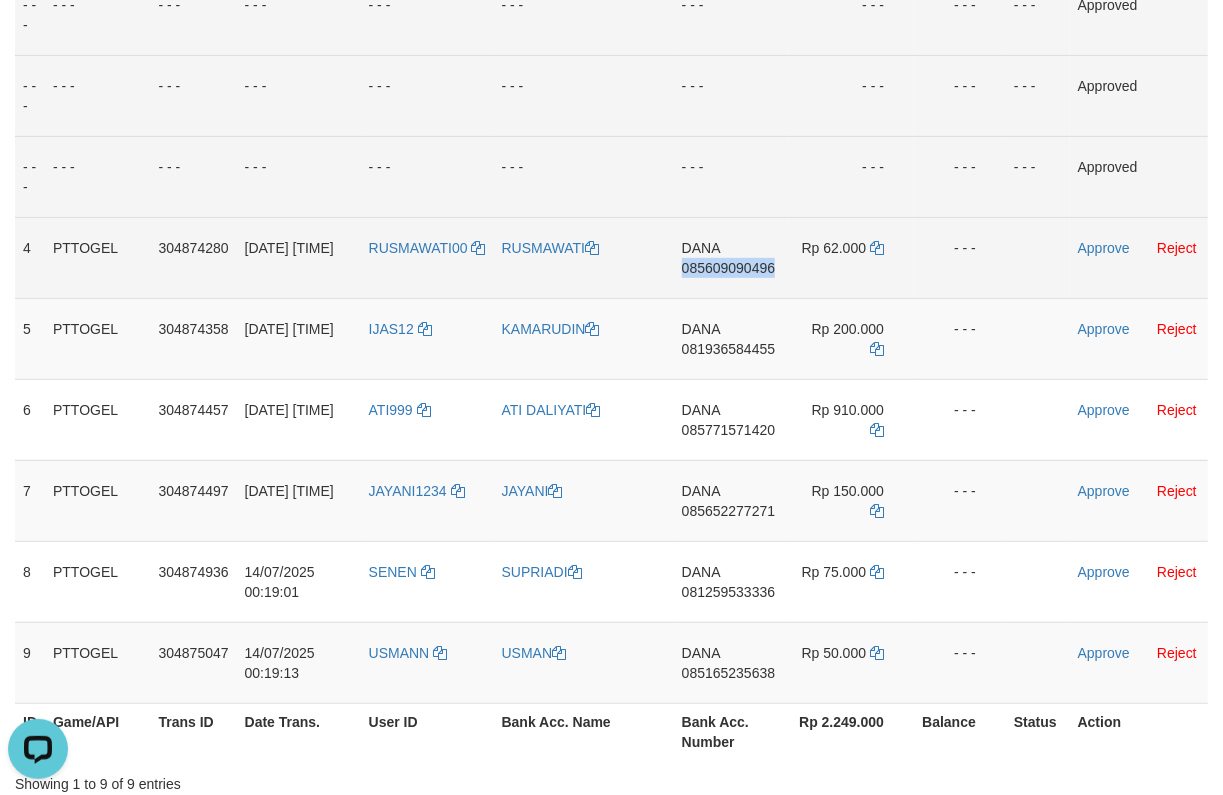 click on "085609090496" at bounding box center [728, 268] 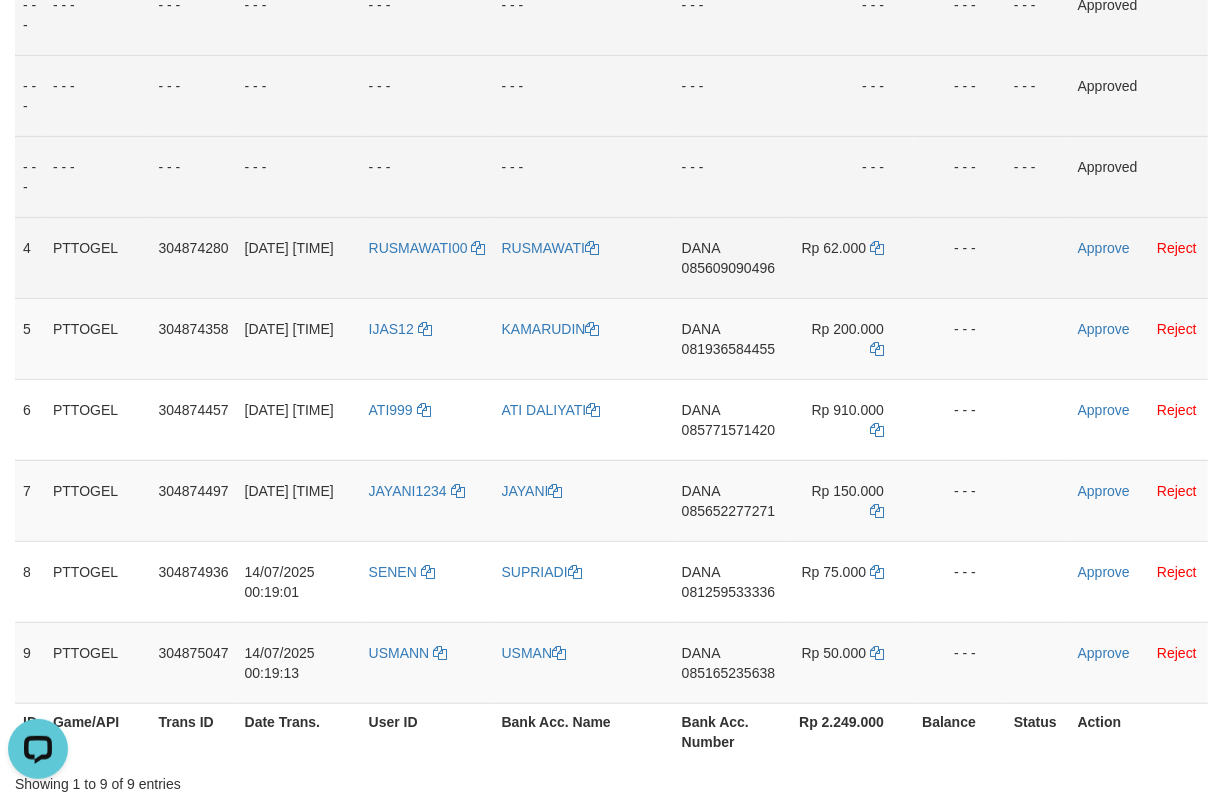 click on "085609090496" at bounding box center (728, 268) 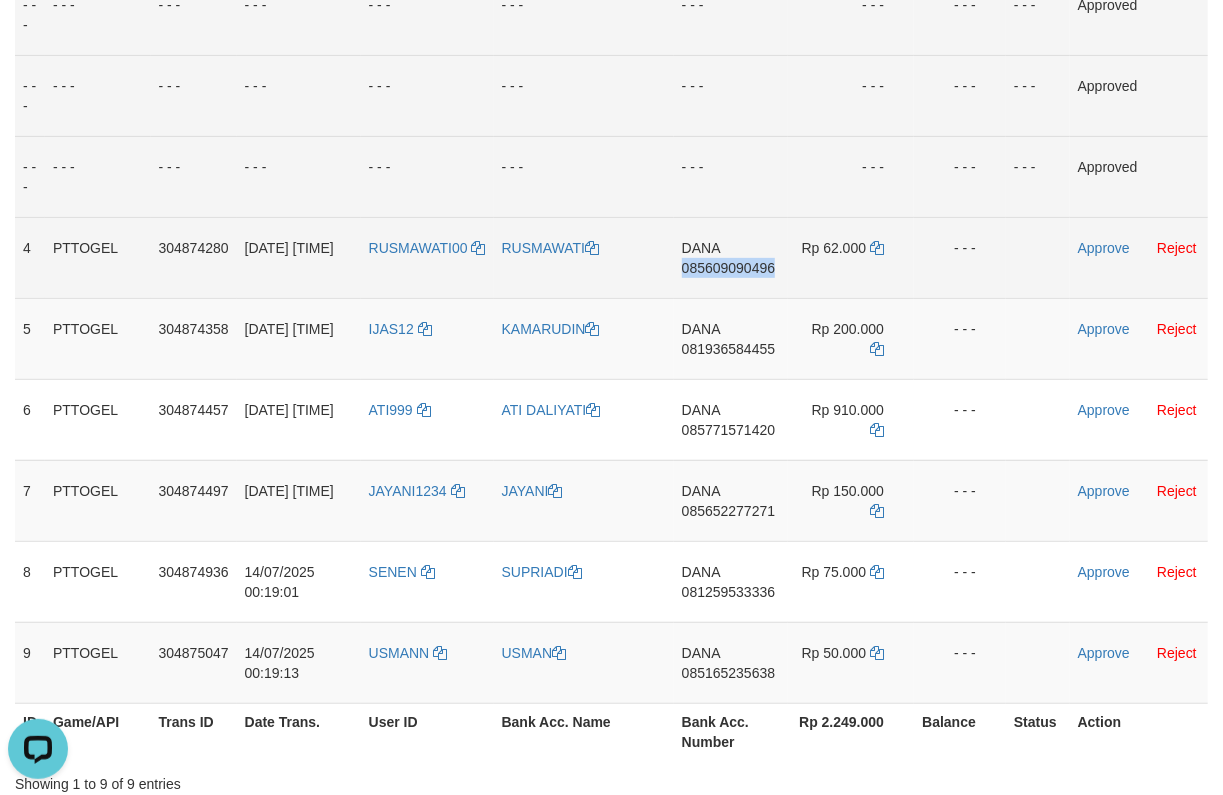 click on "085609090496" at bounding box center (728, 268) 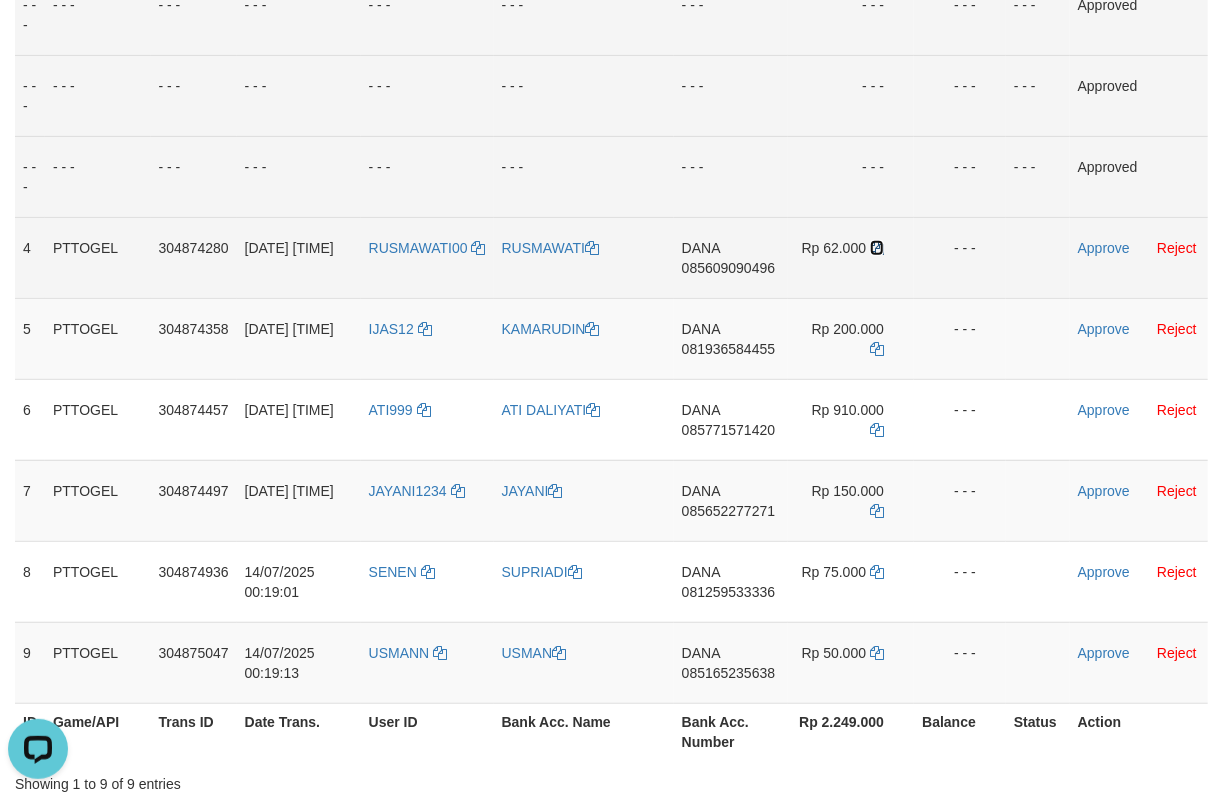 click at bounding box center (877, 248) 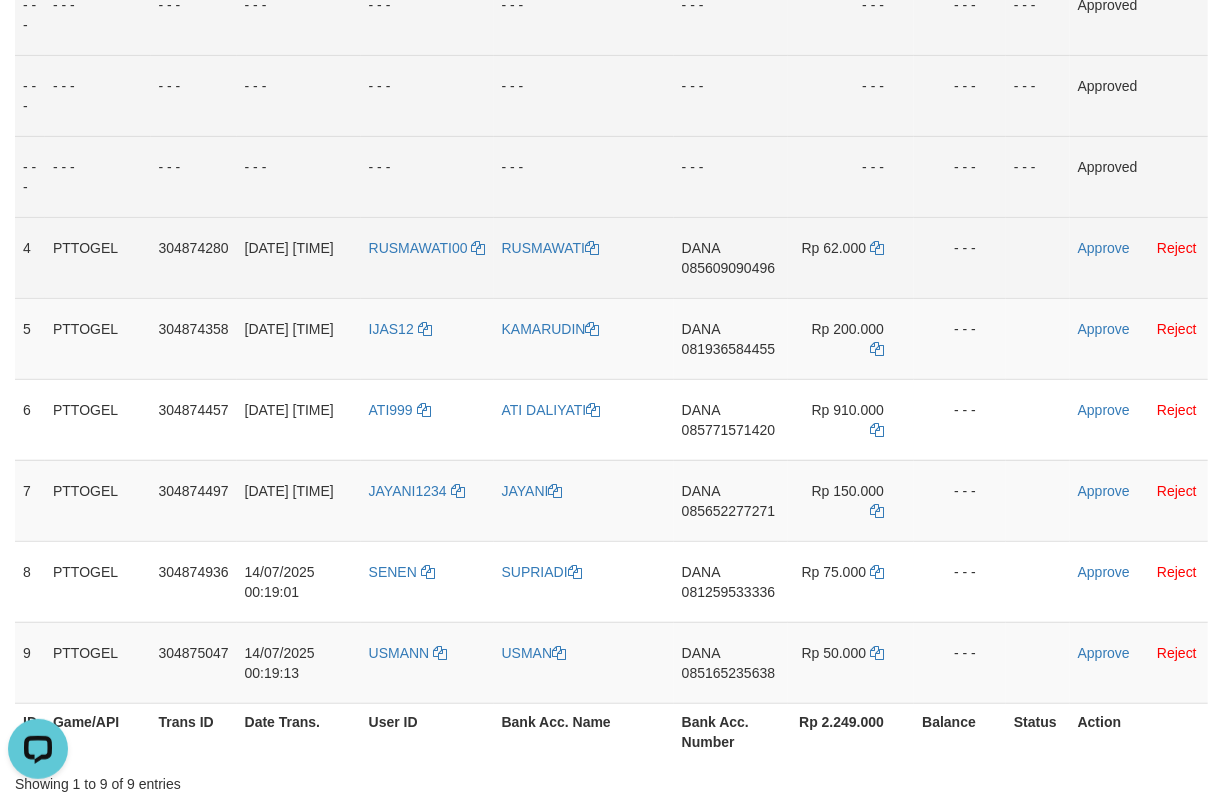 click on "Rp 62.000" at bounding box center [851, 257] 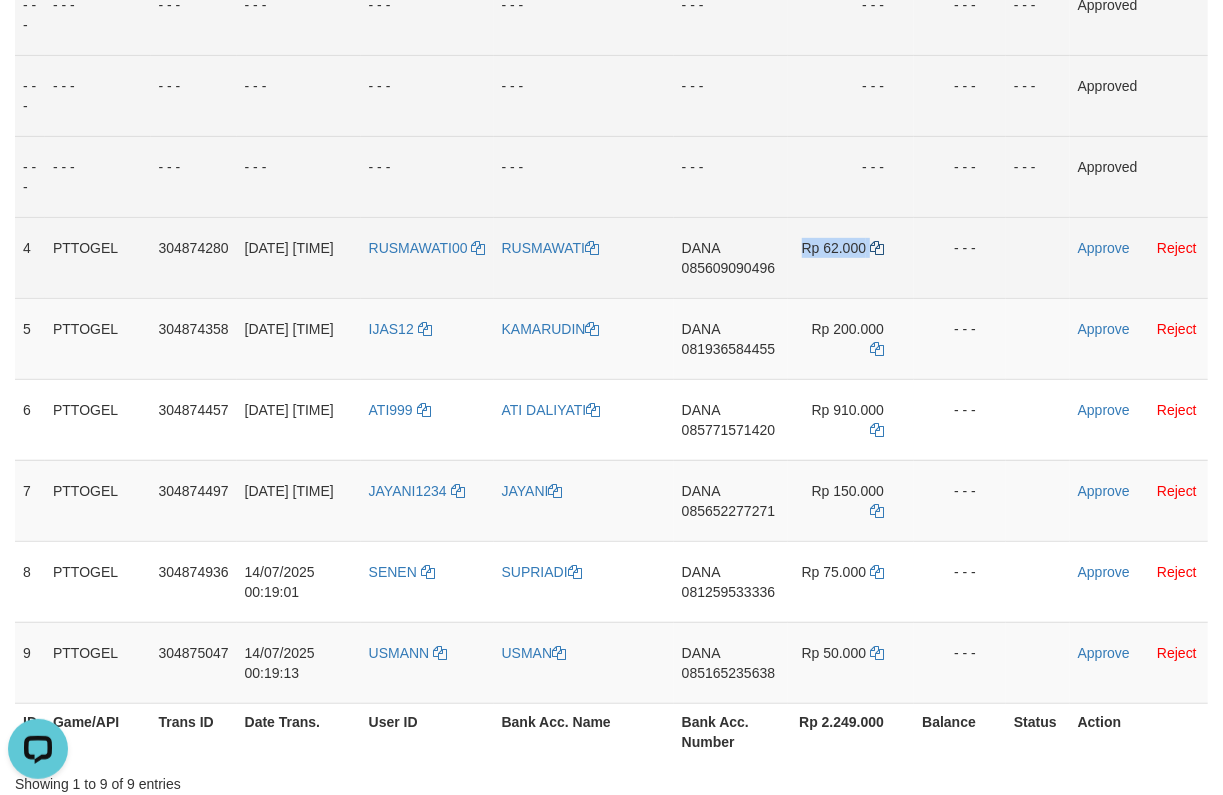 click on "Rp 62.000" at bounding box center (851, 257) 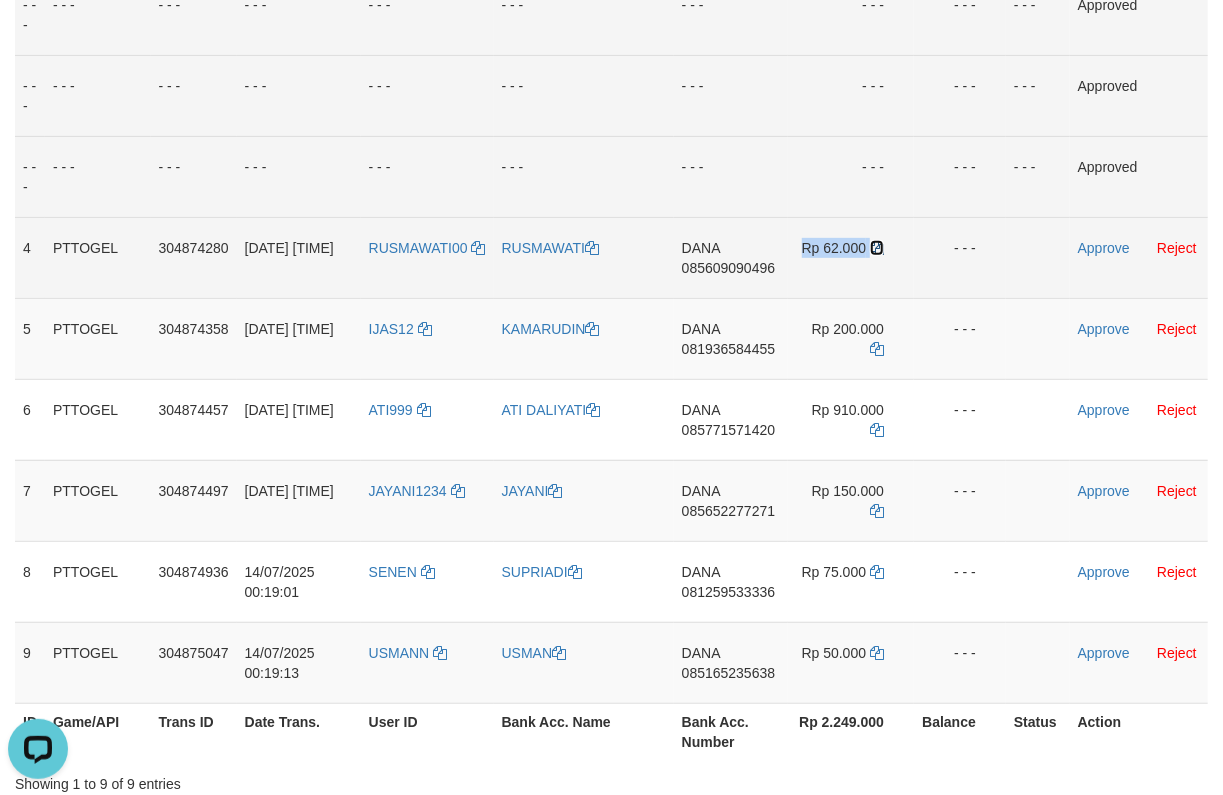 click at bounding box center (877, 248) 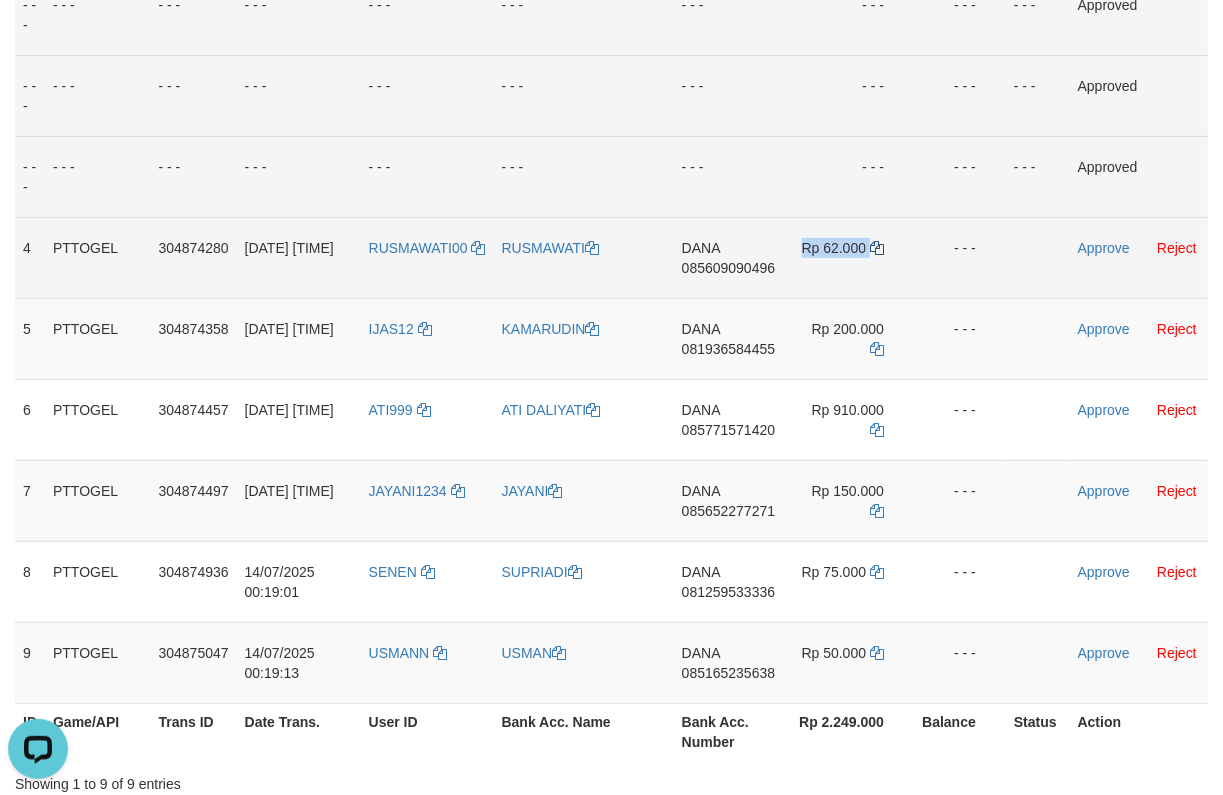 copy on "Rp 62.000" 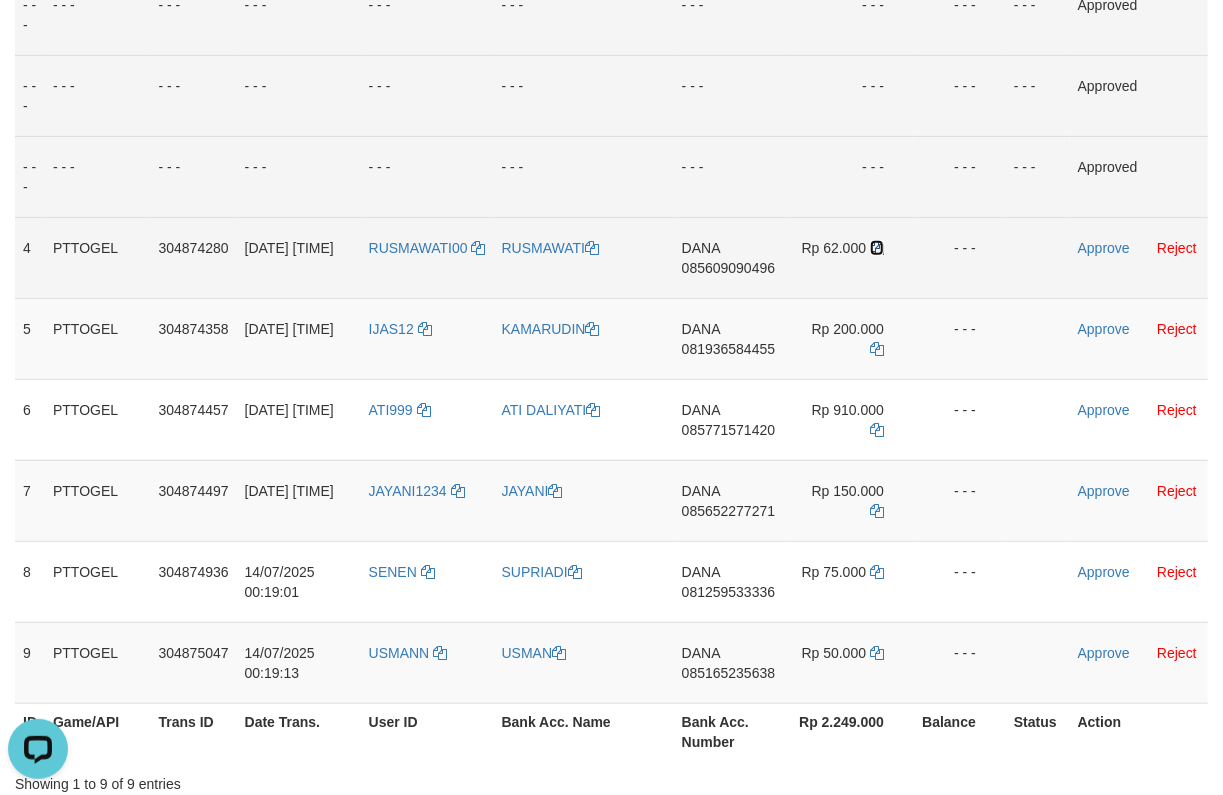 click at bounding box center (877, 248) 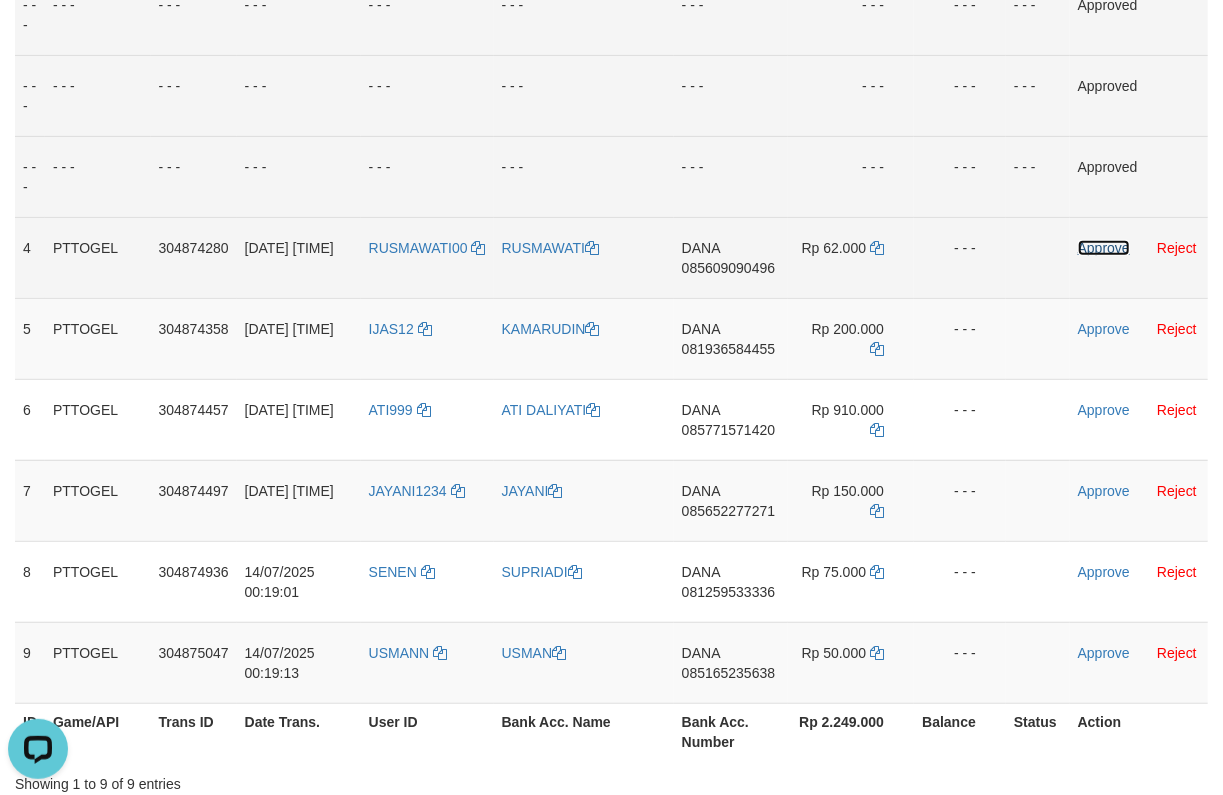 click on "Approve" at bounding box center [1104, 248] 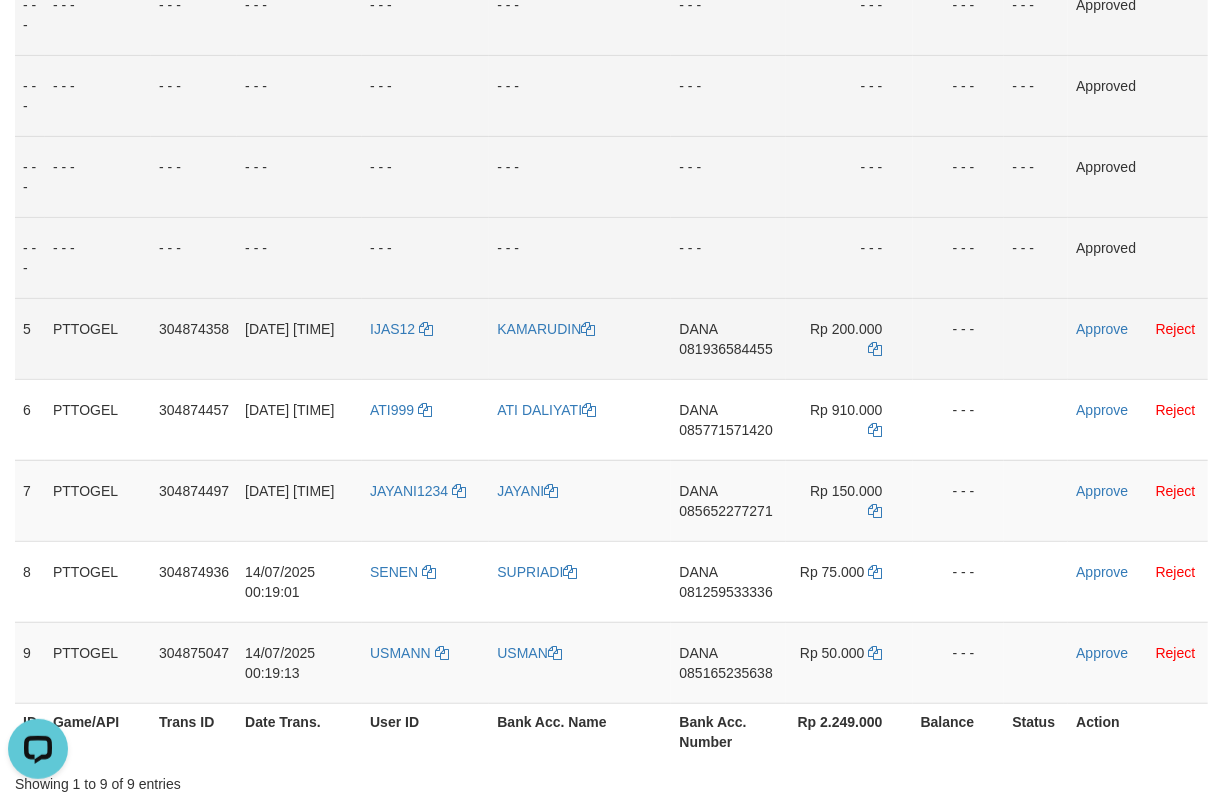 click on "081936584455" at bounding box center (725, 349) 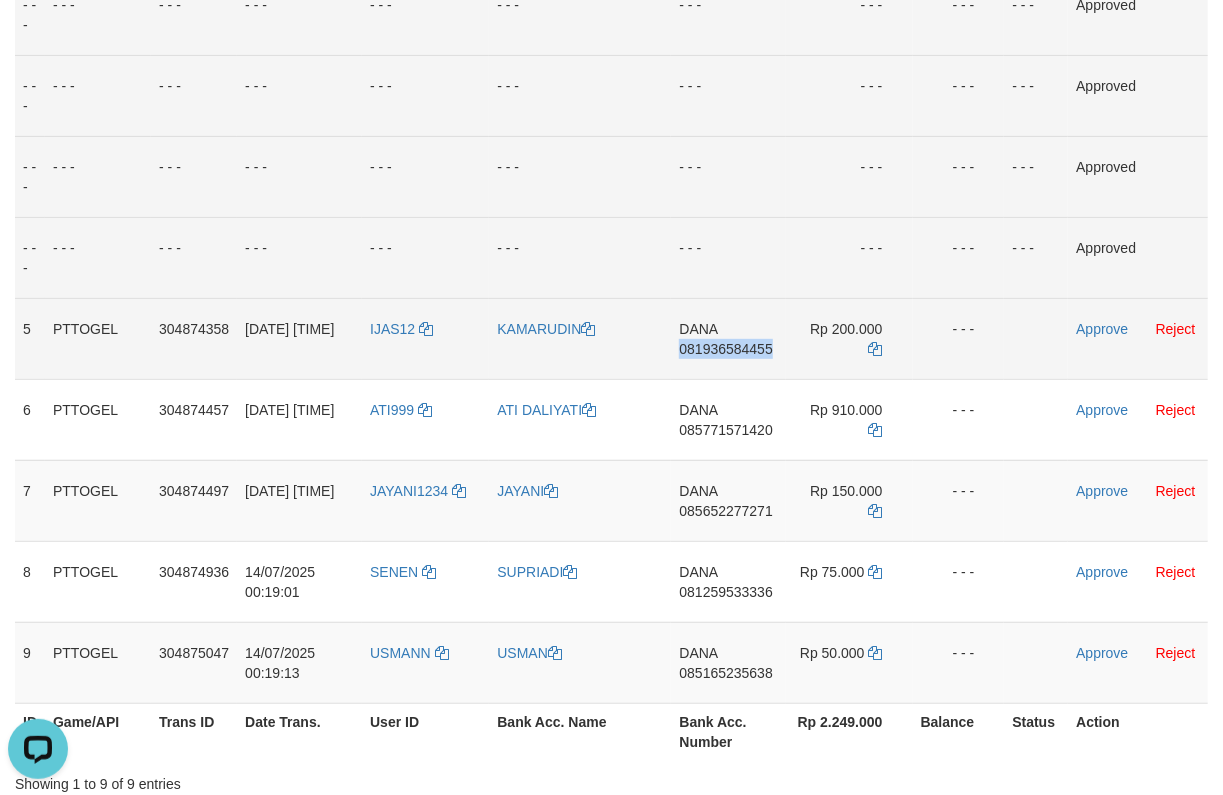 click on "081936584455" at bounding box center [725, 349] 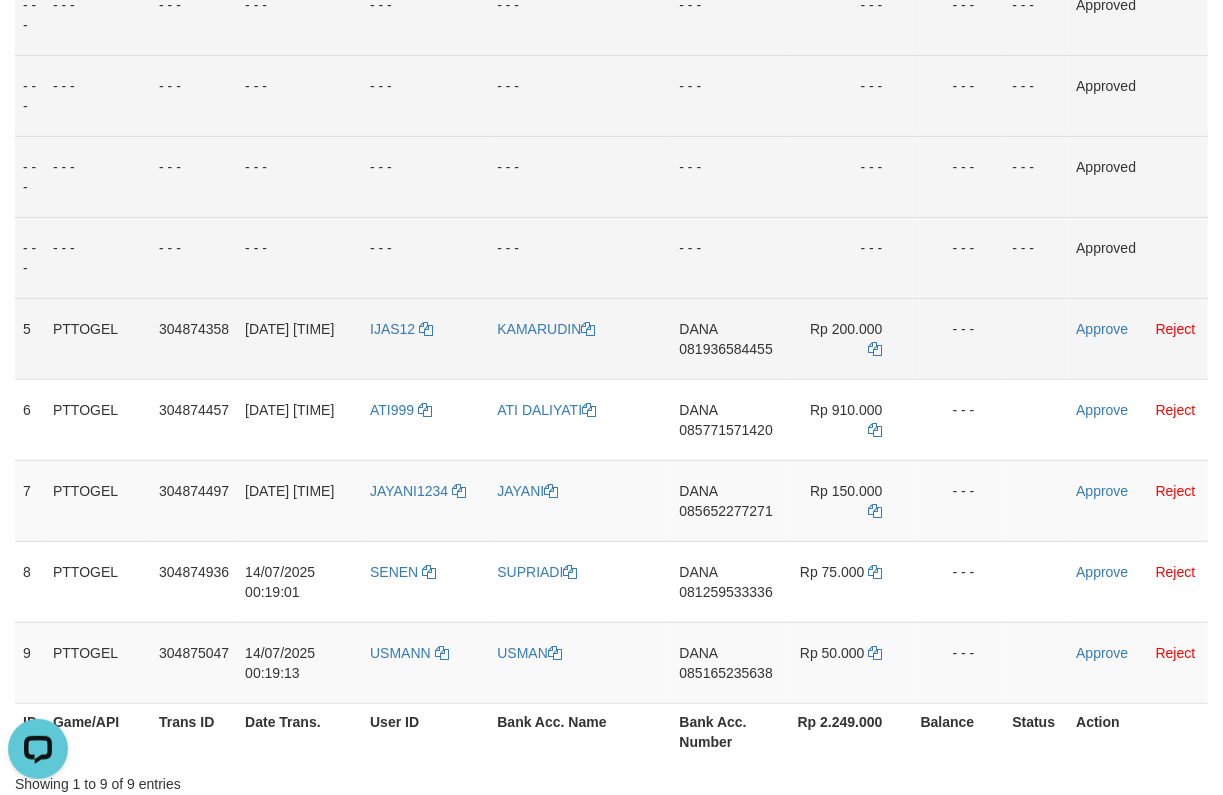 click on "081936584455" at bounding box center (725, 349) 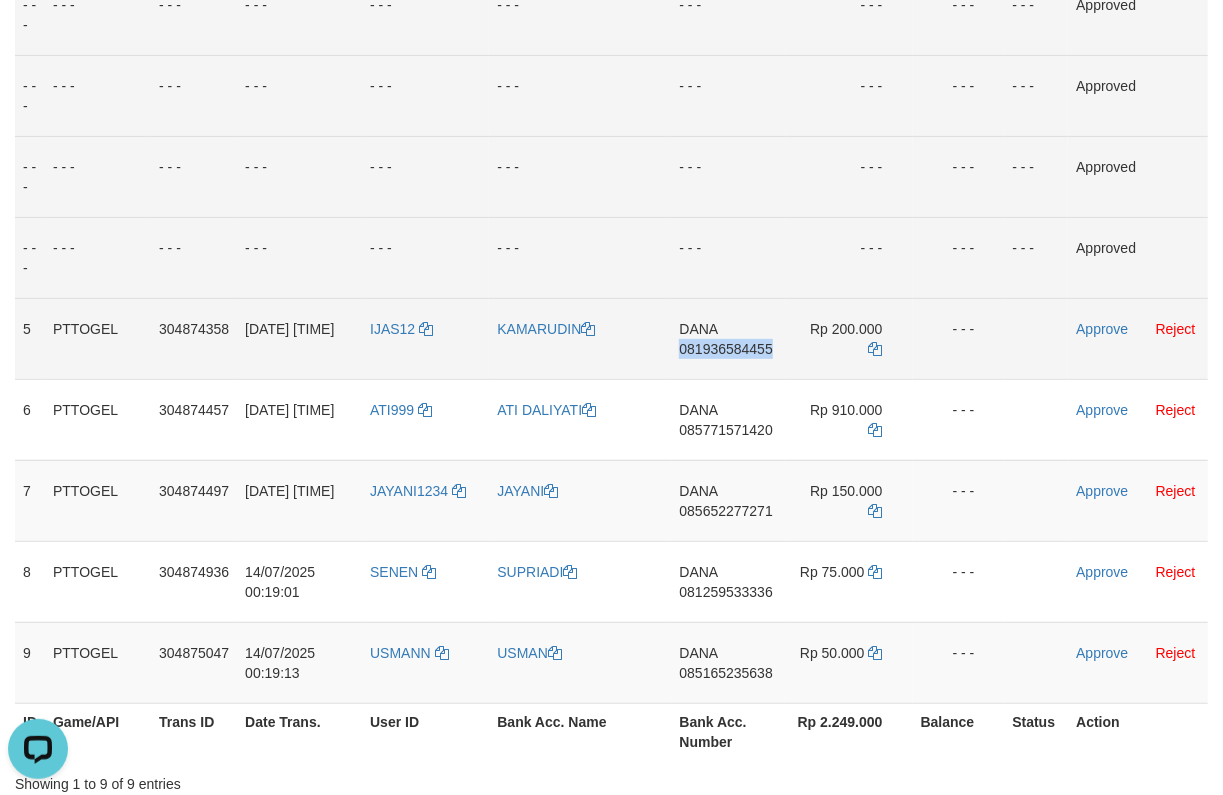 click on "081936584455" at bounding box center [725, 349] 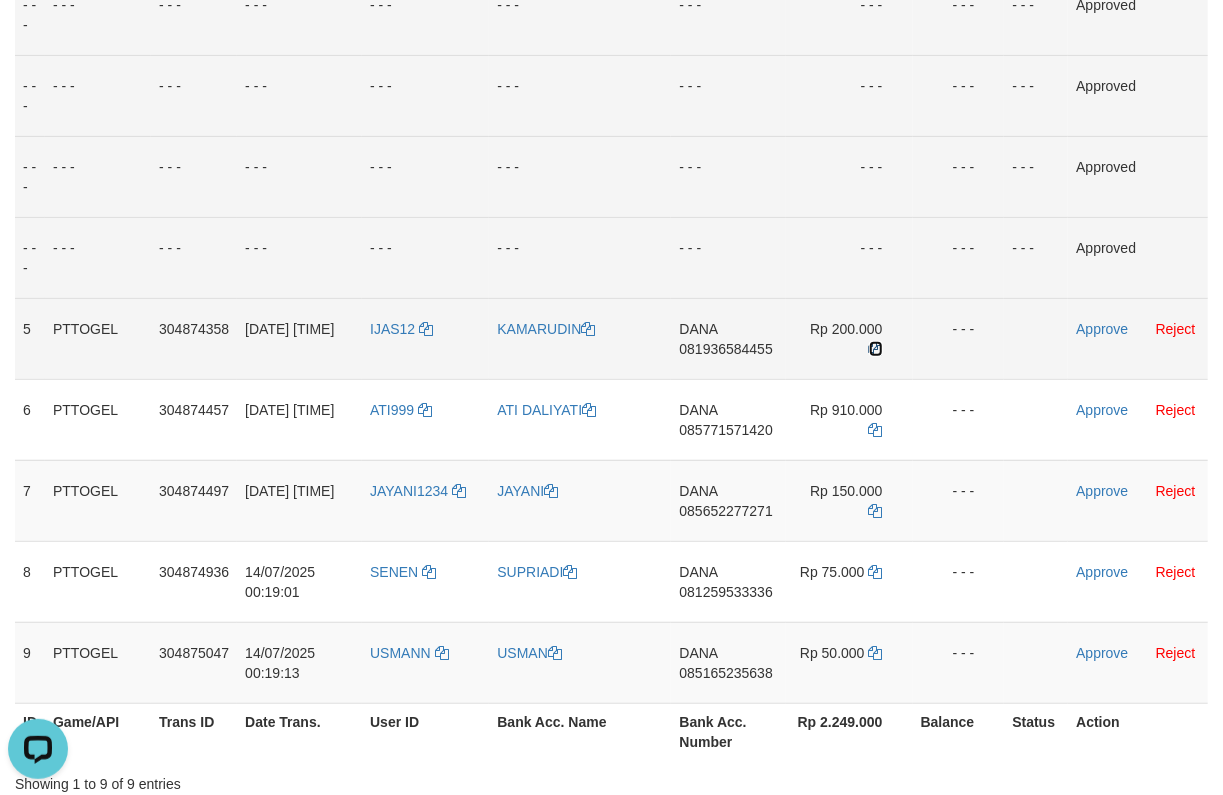 click at bounding box center (876, 349) 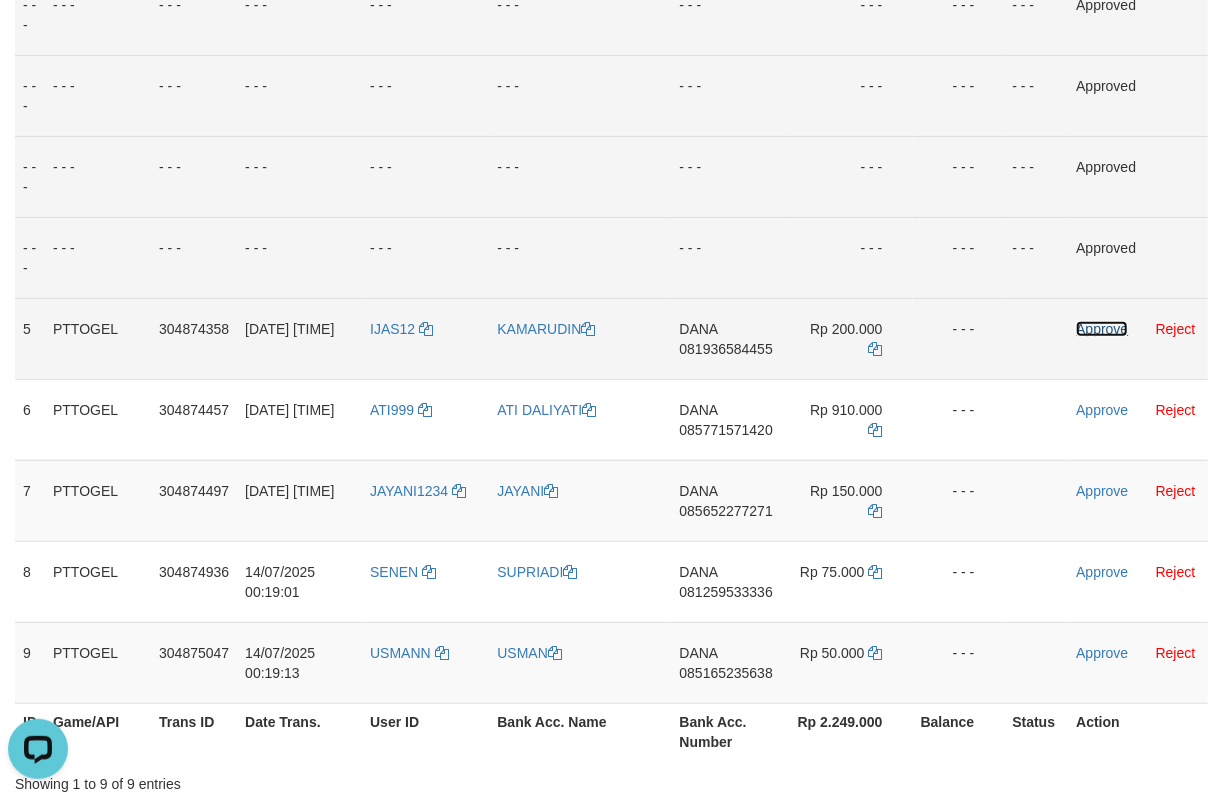 click on "Approve" at bounding box center (1102, 329) 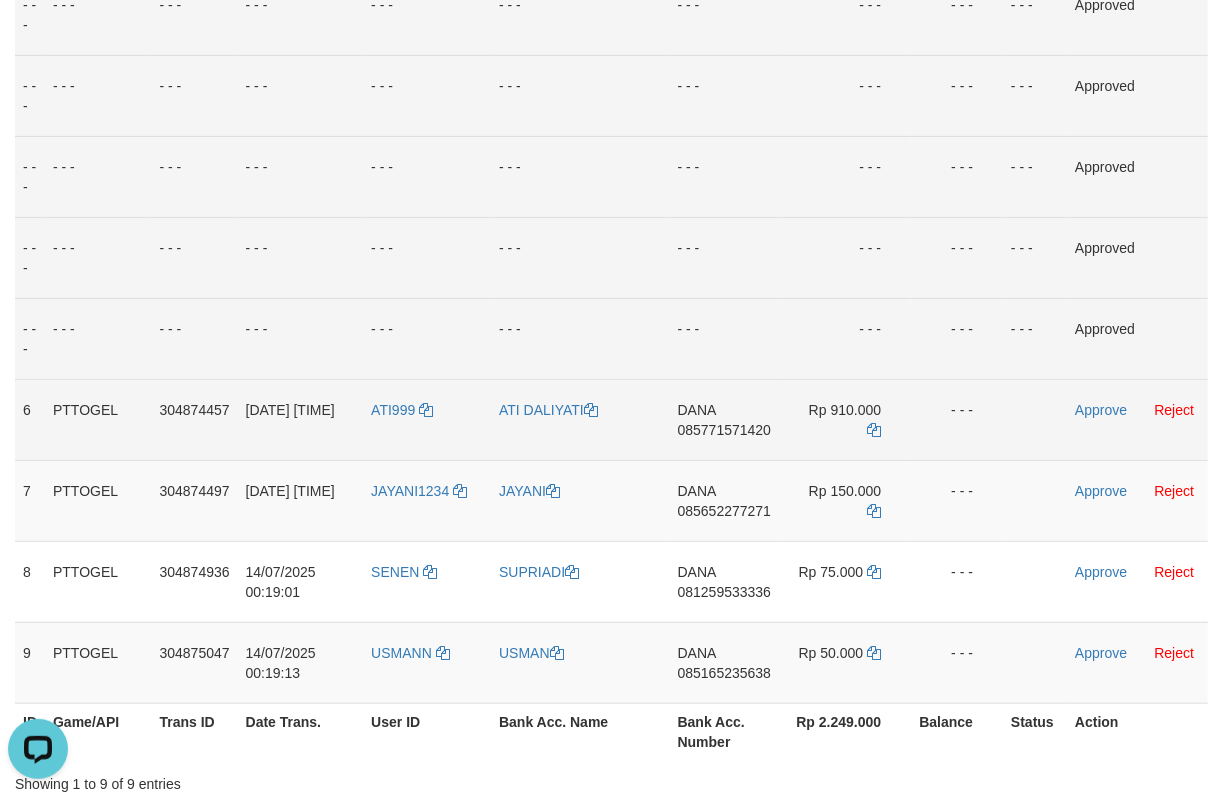 click on "085771571420" at bounding box center [724, 430] 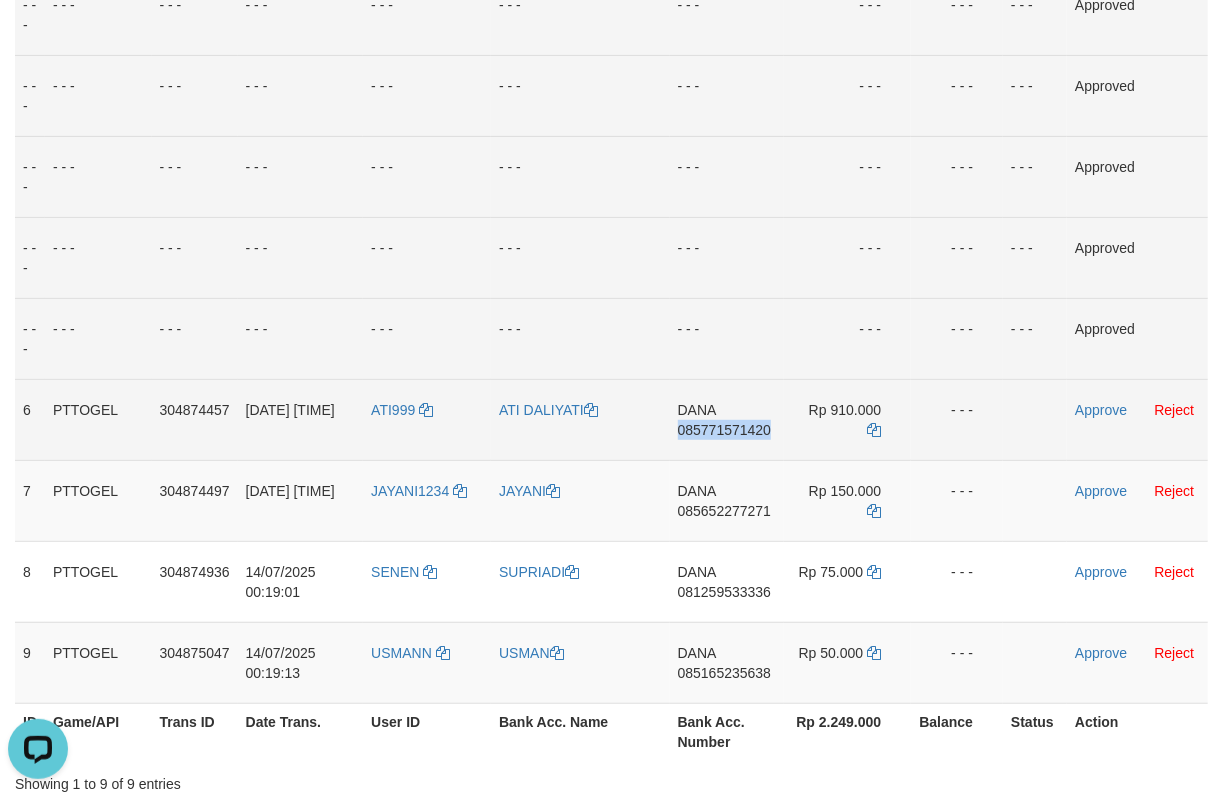 click on "085771571420" at bounding box center [724, 430] 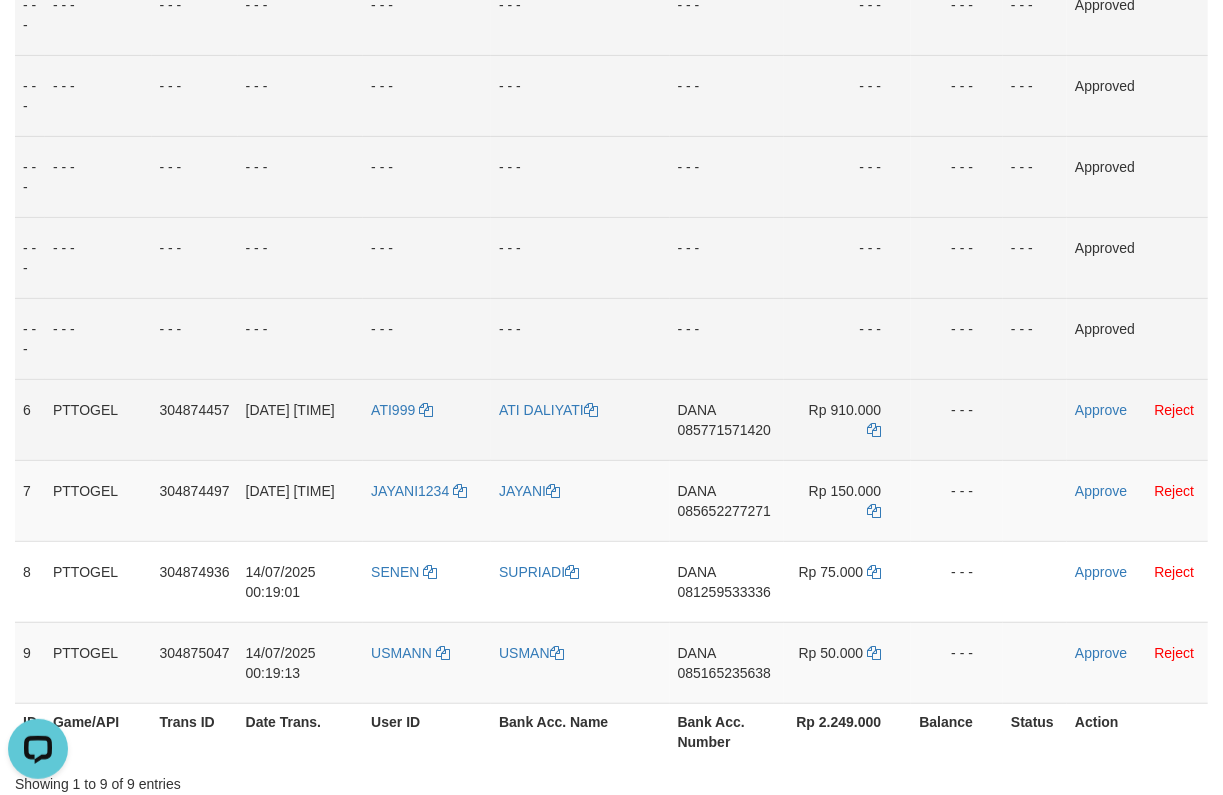 click on "085771571420" at bounding box center (724, 430) 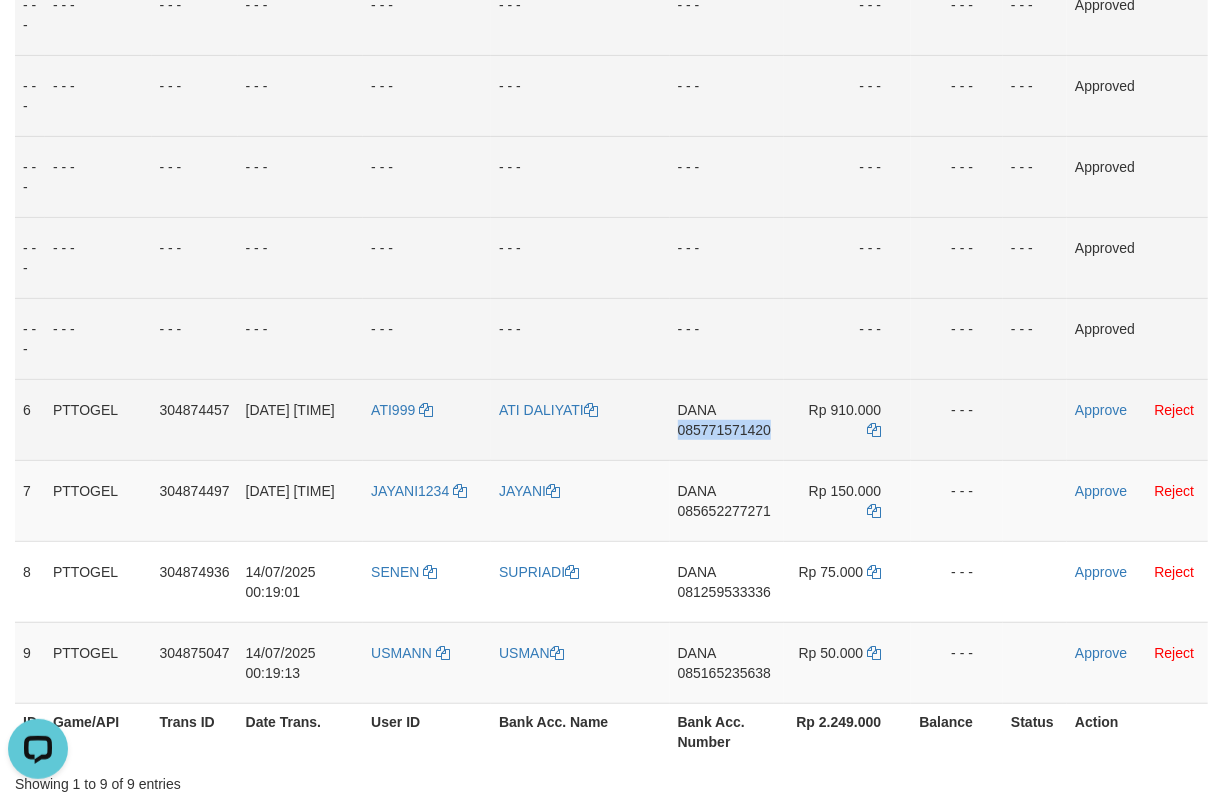 click on "085771571420" at bounding box center (724, 430) 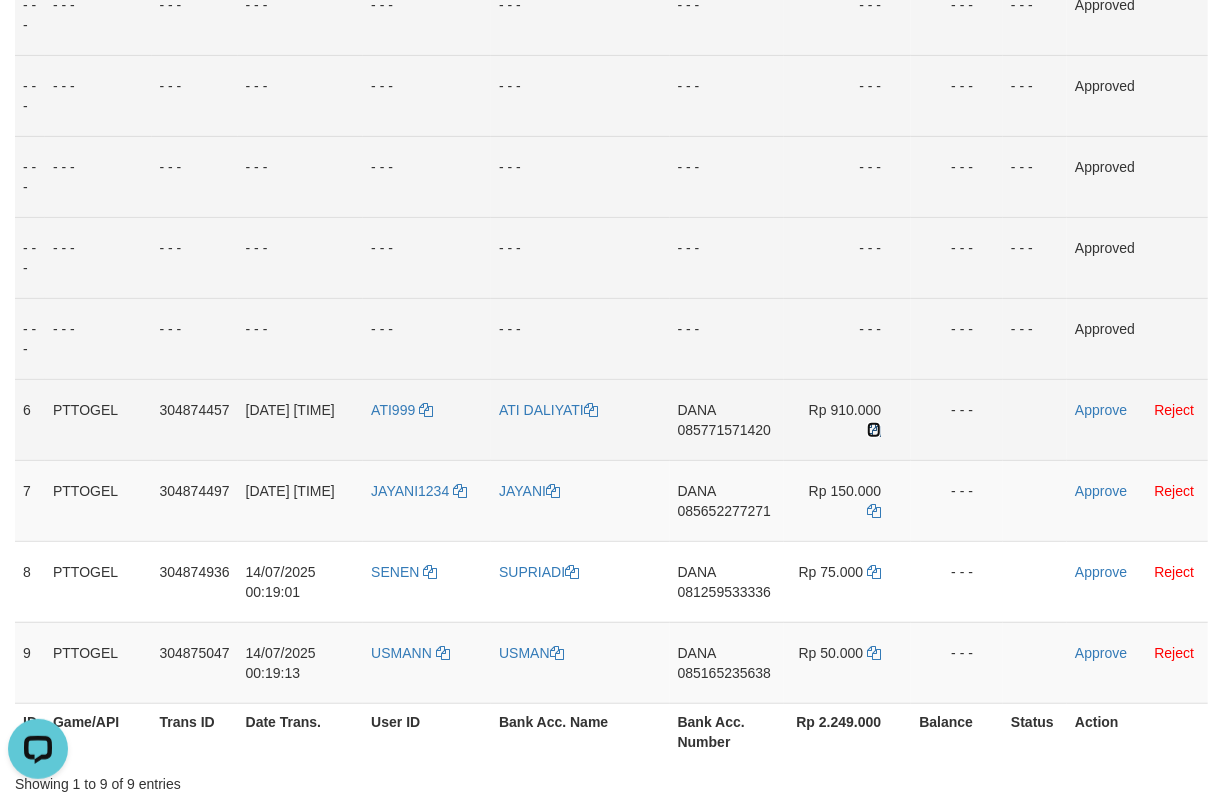click at bounding box center (874, 430) 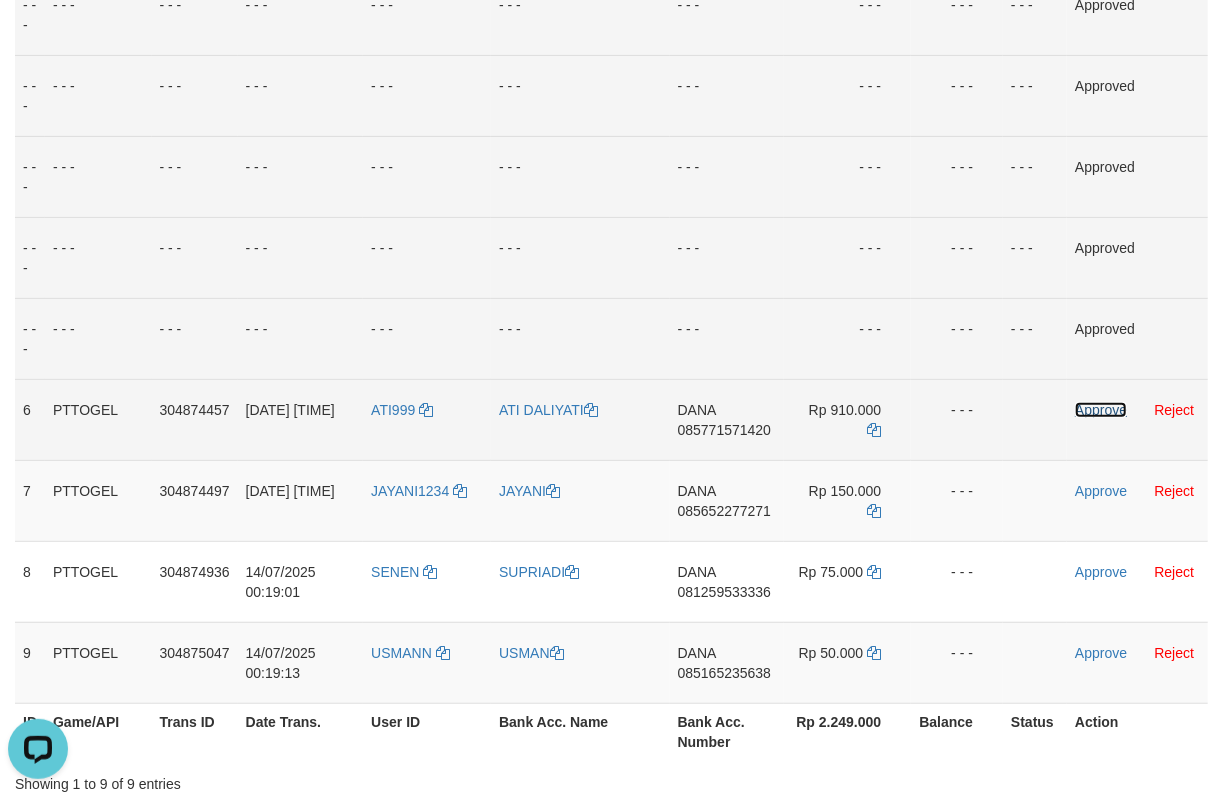 click on "Approve" at bounding box center (1101, 410) 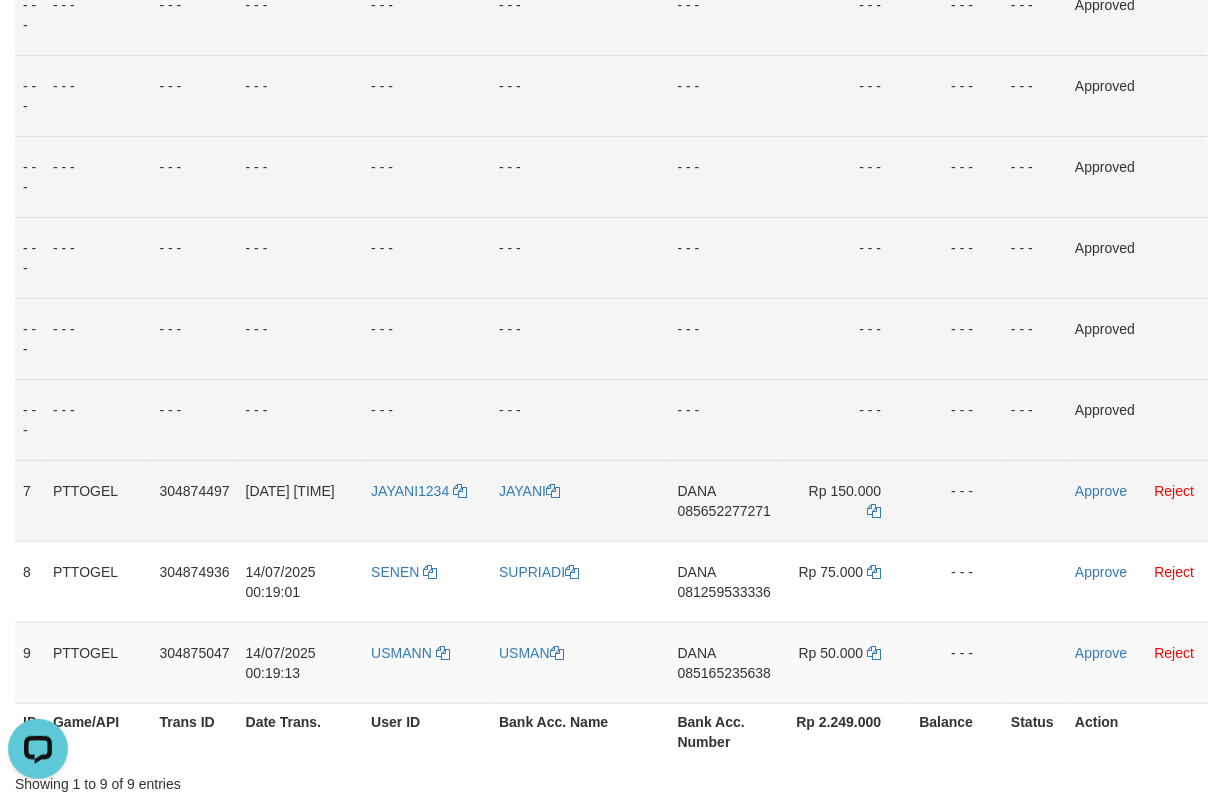 click on "085652277271" at bounding box center [724, 511] 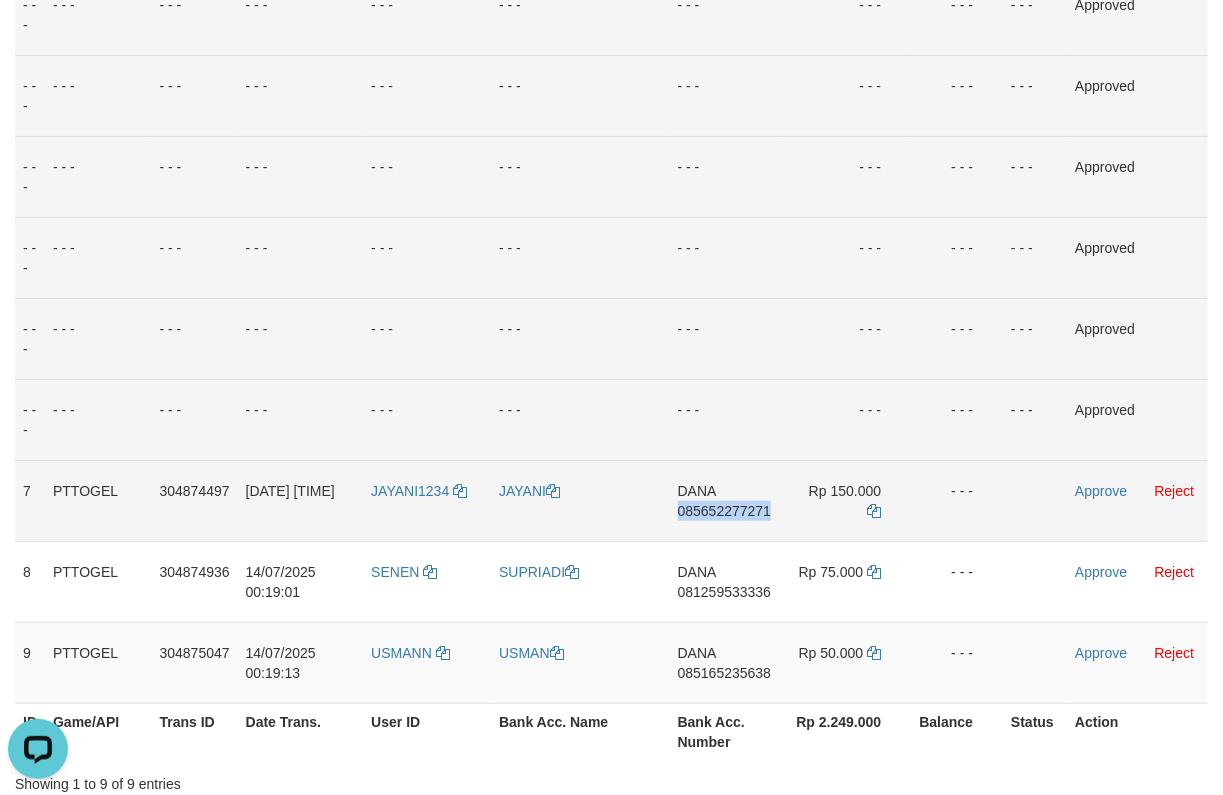 click on "085652277271" at bounding box center [724, 511] 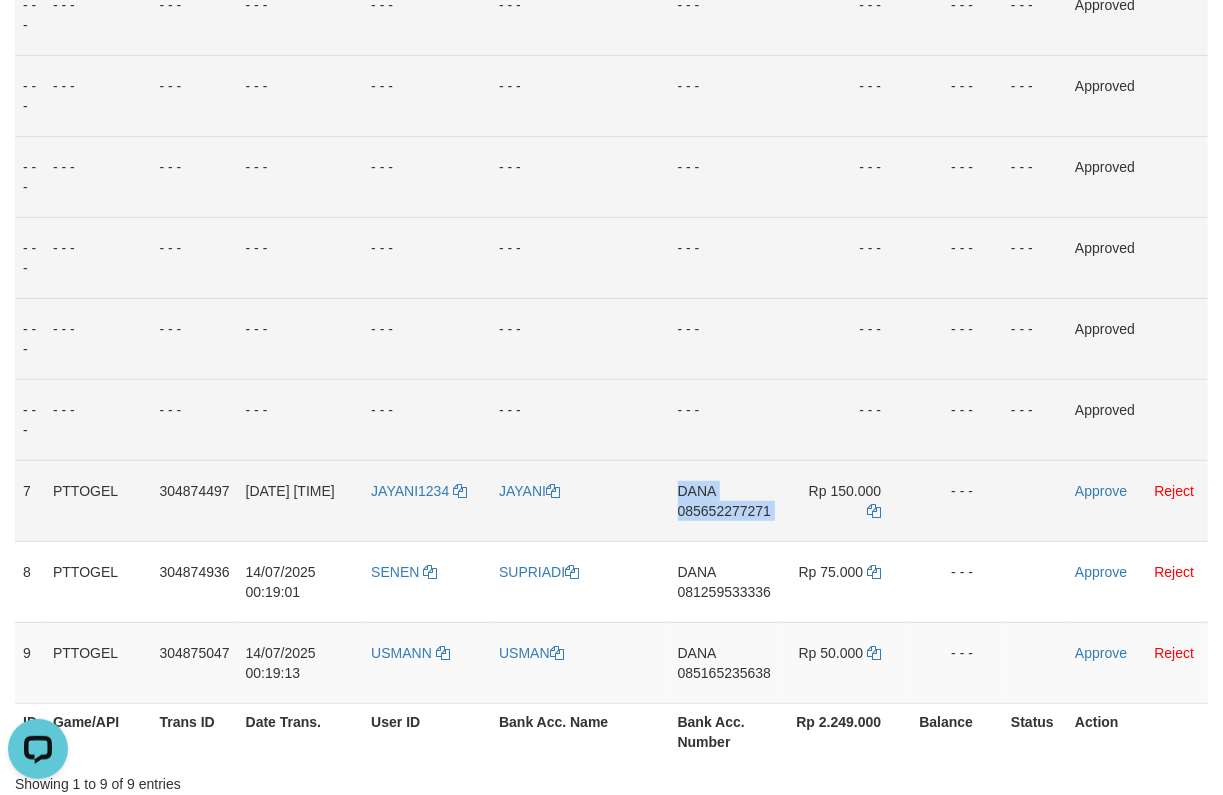 click on "085652277271" at bounding box center (724, 511) 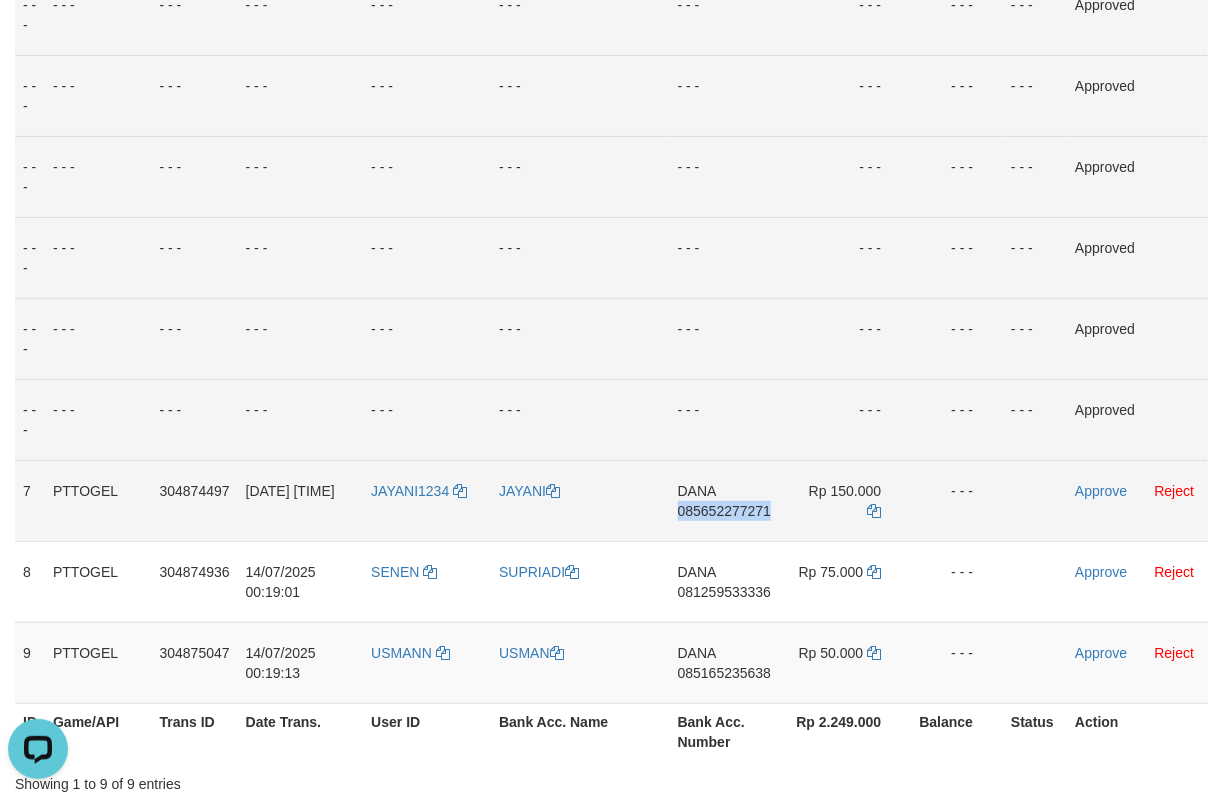 click on "085652277271" at bounding box center (724, 511) 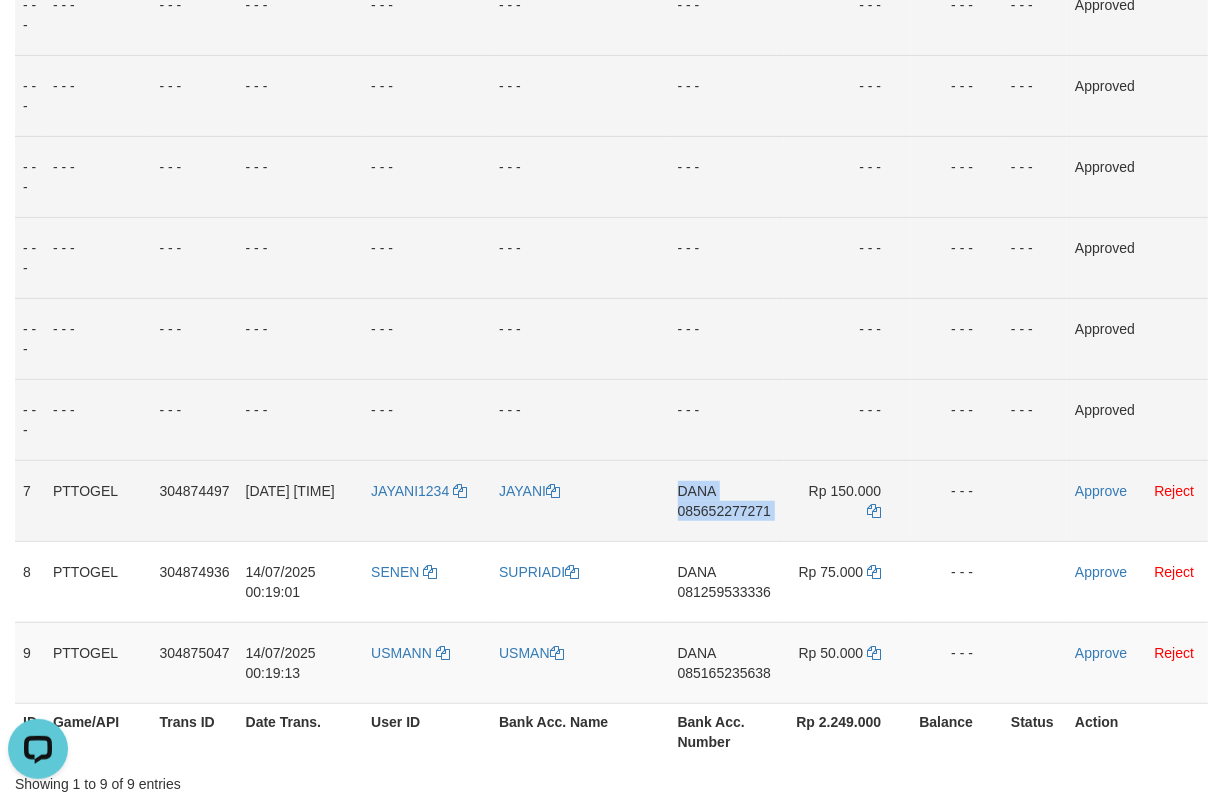 click on "085652277271" at bounding box center (724, 511) 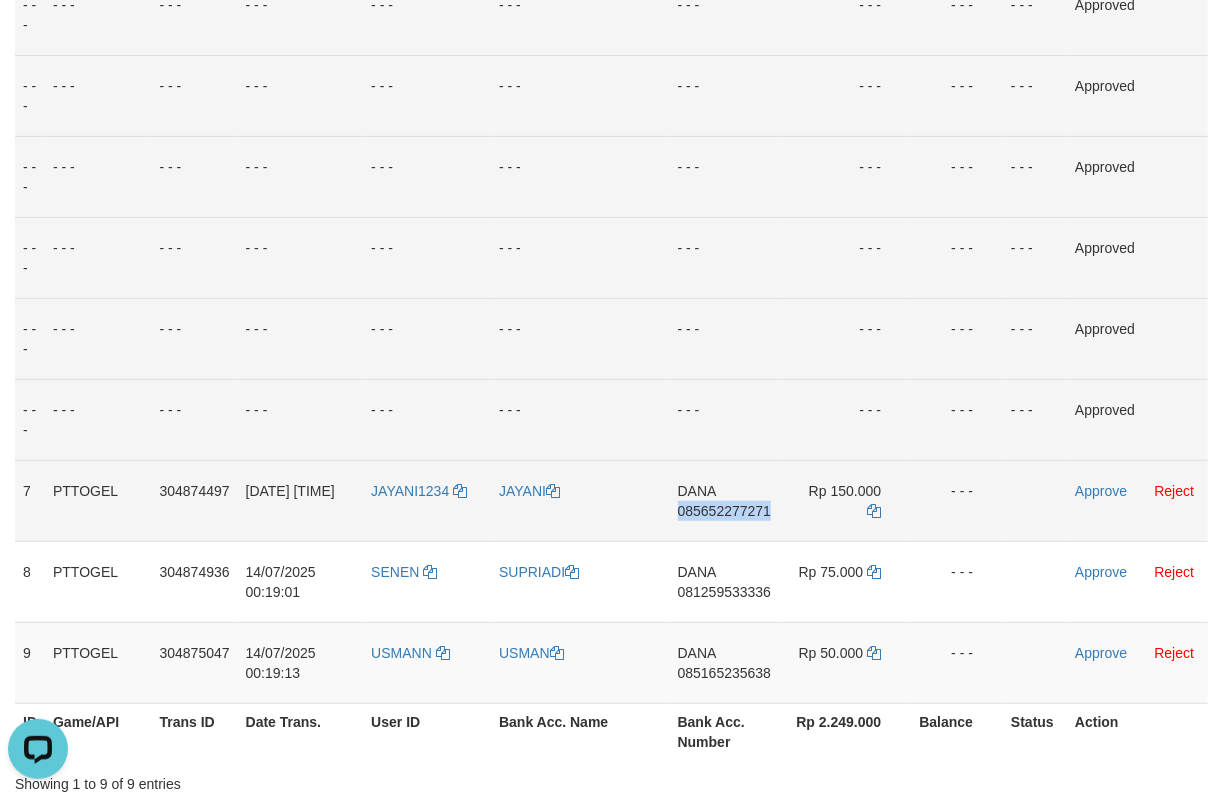 click on "085652277271" at bounding box center [724, 511] 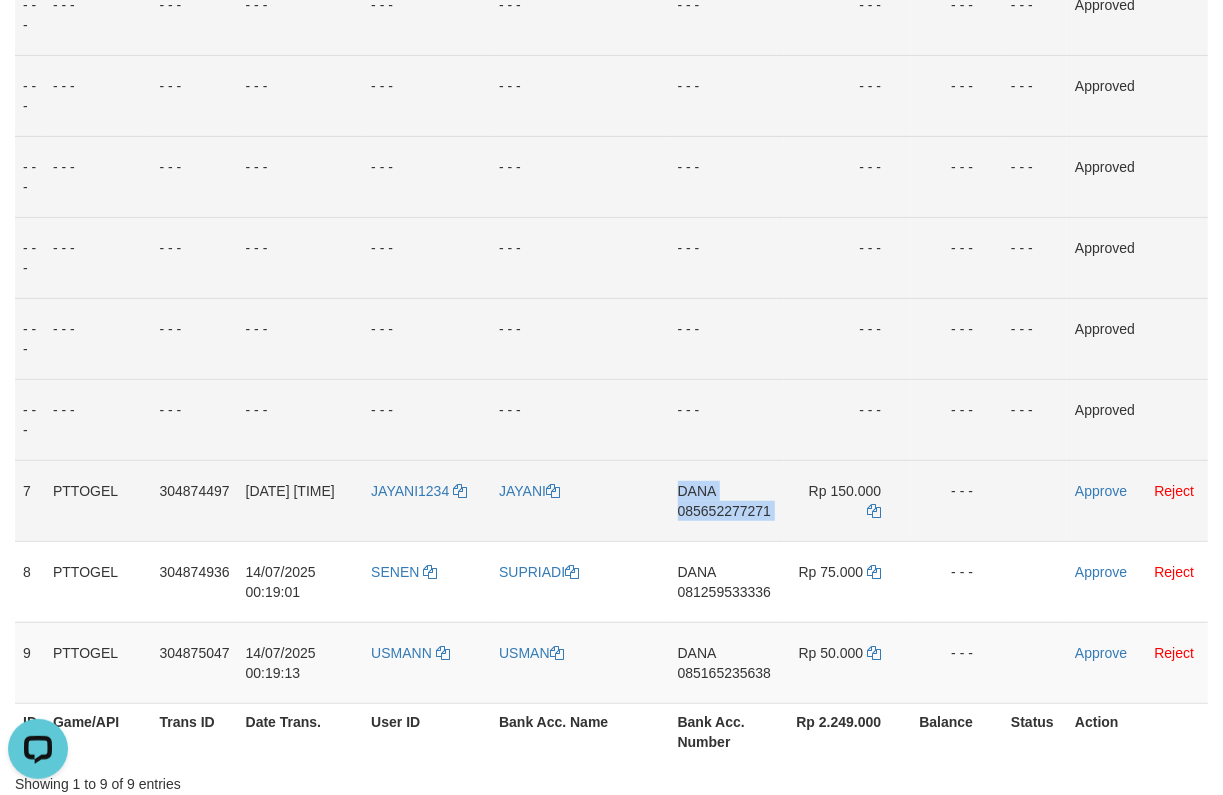 click on "085652277271" at bounding box center (724, 511) 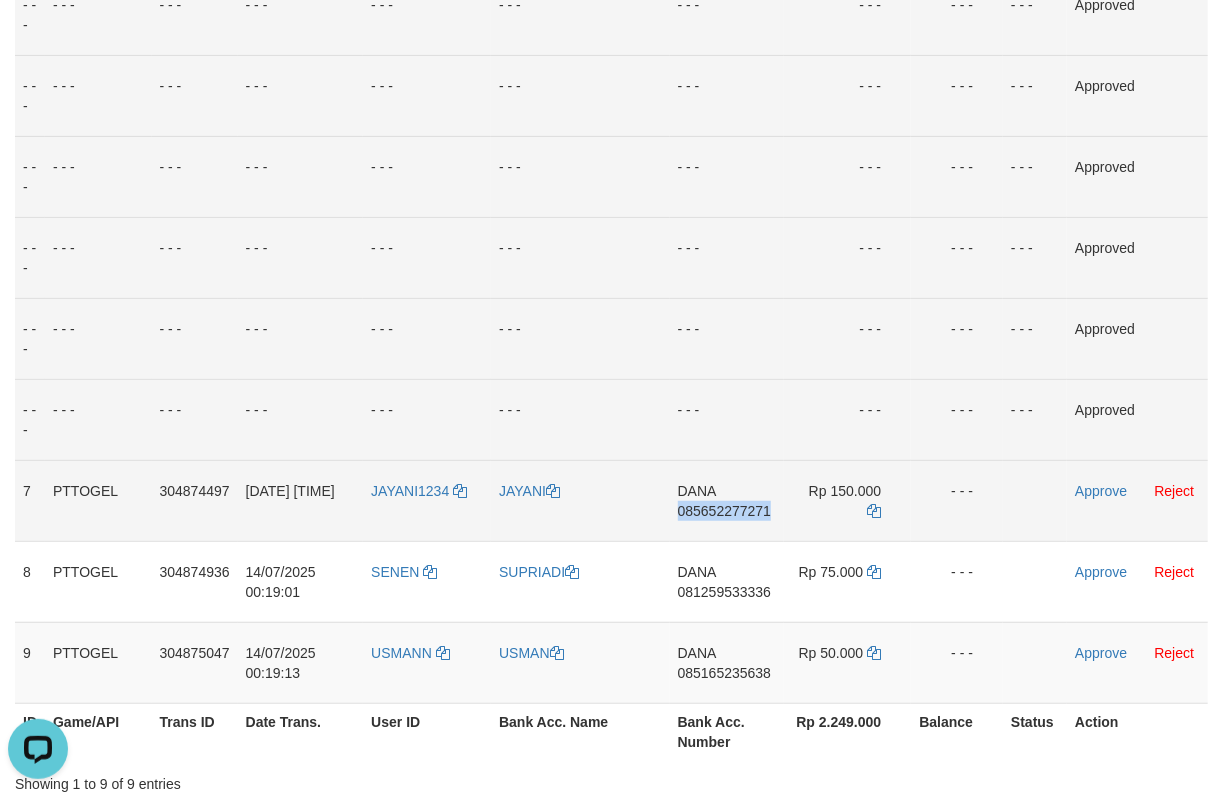 click on "085652277271" at bounding box center [724, 511] 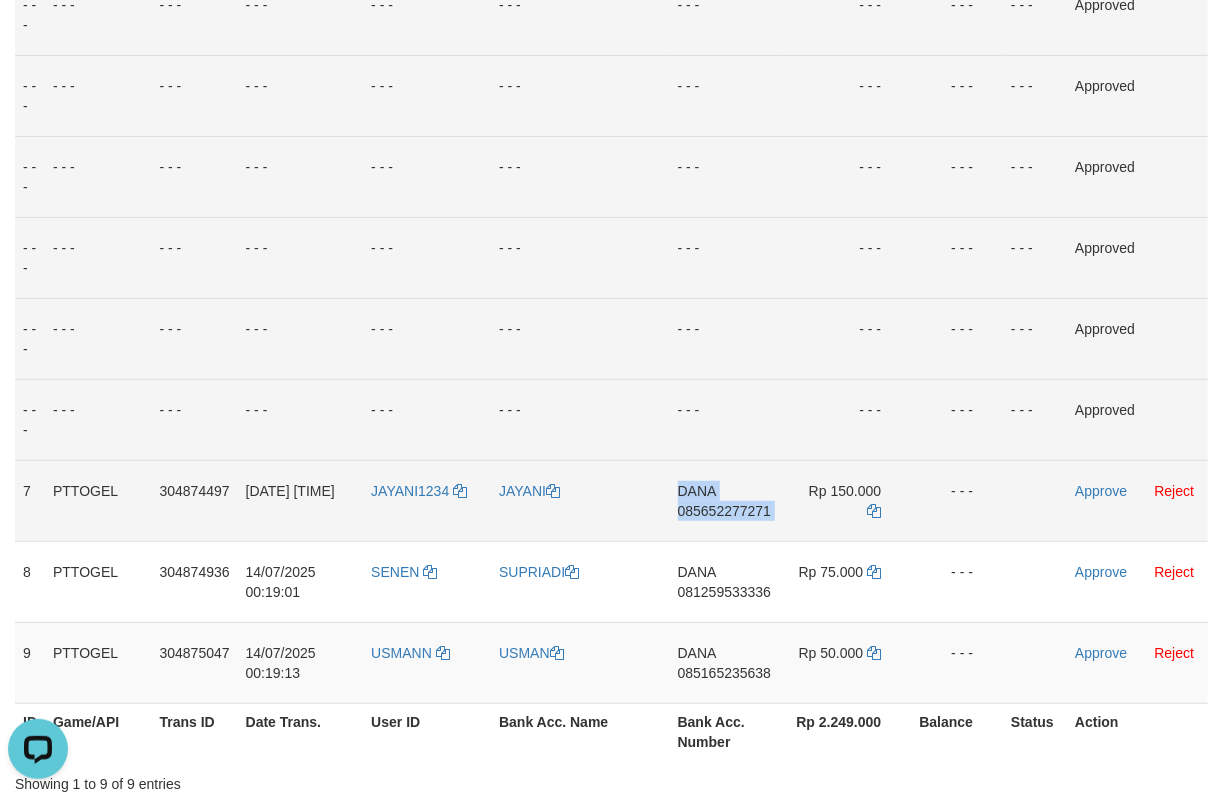 click on "085652277271" at bounding box center (724, 511) 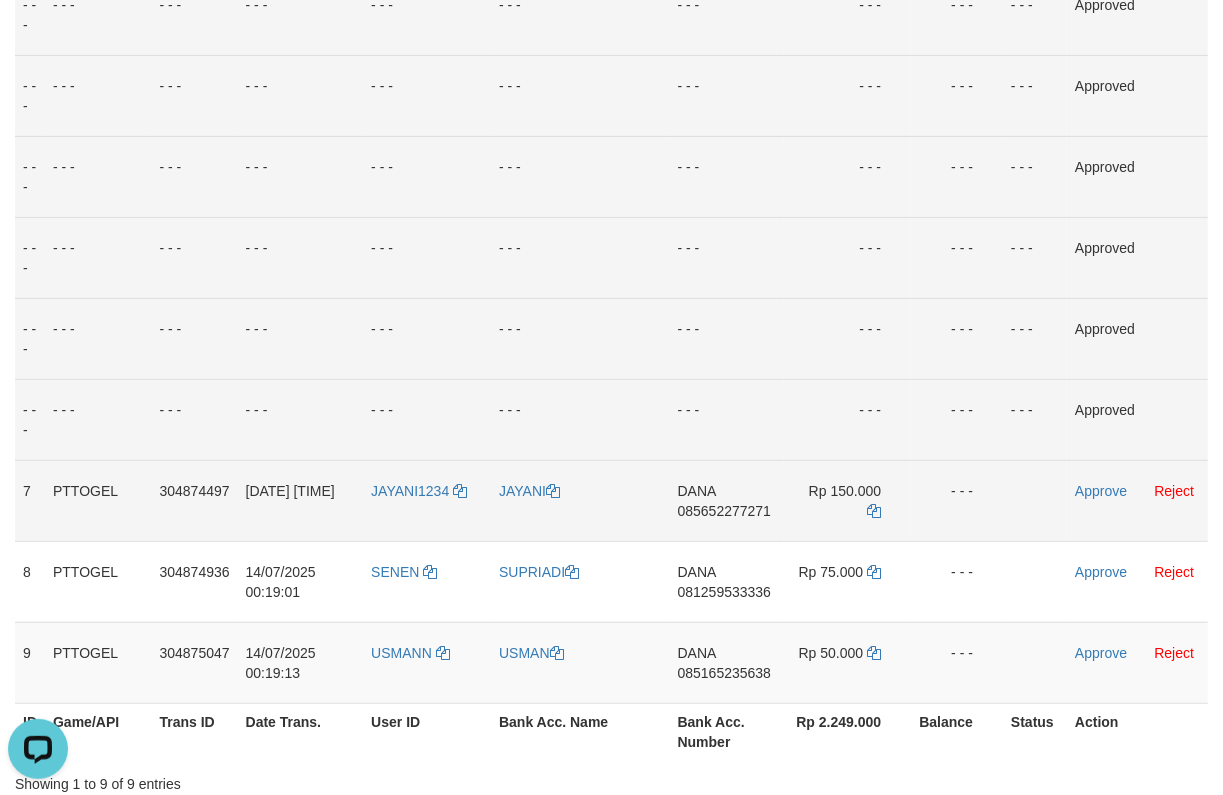 click on "Rp 150.000" at bounding box center [847, 500] 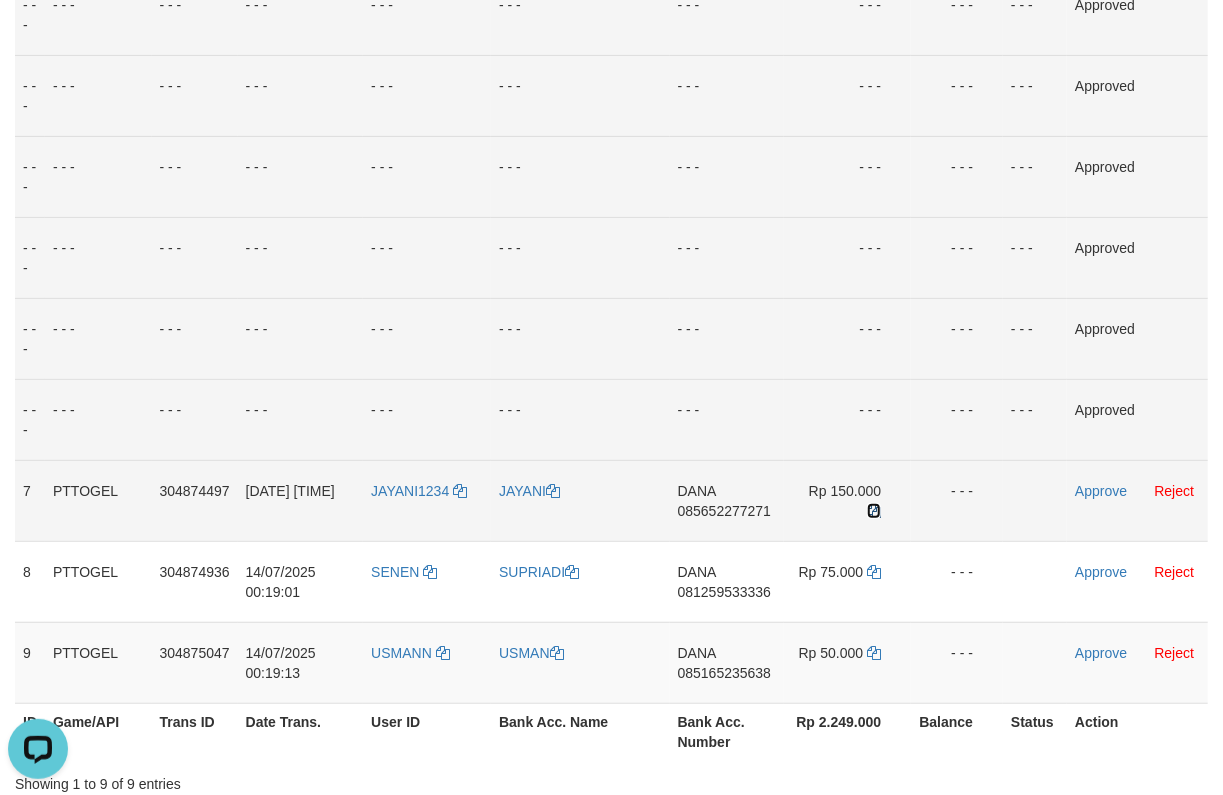 click at bounding box center (874, 511) 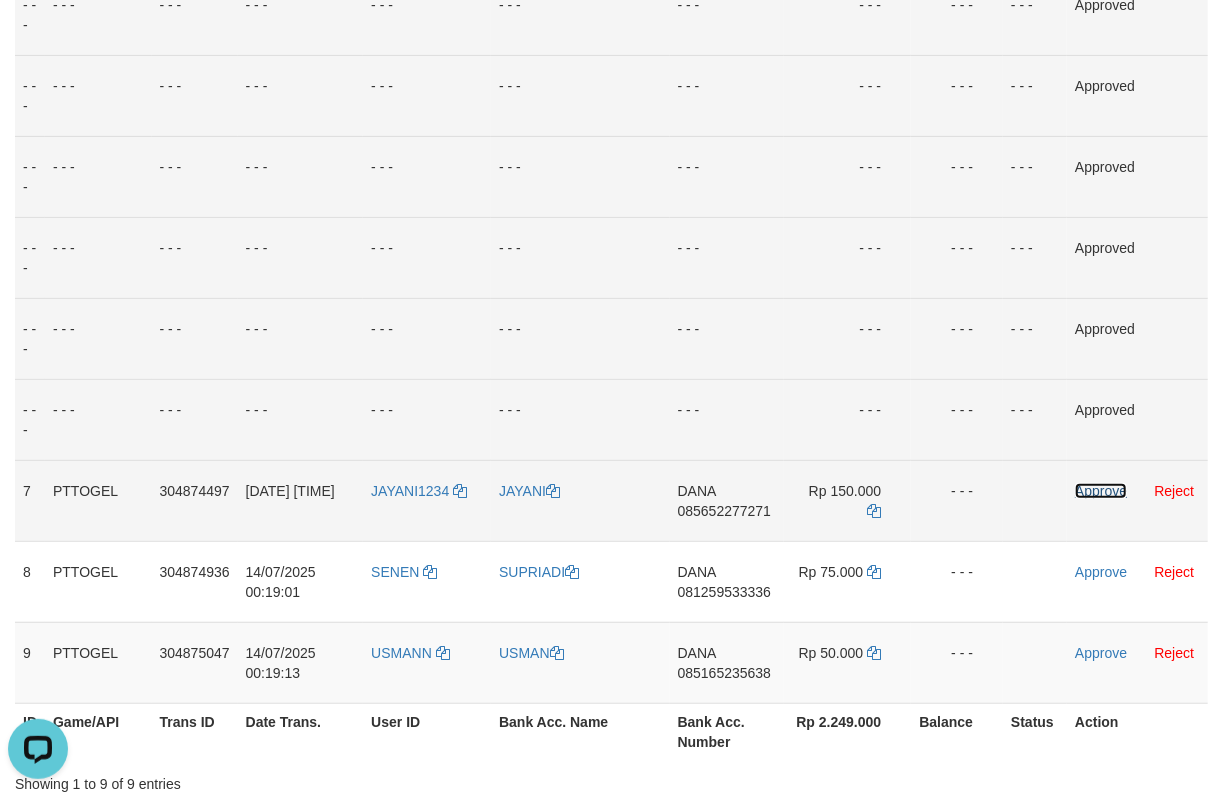 click on "Approve" at bounding box center (1101, 491) 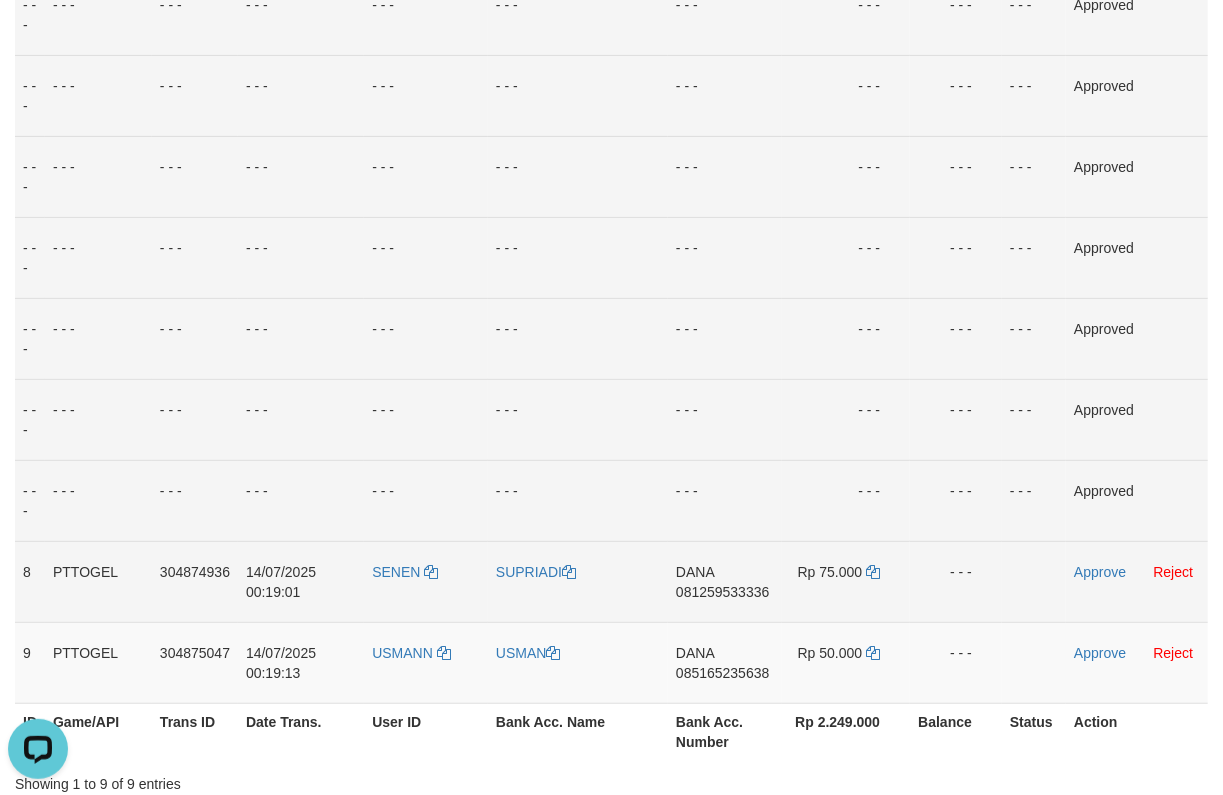 click on "081259533336" at bounding box center (722, 592) 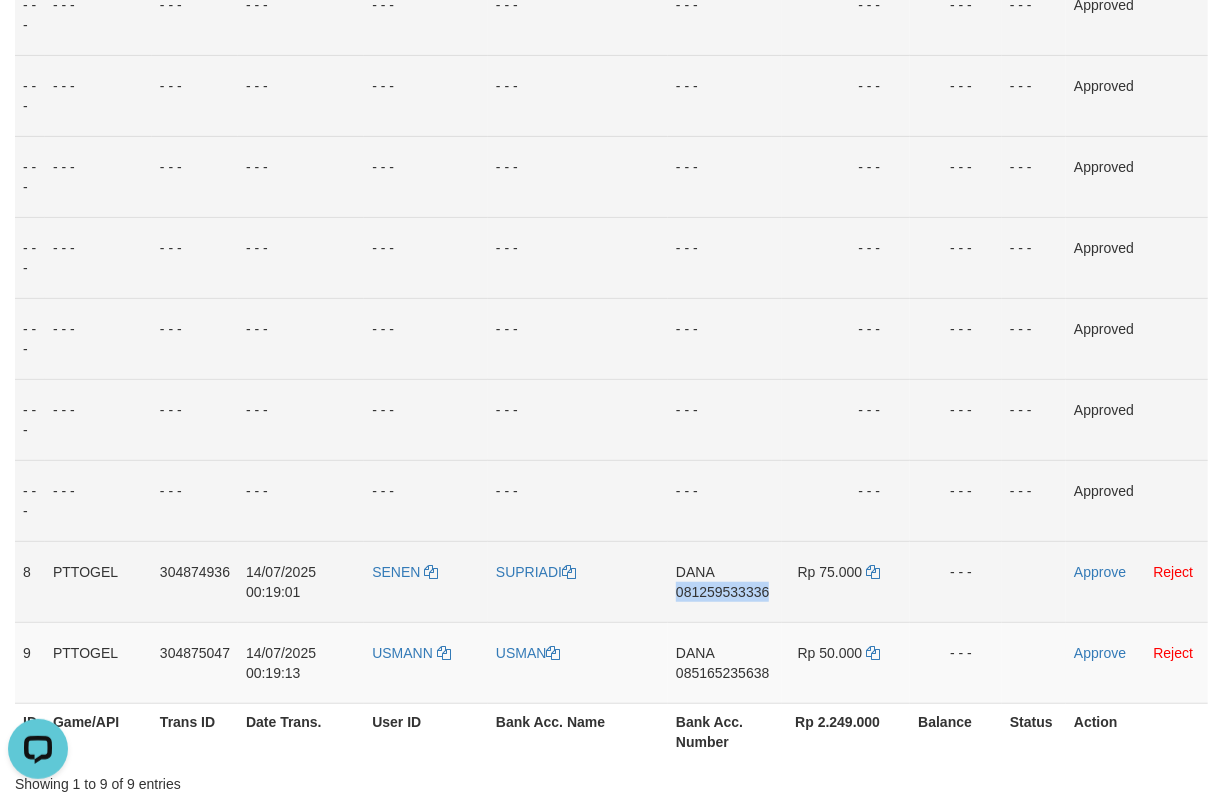 click on "081259533336" at bounding box center (722, 592) 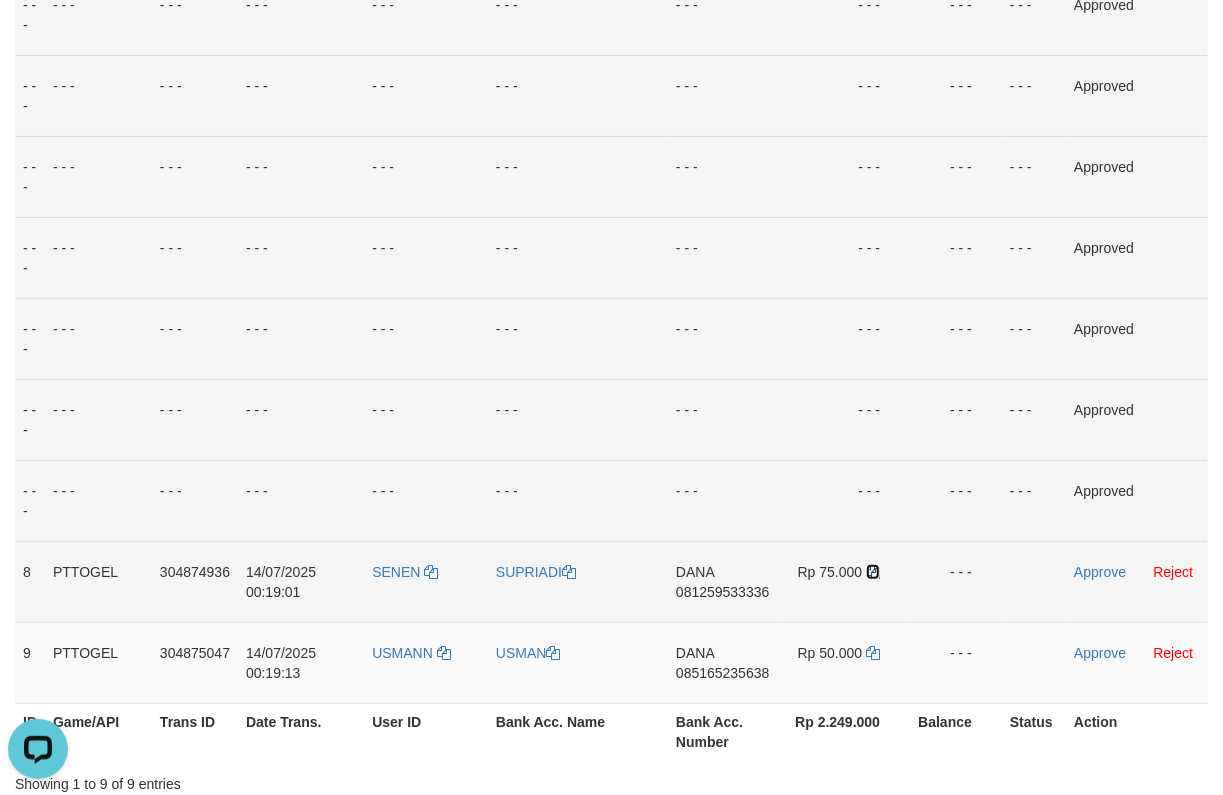 click at bounding box center (873, 572) 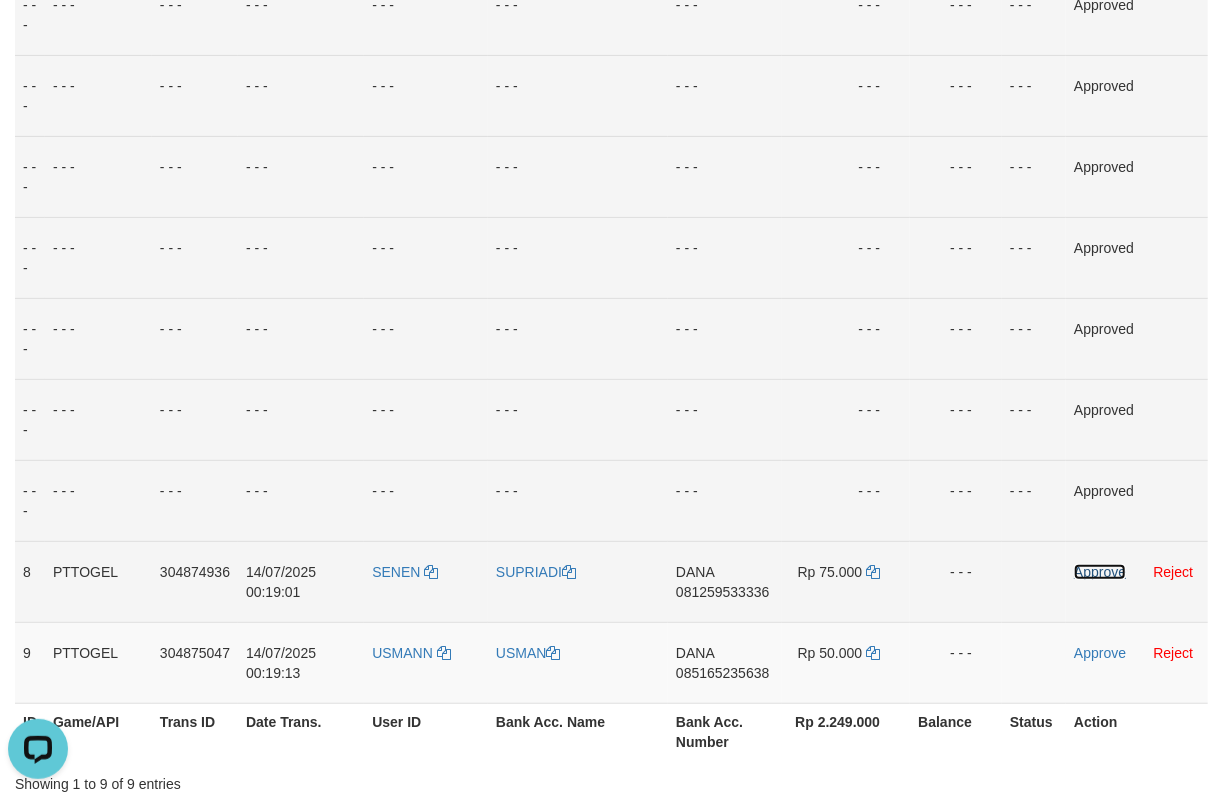 click on "Approve" at bounding box center [1100, 572] 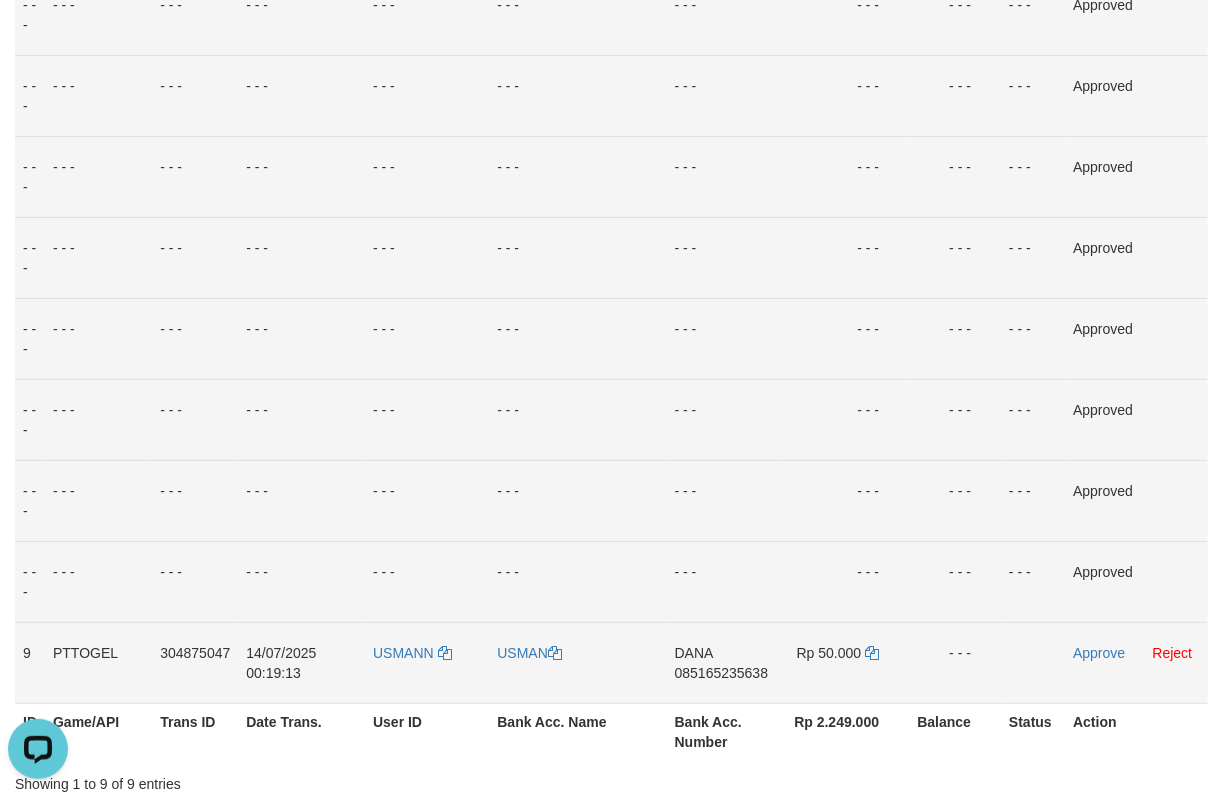 click on "DANA
085165235638" at bounding box center [724, 662] 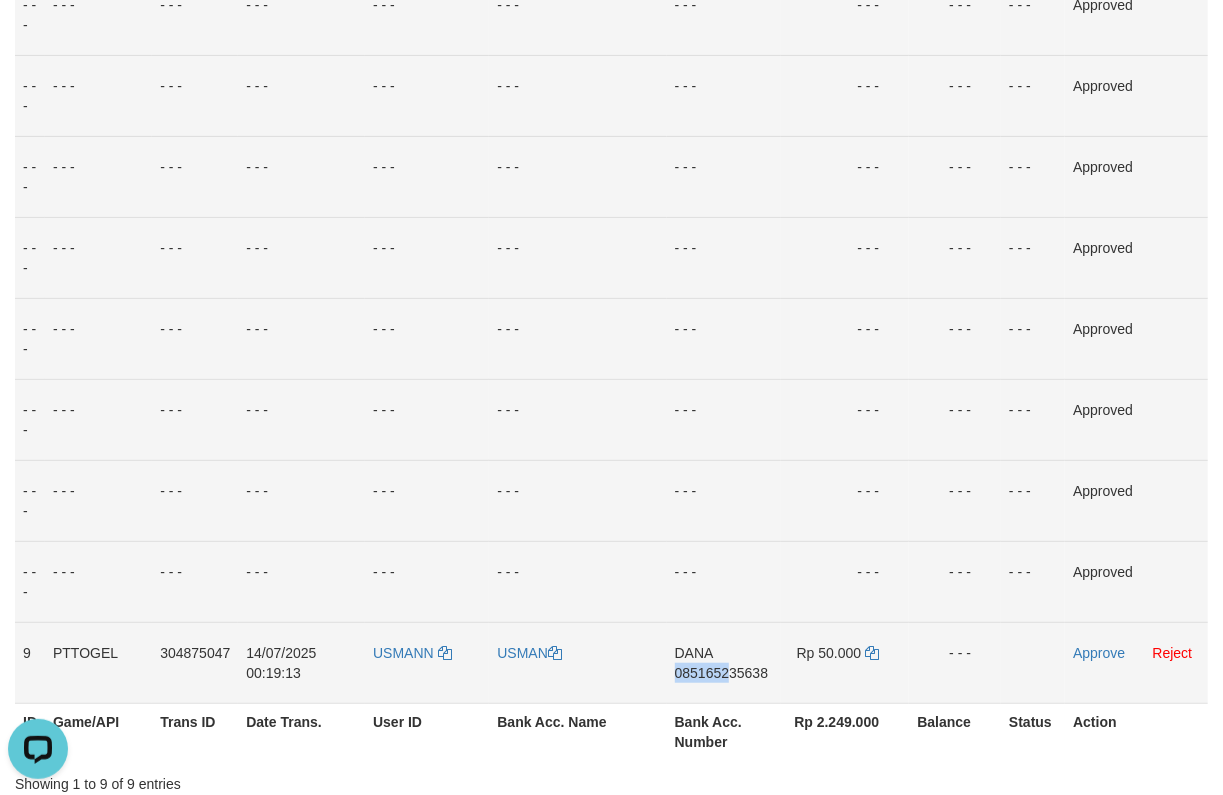 click on "085165235638" at bounding box center (721, 673) 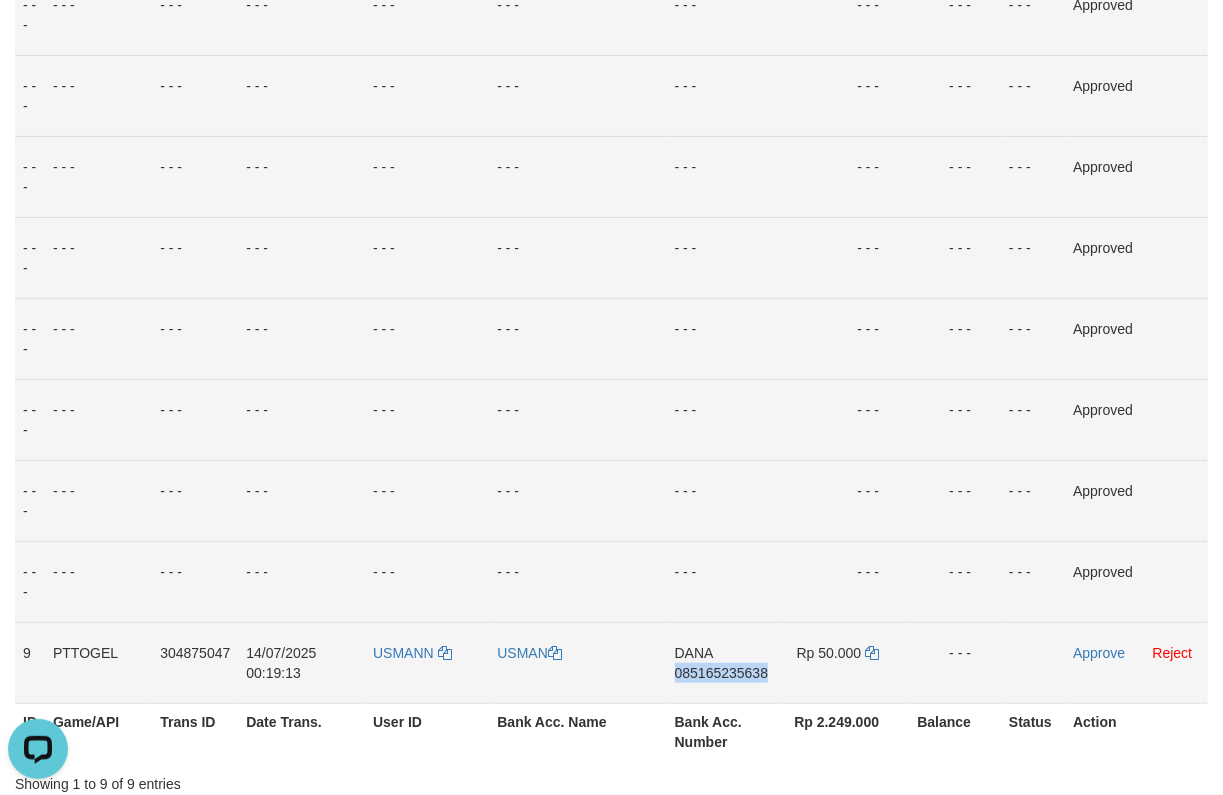 click on "085165235638" at bounding box center (721, 673) 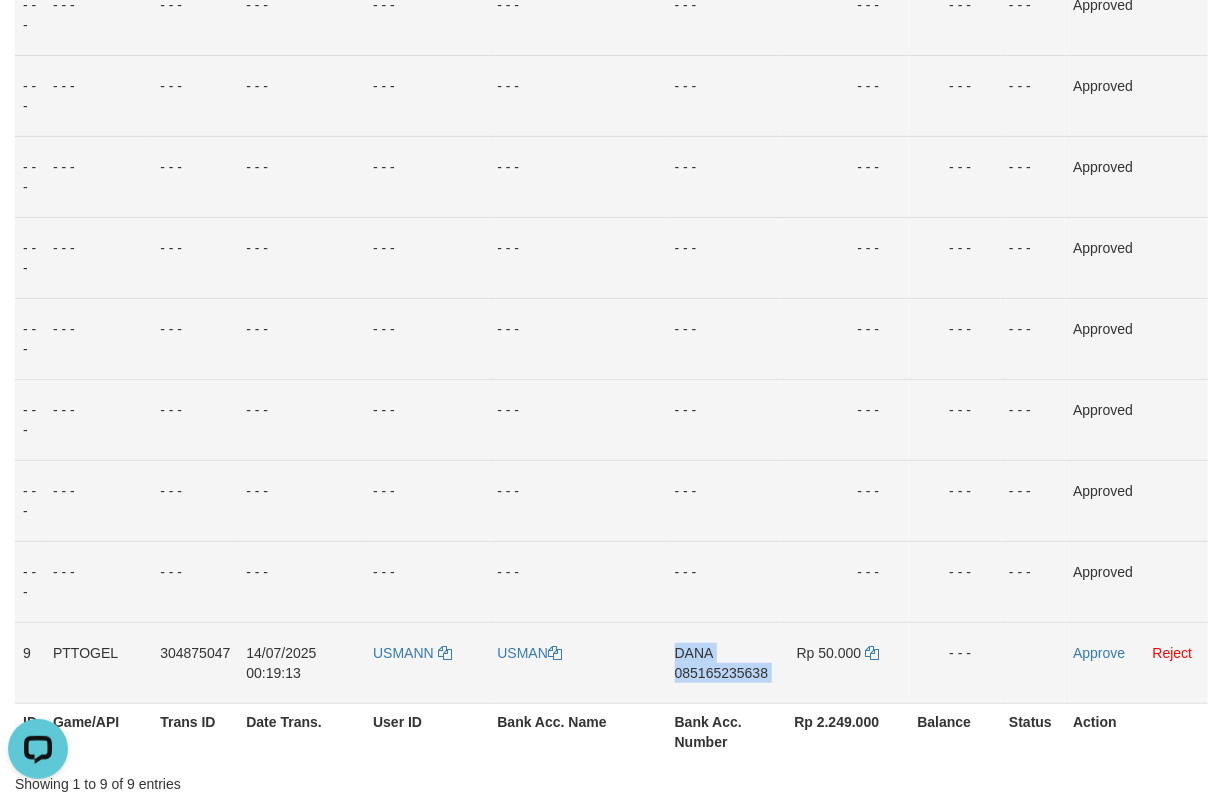 click on "085165235638" at bounding box center [721, 673] 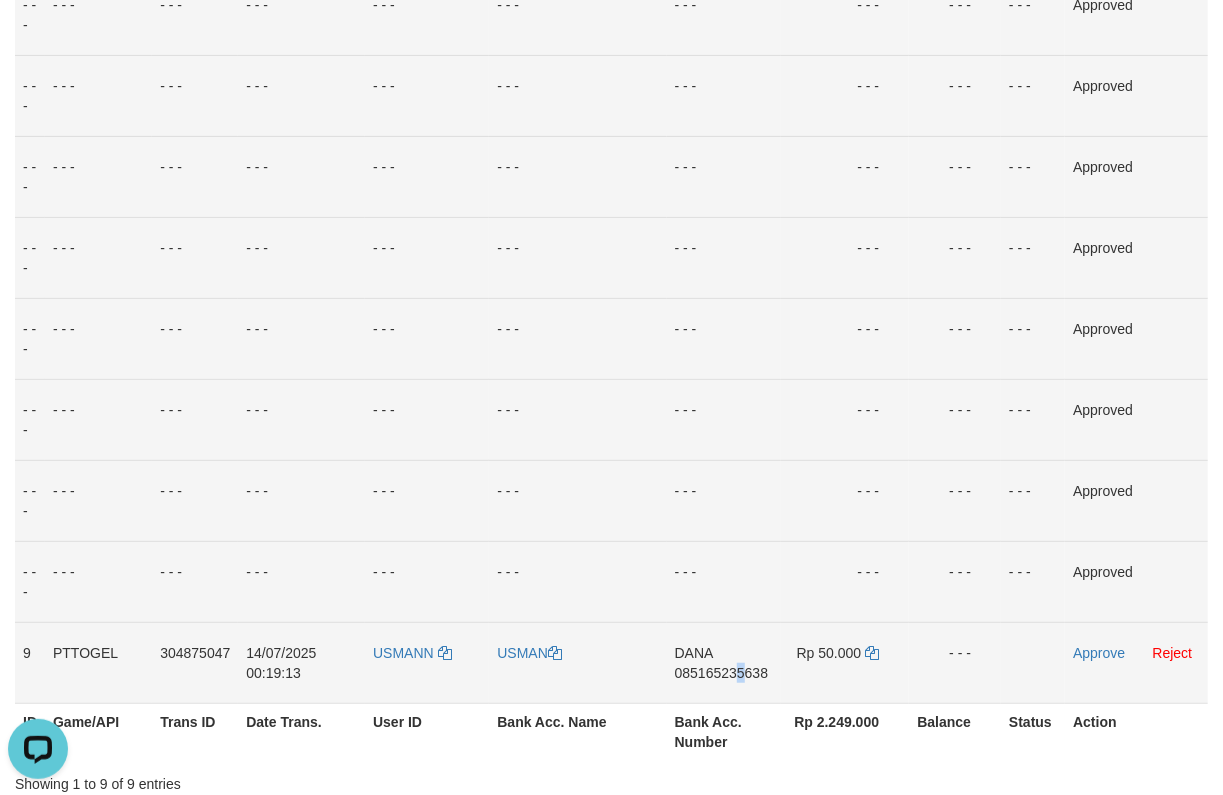 drag, startPoint x: 748, startPoint y: 662, endPoint x: 737, endPoint y: 672, distance: 14.866069 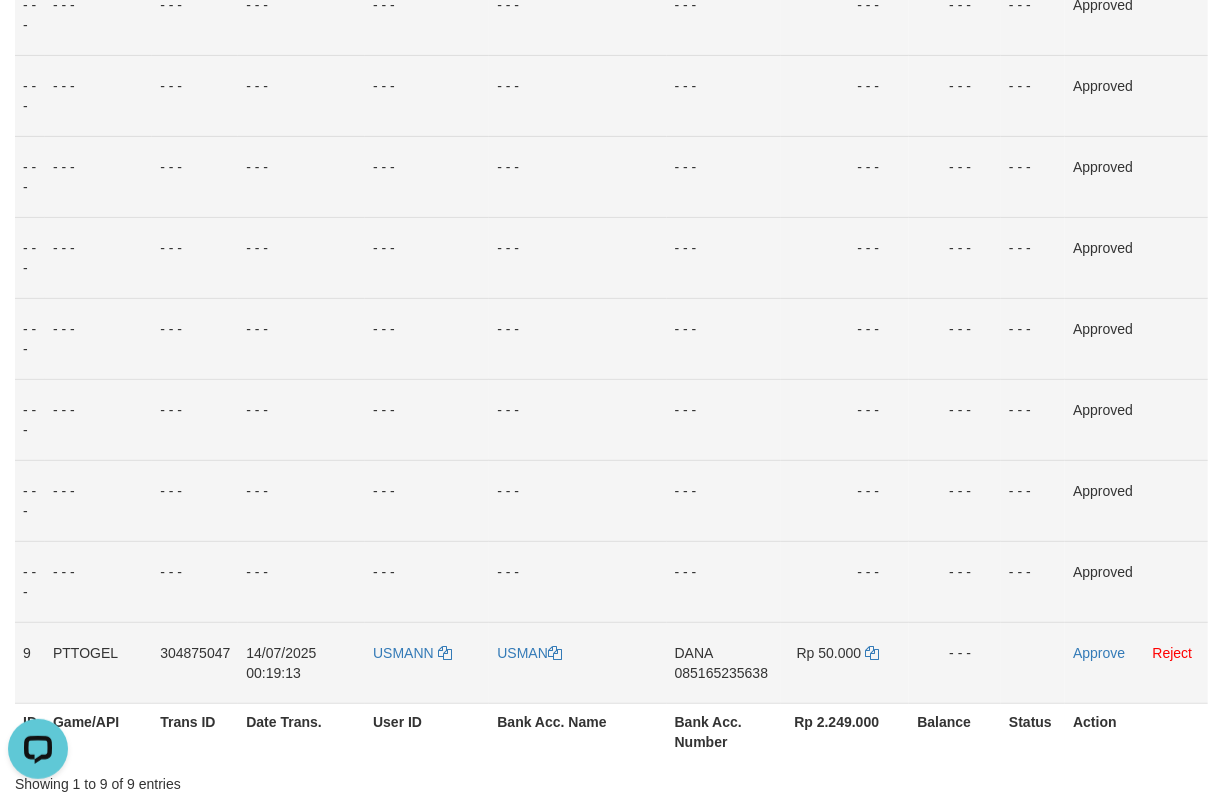 click on "085165235638" at bounding box center (721, 673) 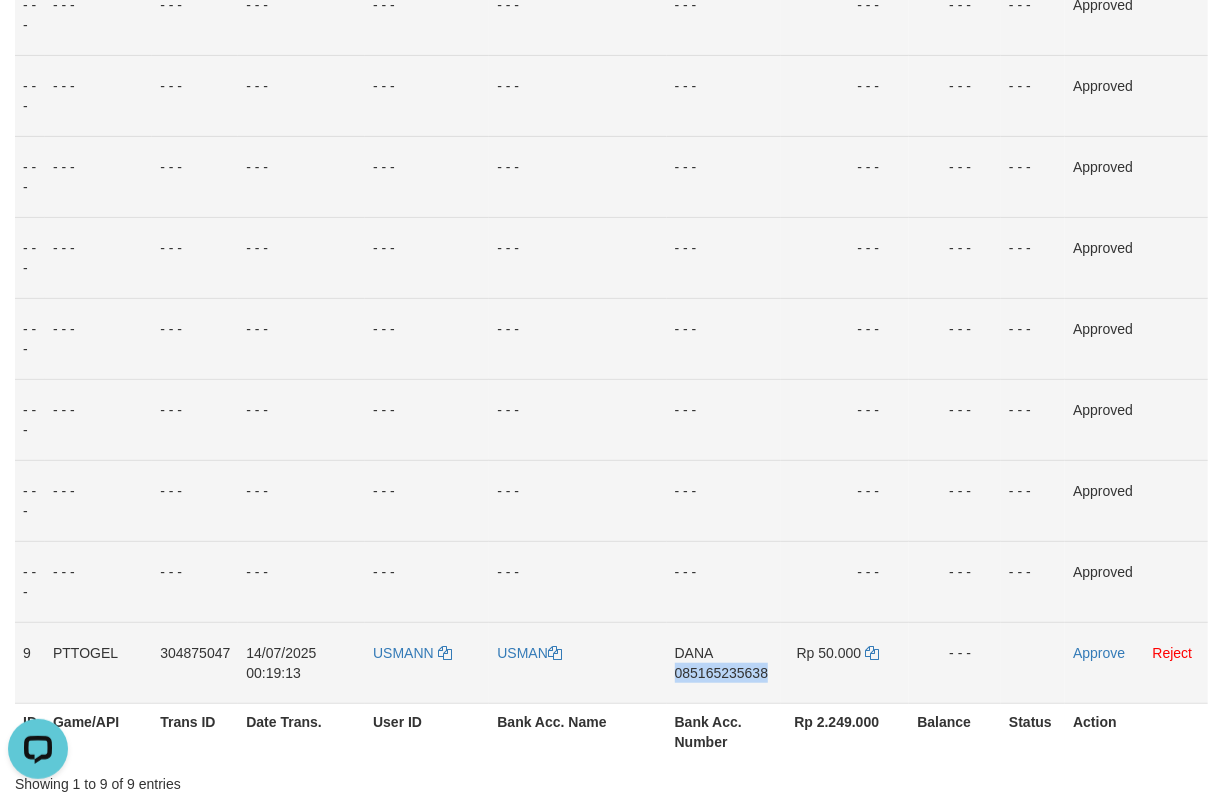 click on "085165235638" at bounding box center (721, 673) 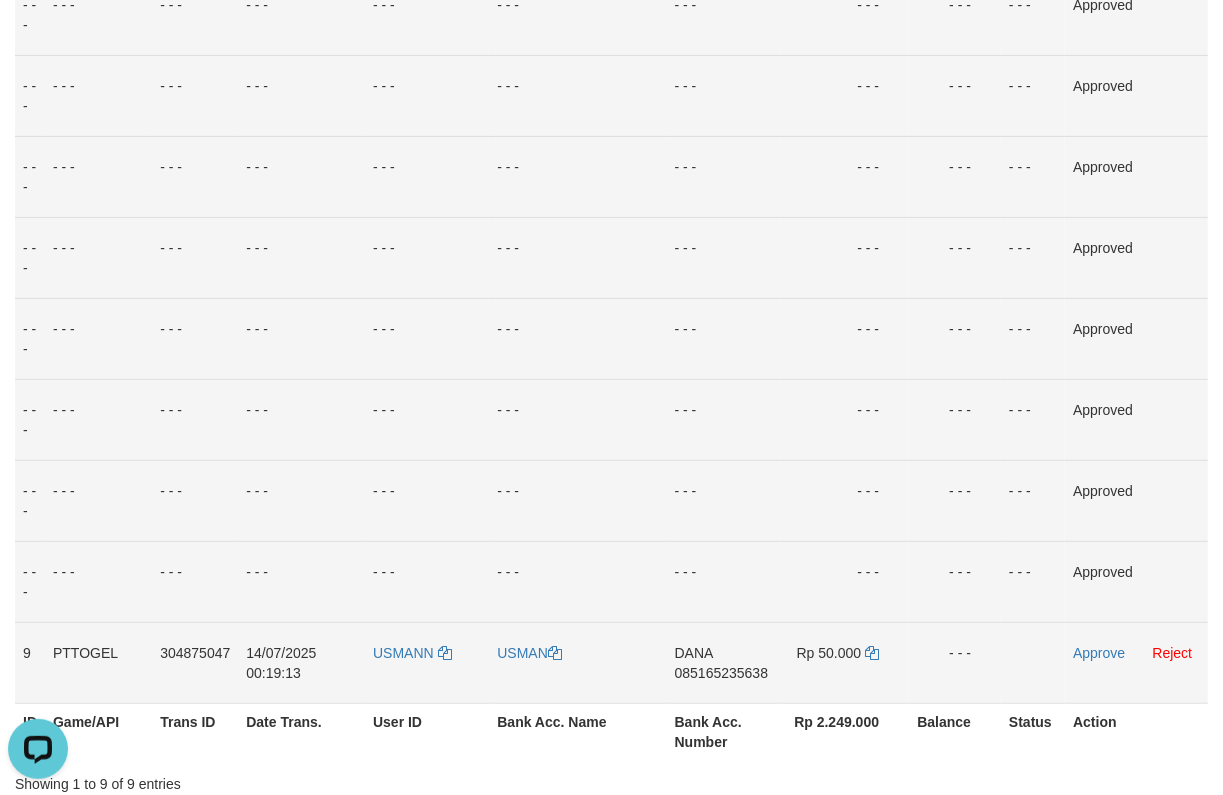 click on "Rp 50.000" at bounding box center [845, 662] 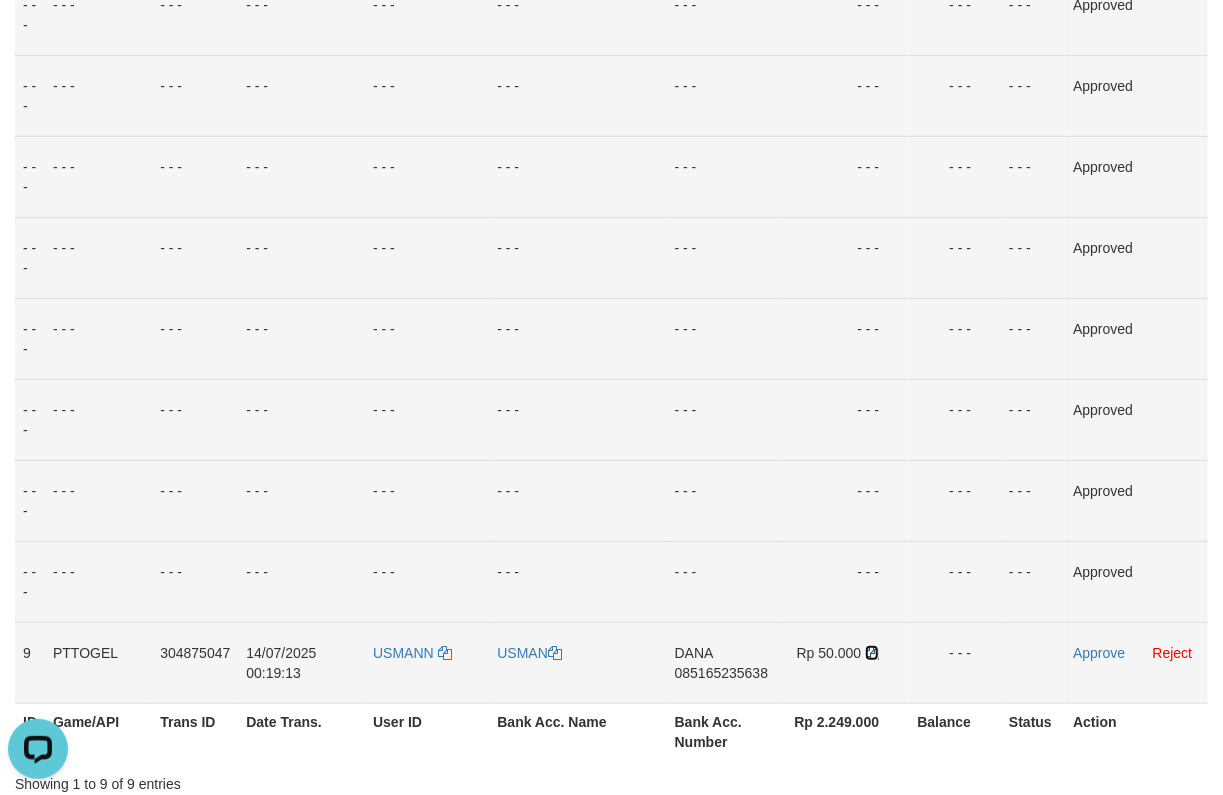 click at bounding box center (872, 653) 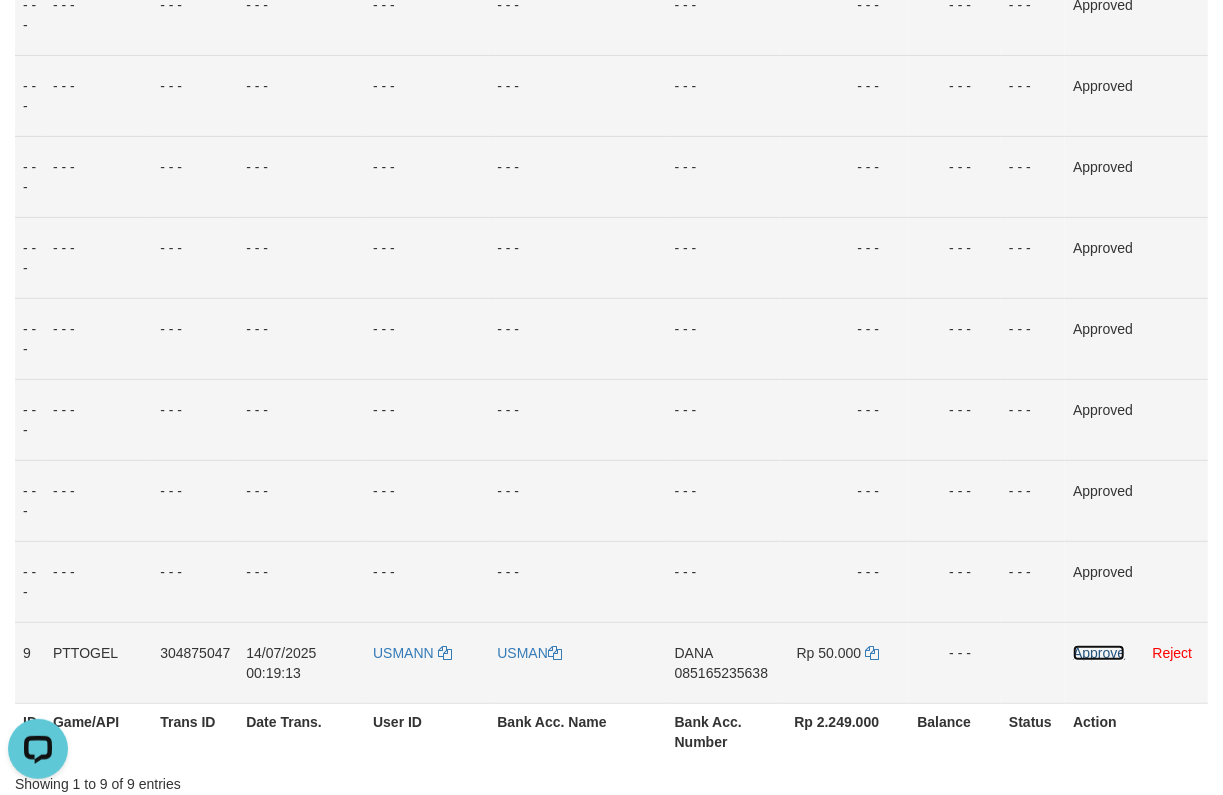click on "Approve" at bounding box center (1099, 653) 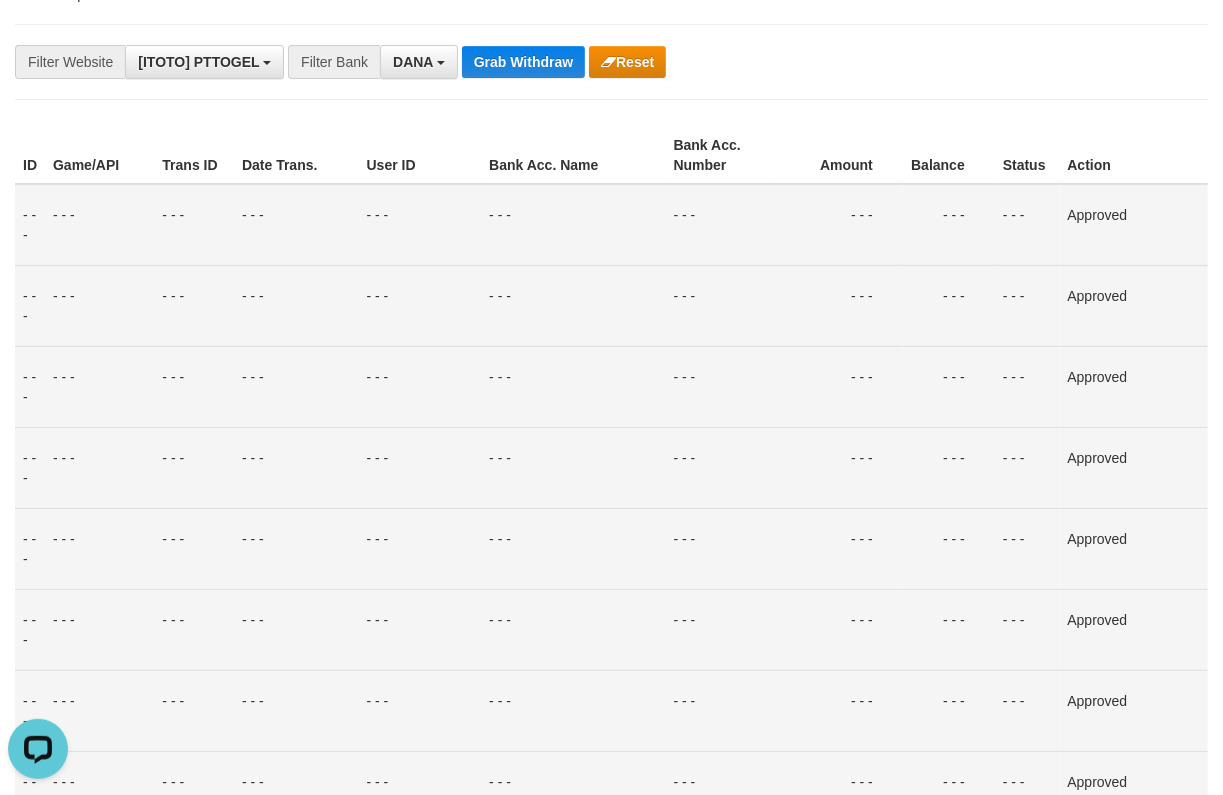 scroll, scrollTop: 0, scrollLeft: 0, axis: both 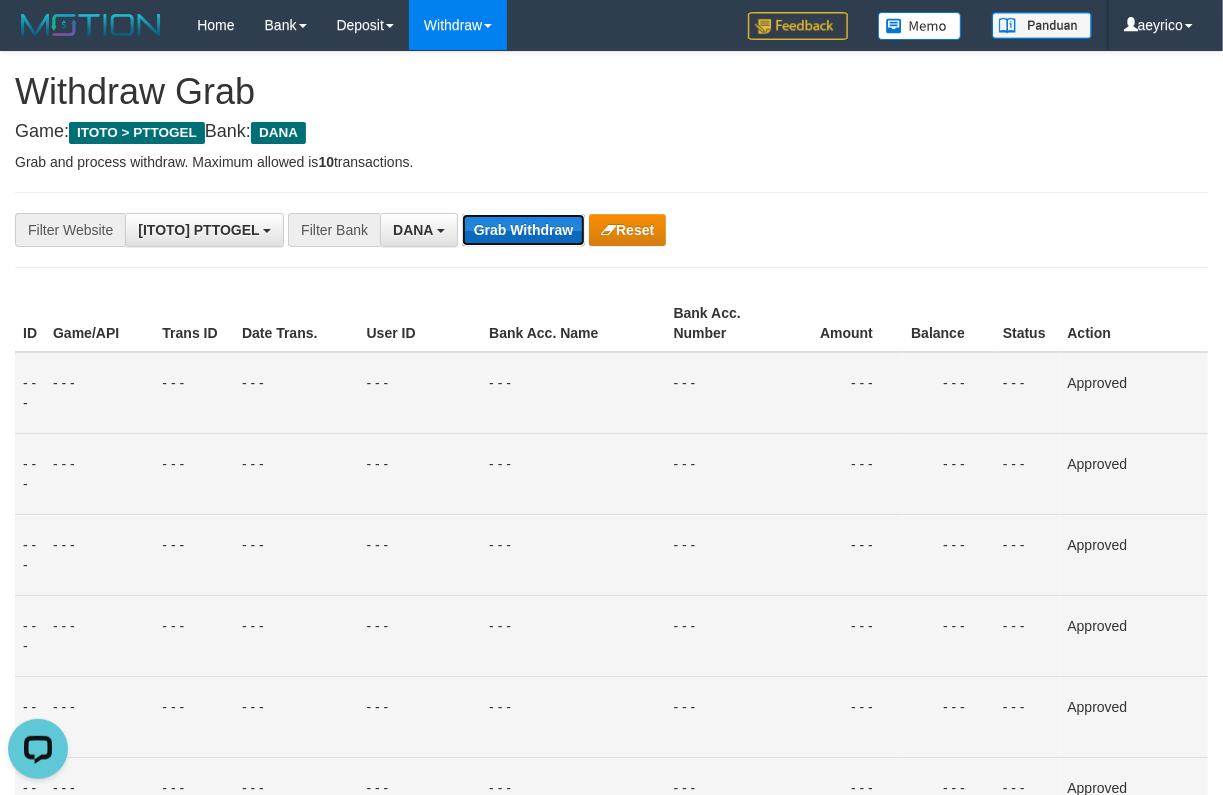 click on "Grab Withdraw" at bounding box center [523, 230] 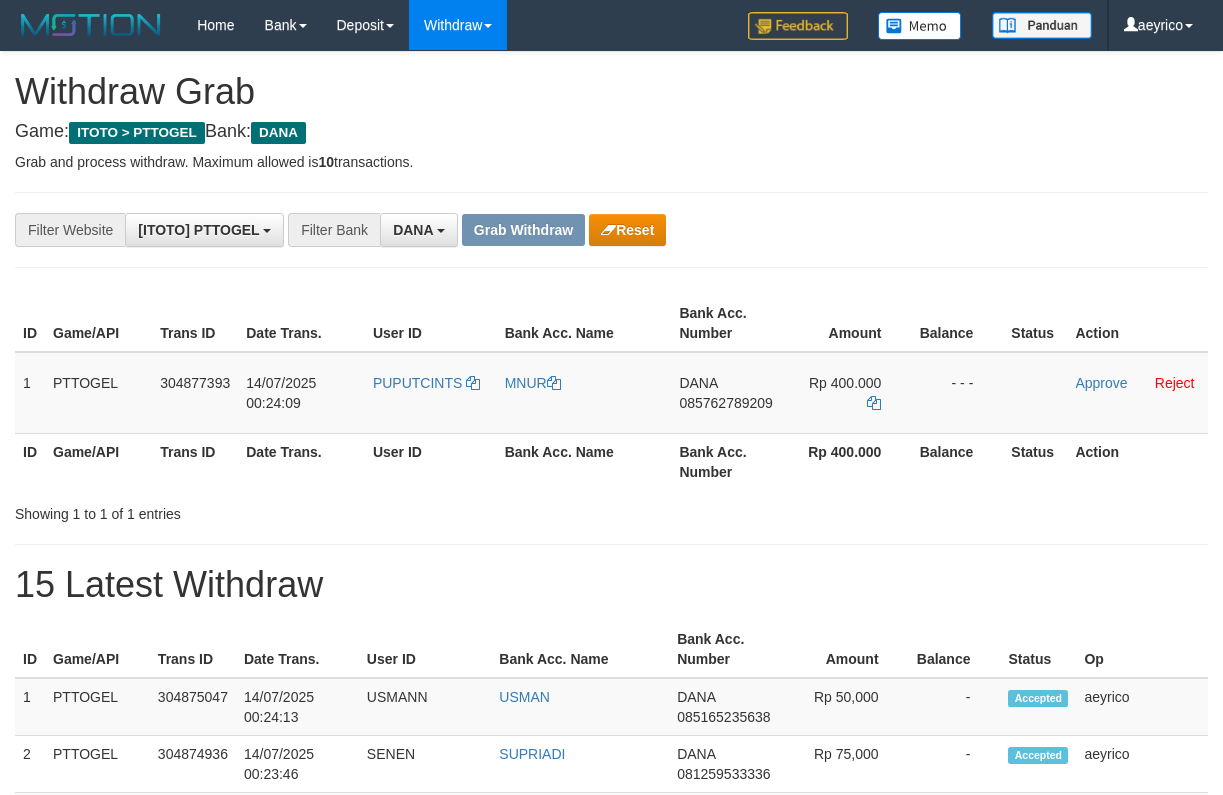 scroll, scrollTop: 0, scrollLeft: 0, axis: both 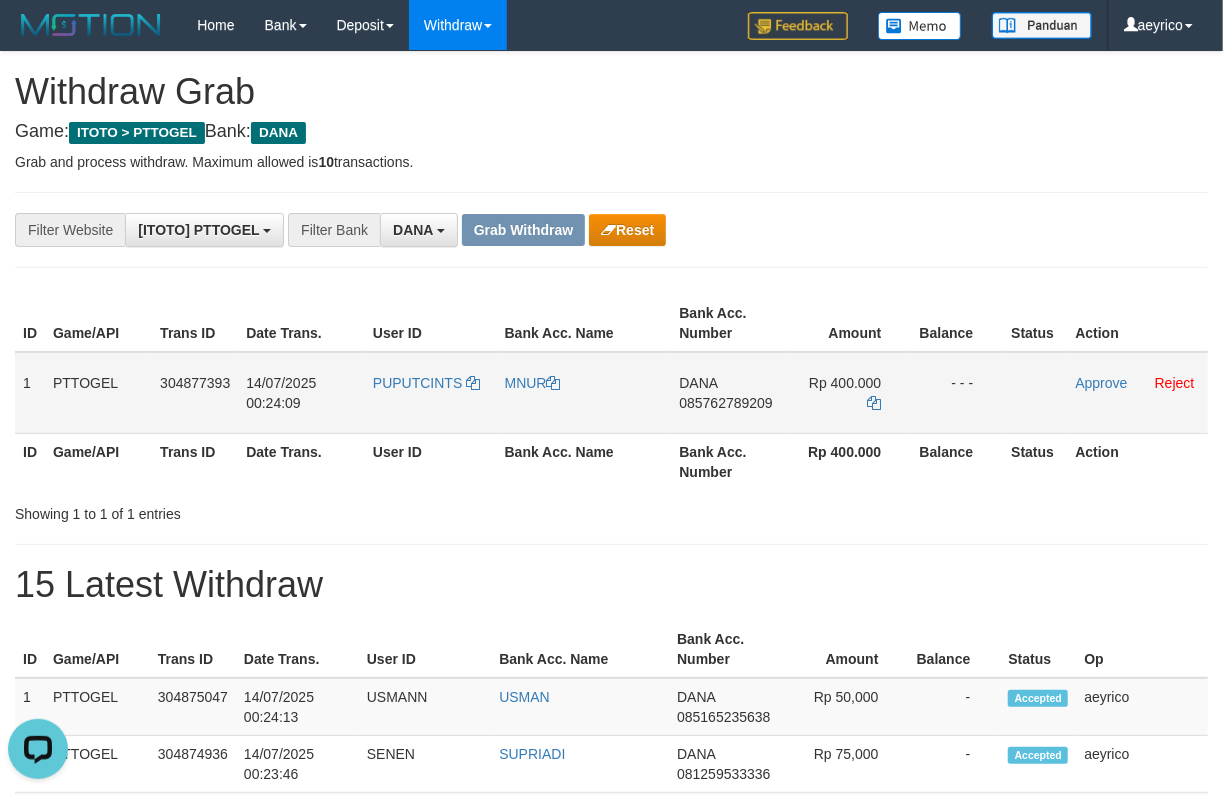 drag, startPoint x: 543, startPoint y: 415, endPoint x: 853, endPoint y: 418, distance: 310.01453 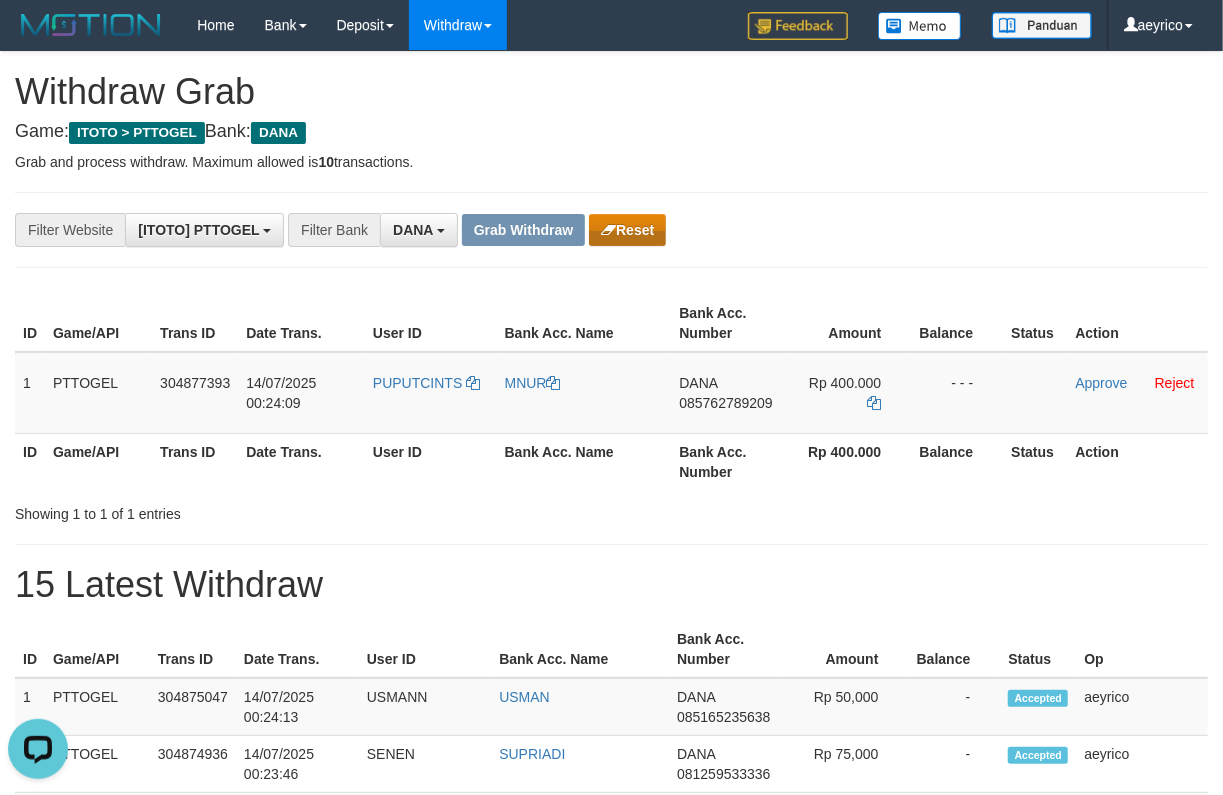 click on "**********" at bounding box center (611, 667) 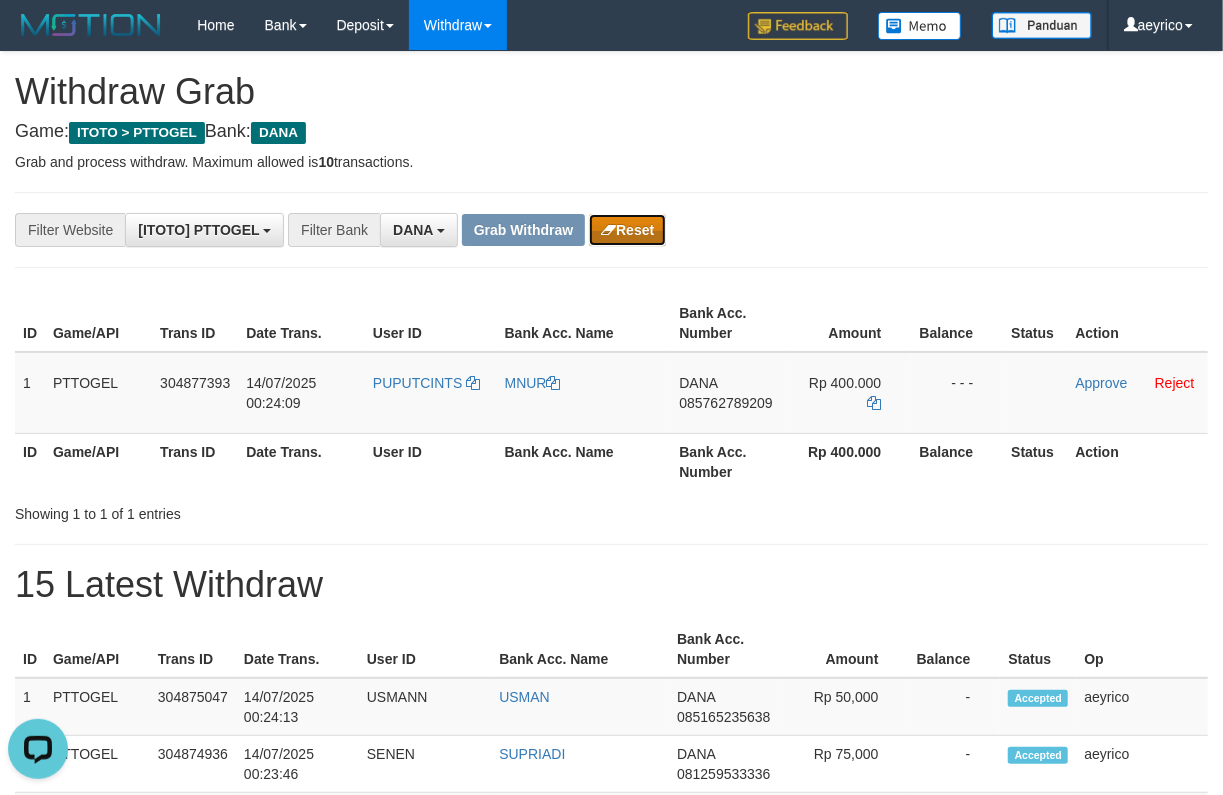 click on "Reset" at bounding box center [627, 230] 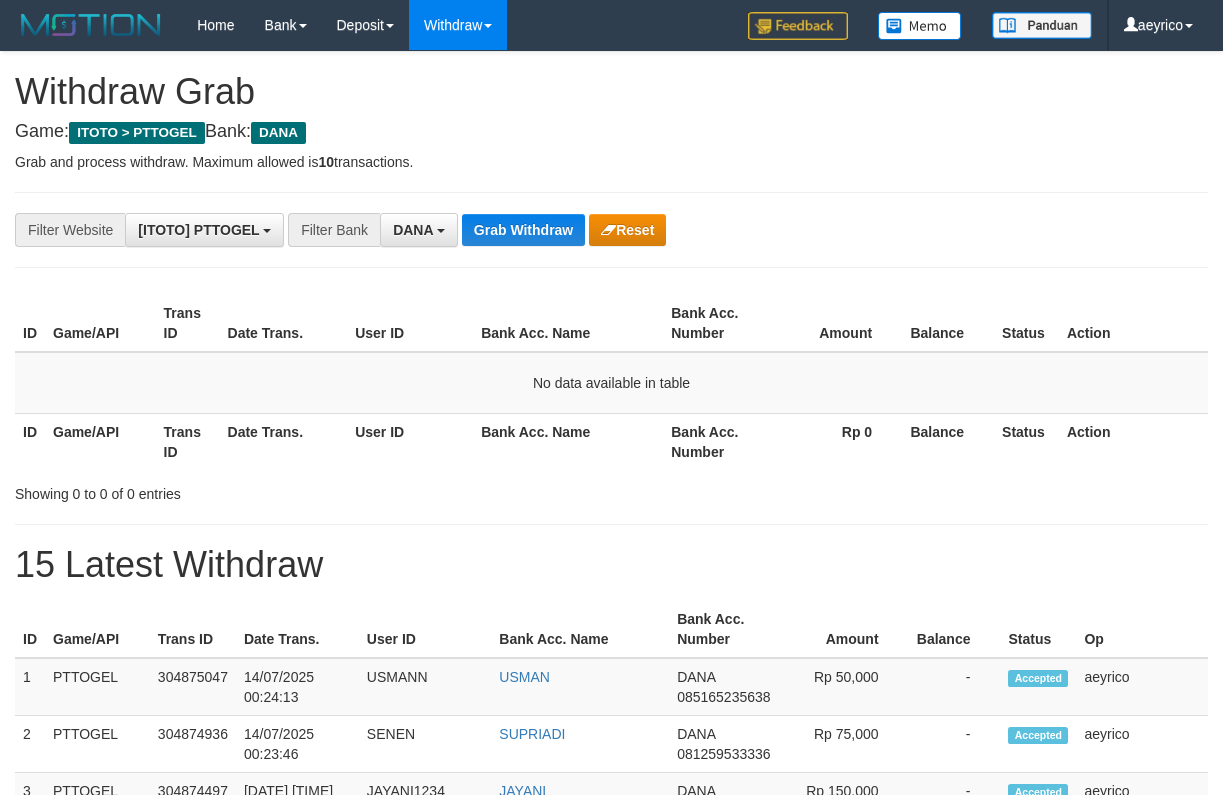 scroll, scrollTop: 0, scrollLeft: 0, axis: both 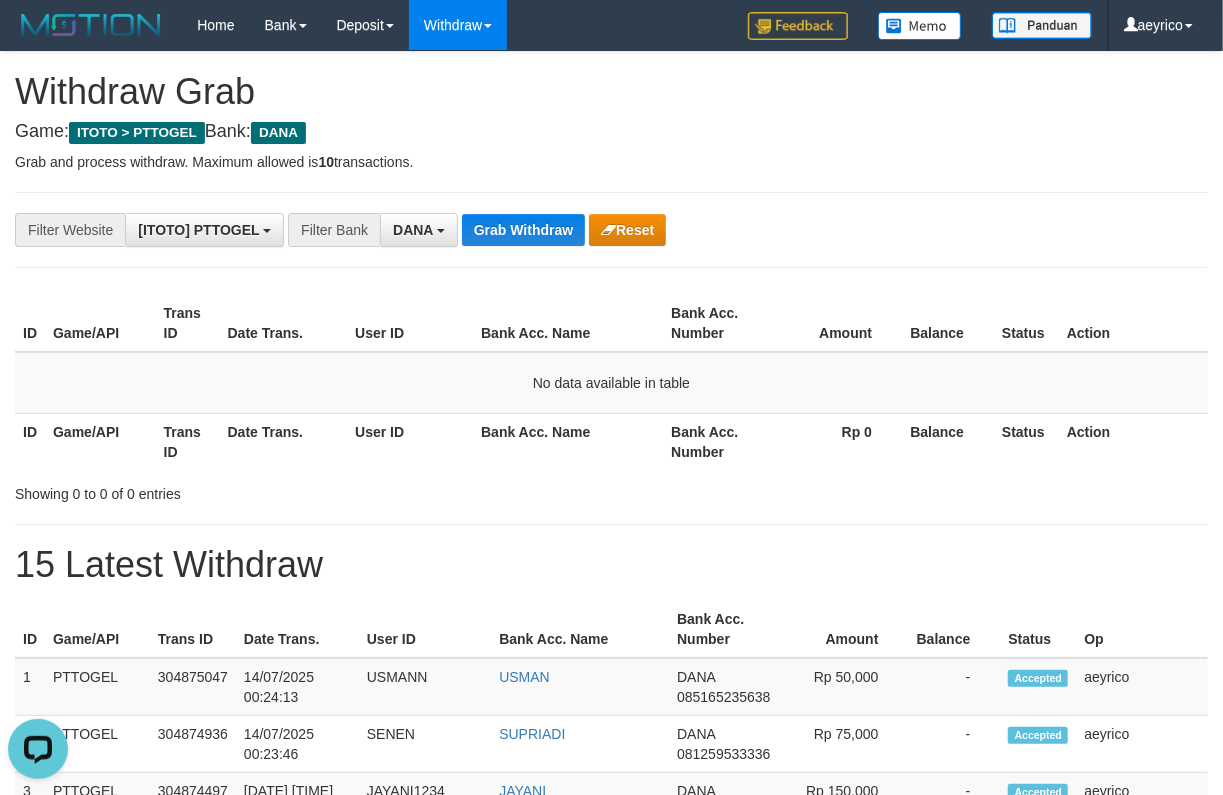 click on "**********" at bounding box center (611, 657) 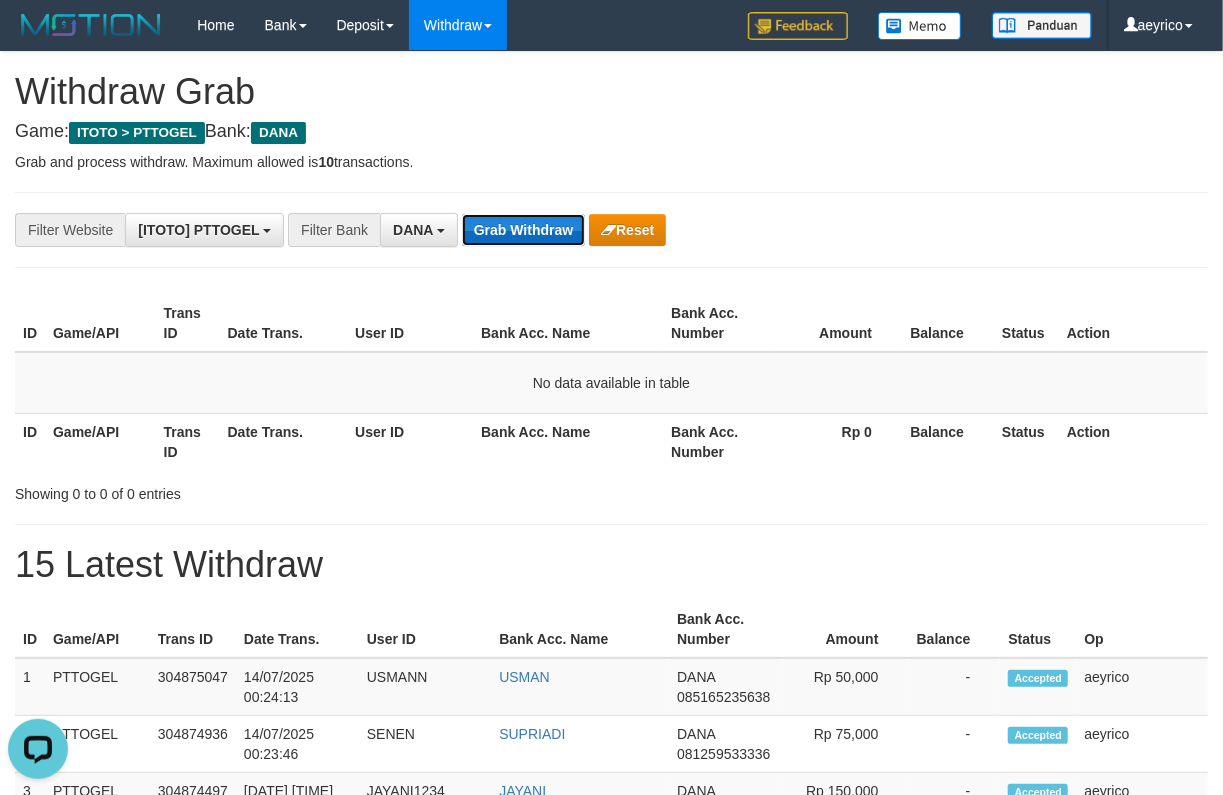 drag, startPoint x: 460, startPoint y: 243, endPoint x: 483, endPoint y: 233, distance: 25.079872 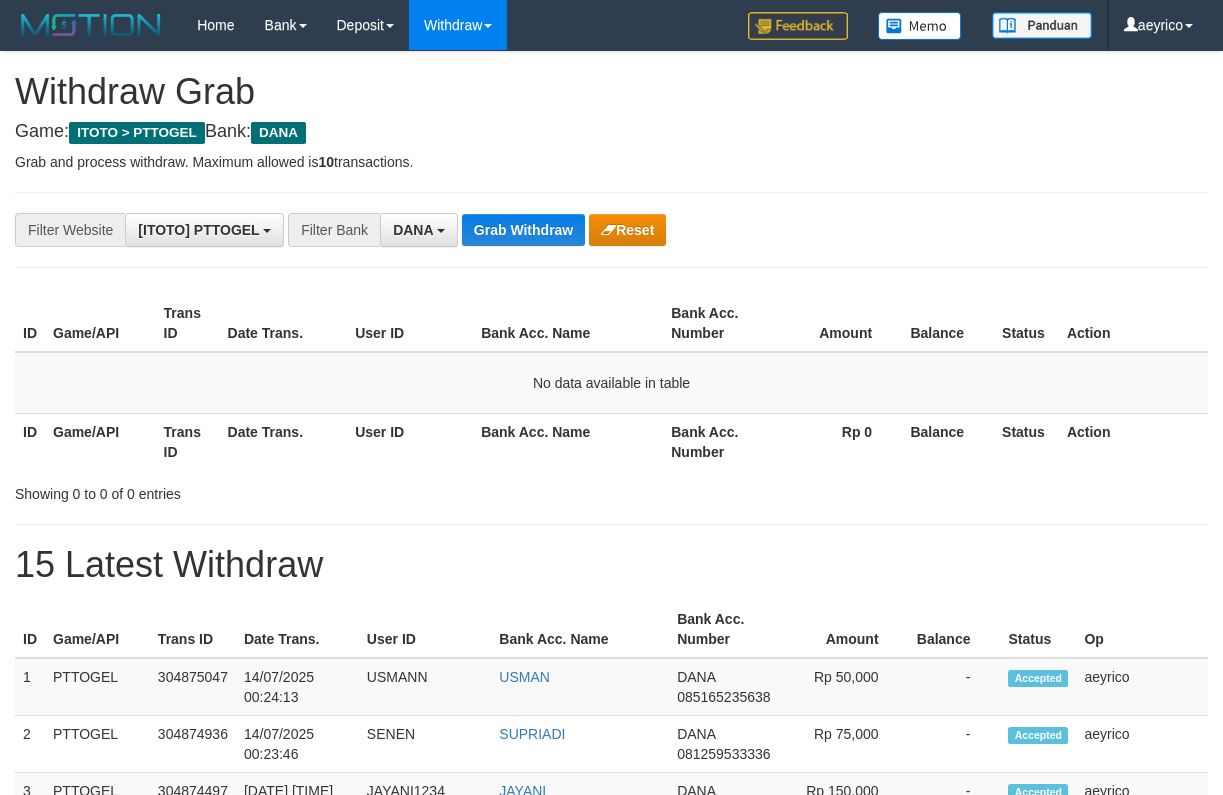 scroll, scrollTop: 0, scrollLeft: 0, axis: both 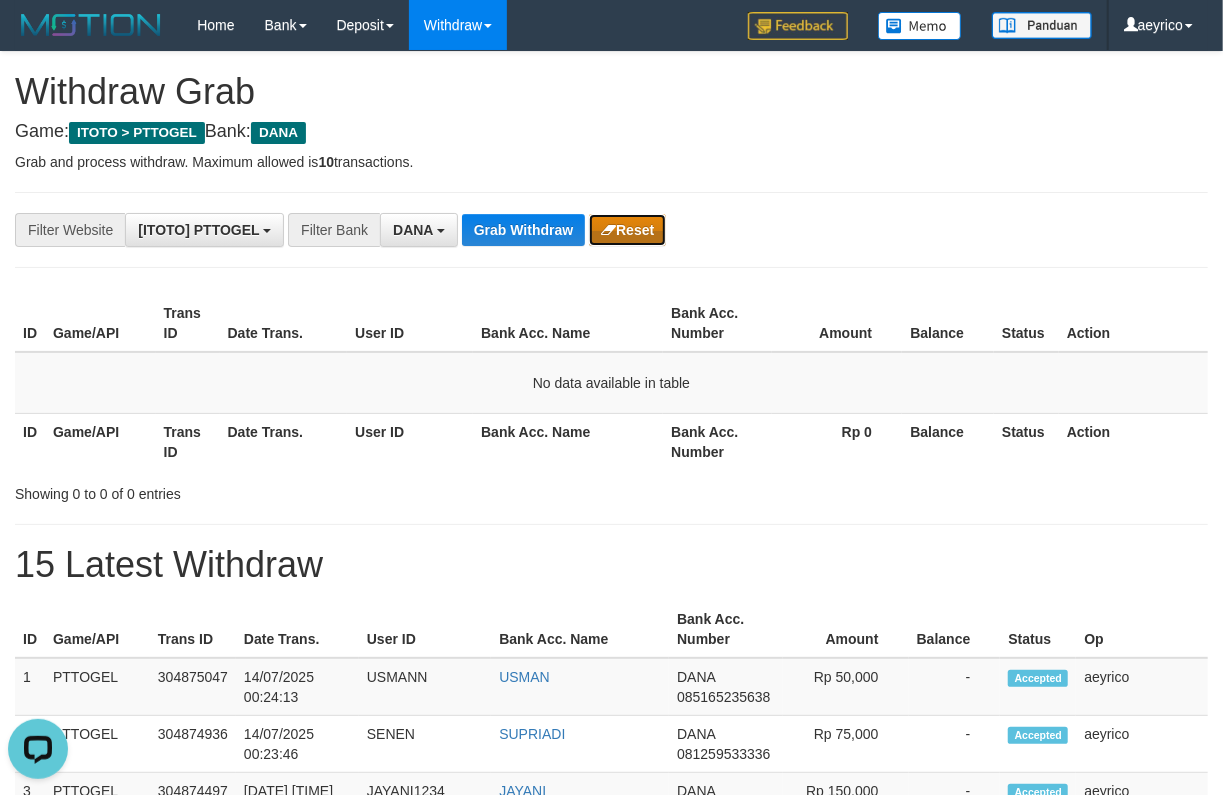 click on "Reset" at bounding box center (627, 230) 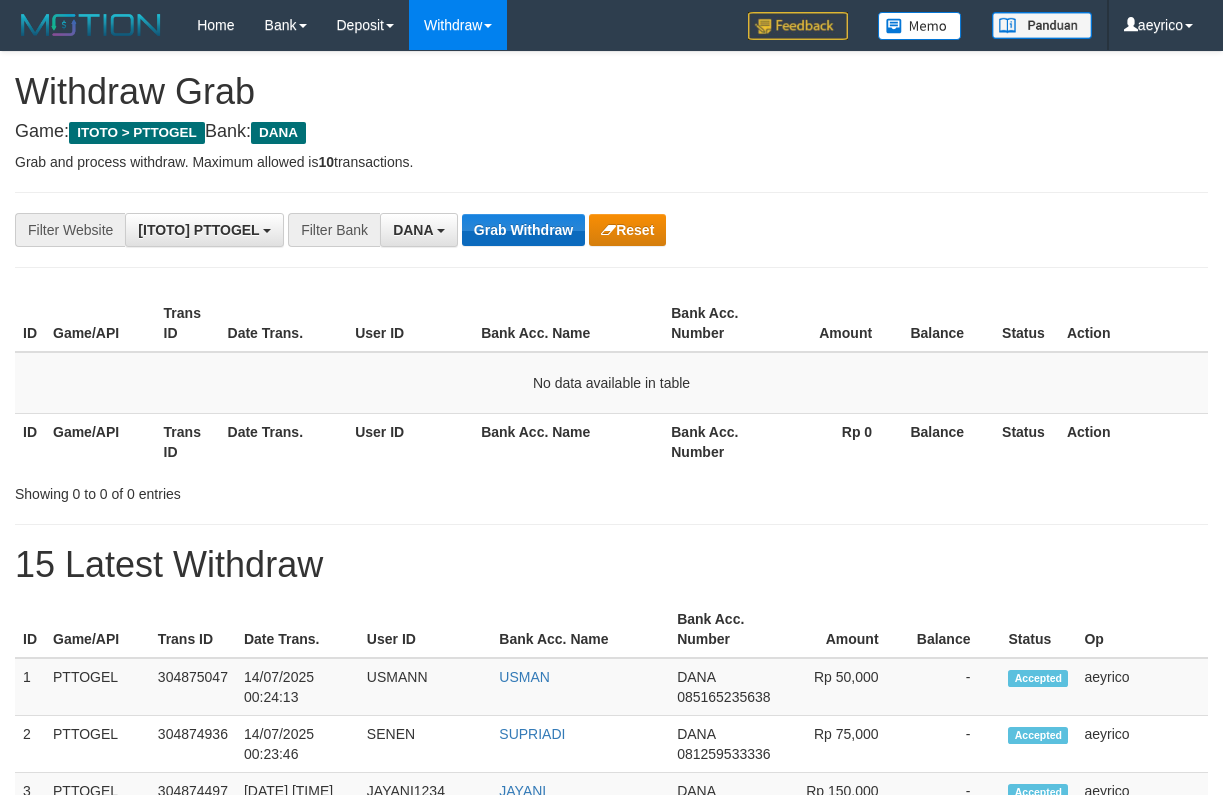 scroll, scrollTop: 0, scrollLeft: 0, axis: both 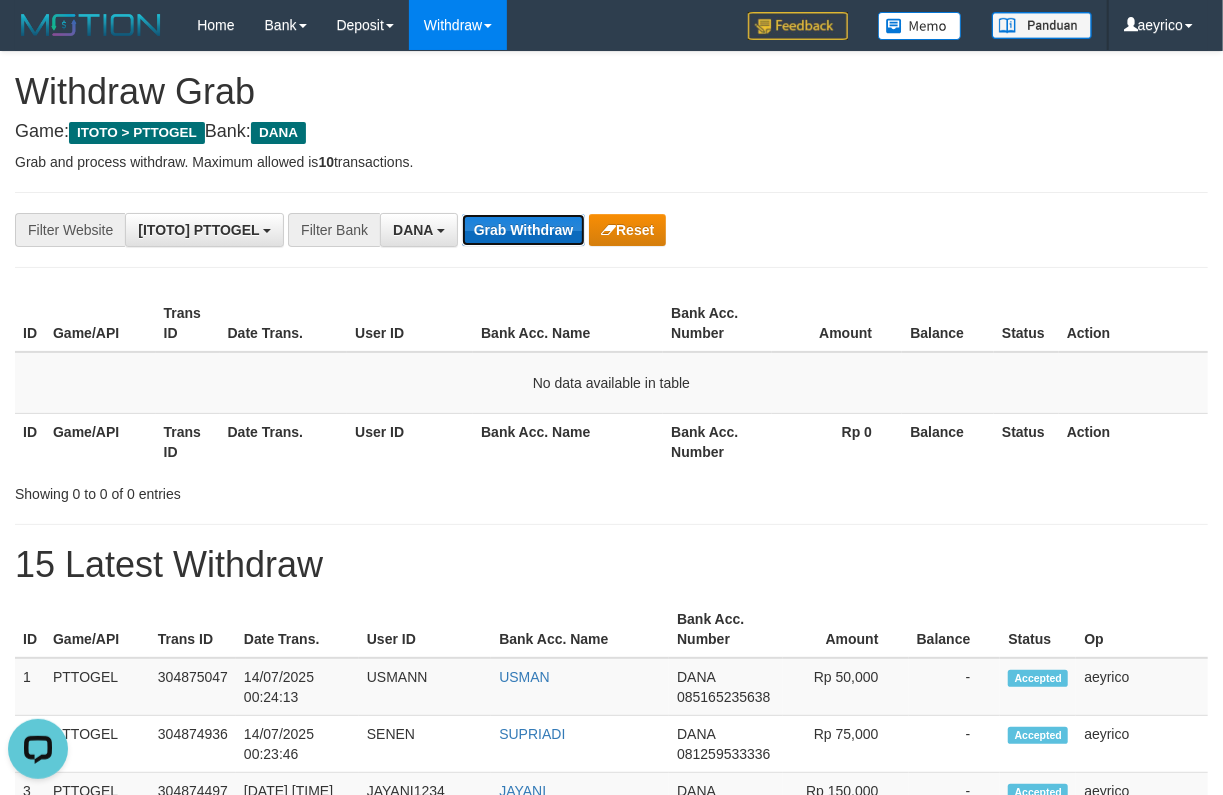 click on "Grab Withdraw" at bounding box center (523, 230) 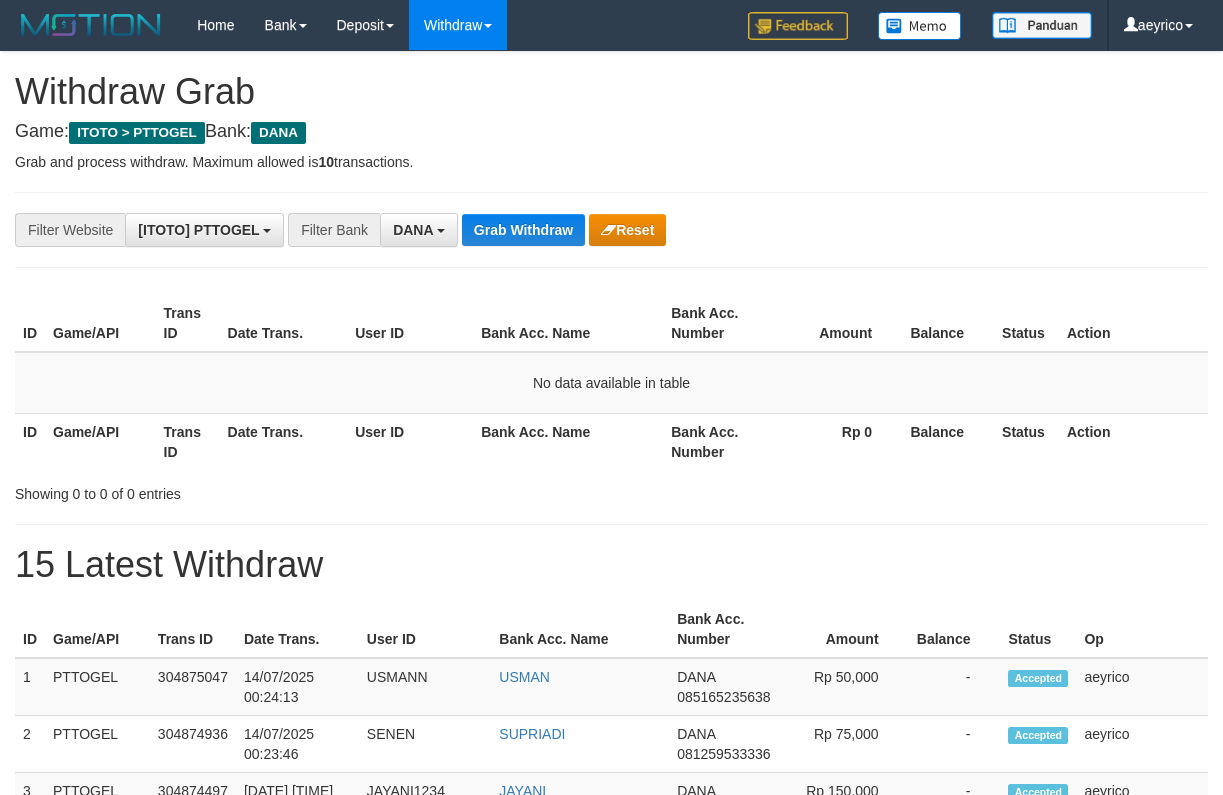 scroll, scrollTop: 0, scrollLeft: 0, axis: both 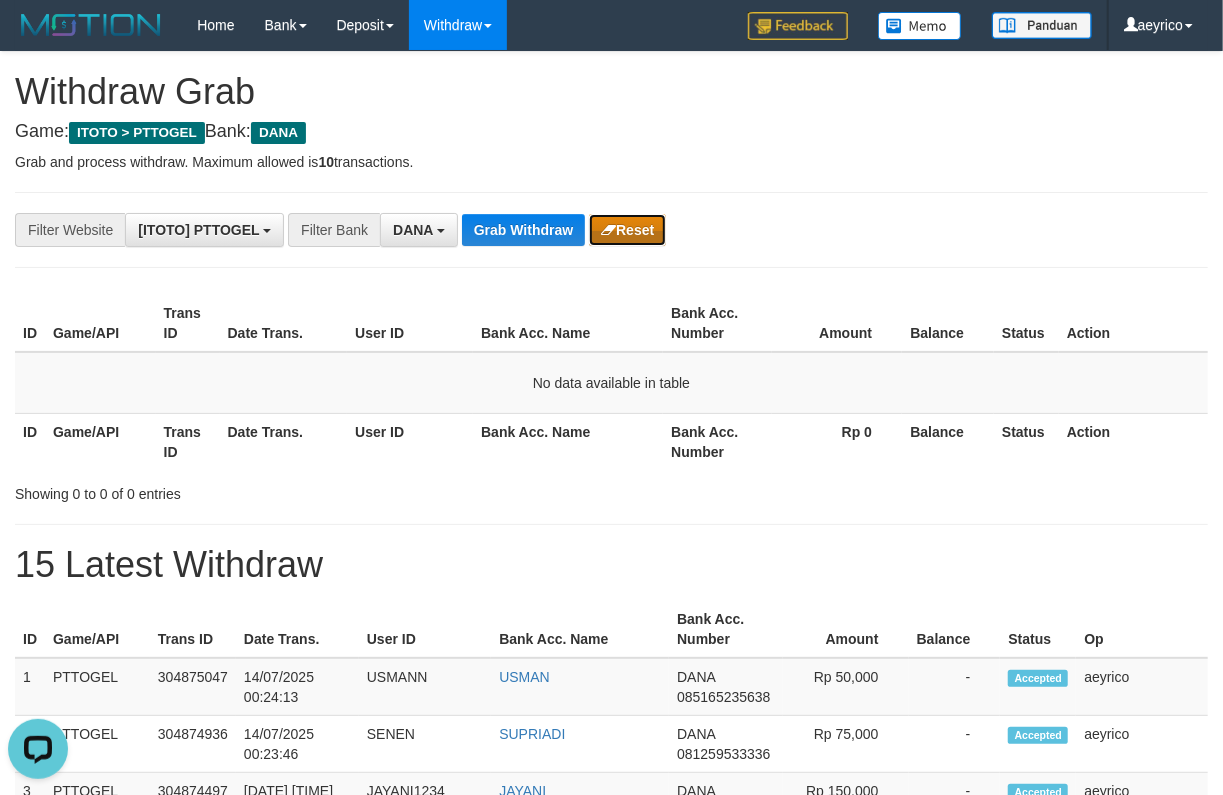 click on "Reset" at bounding box center (627, 230) 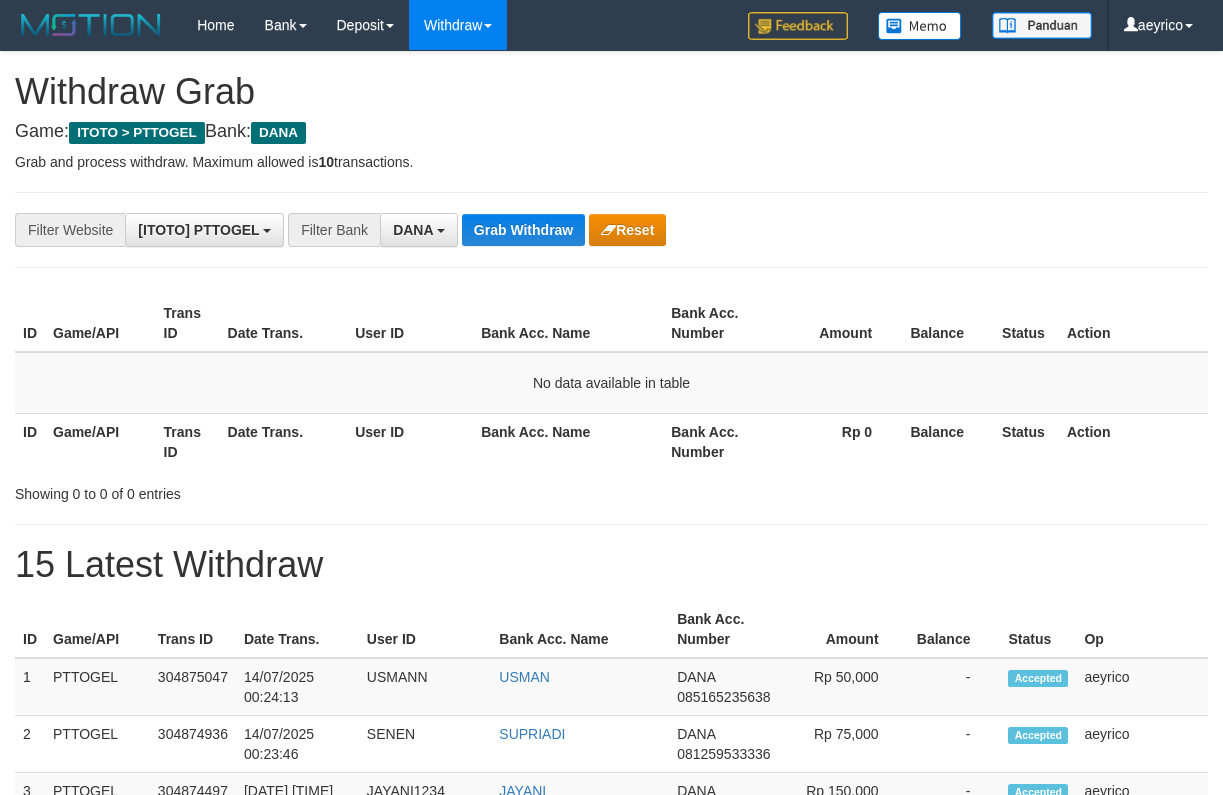 scroll, scrollTop: 0, scrollLeft: 0, axis: both 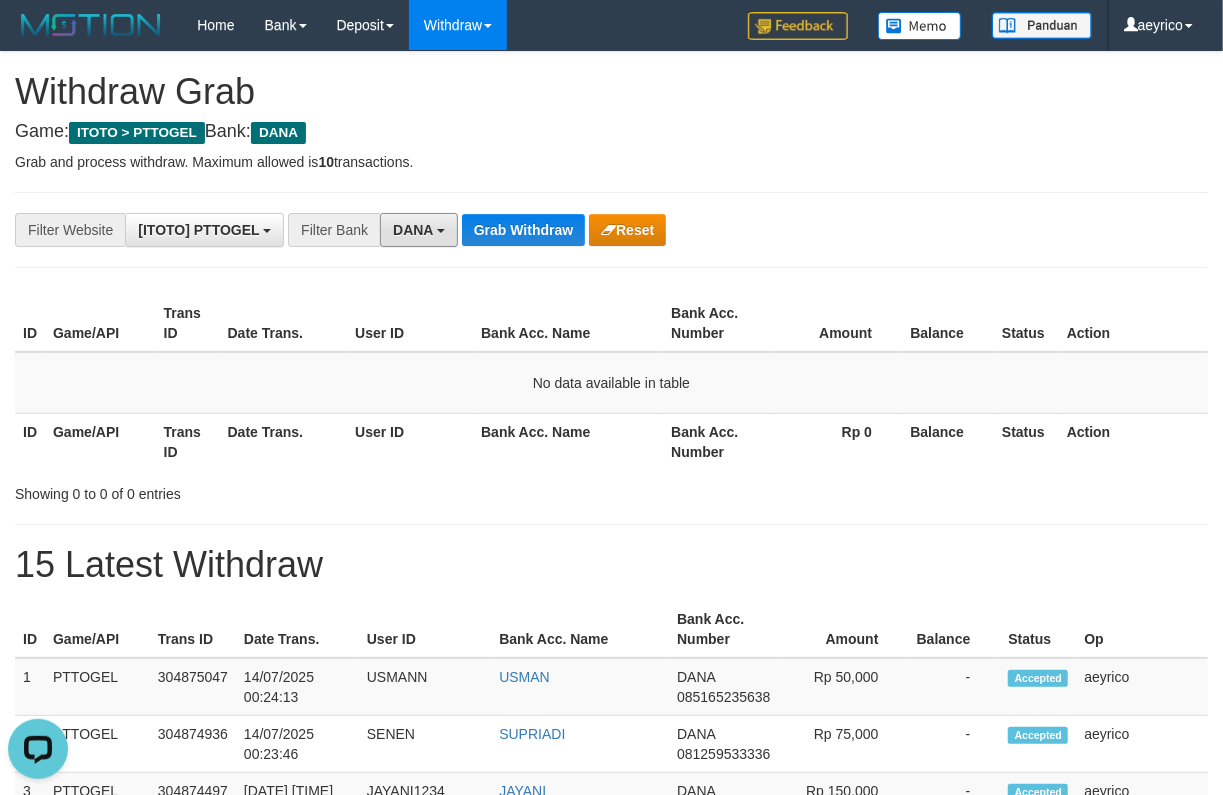drag, startPoint x: 442, startPoint y: 240, endPoint x: 461, endPoint y: 263, distance: 29.832869 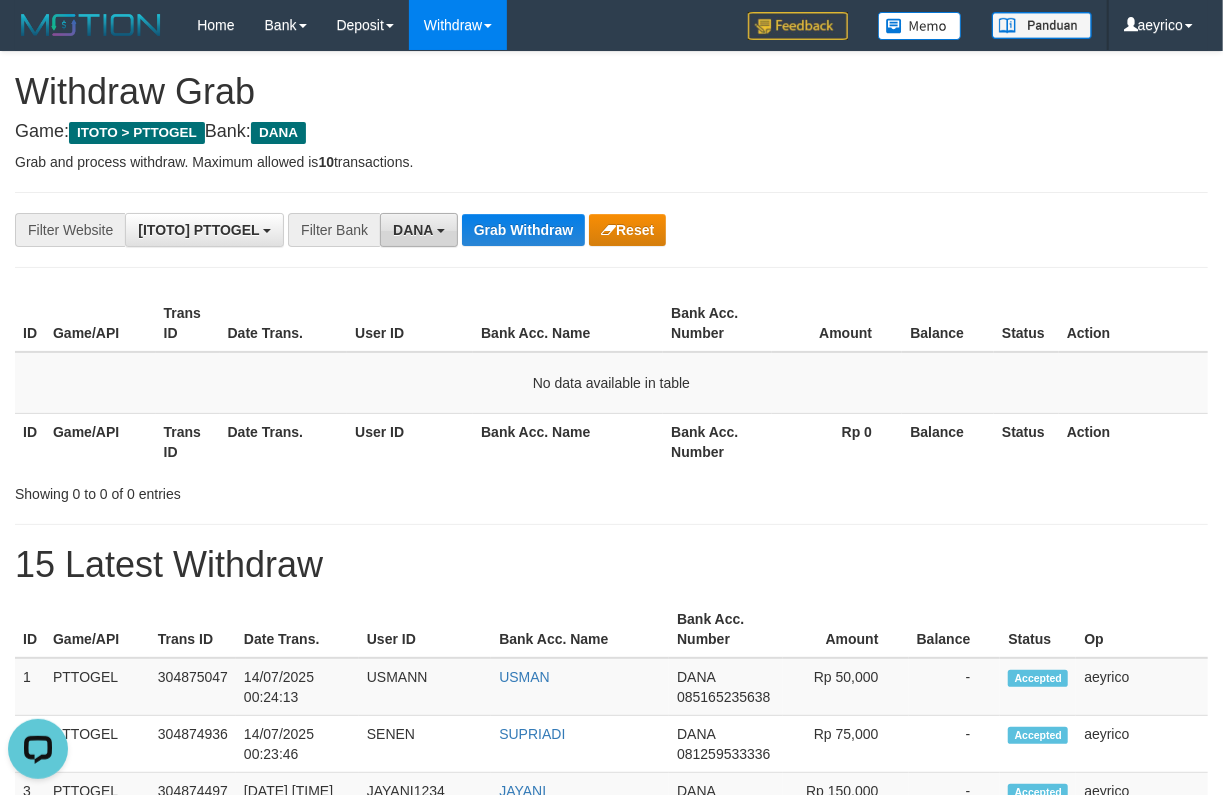 drag, startPoint x: 374, startPoint y: 224, endPoint x: 403, endPoint y: 229, distance: 29.427877 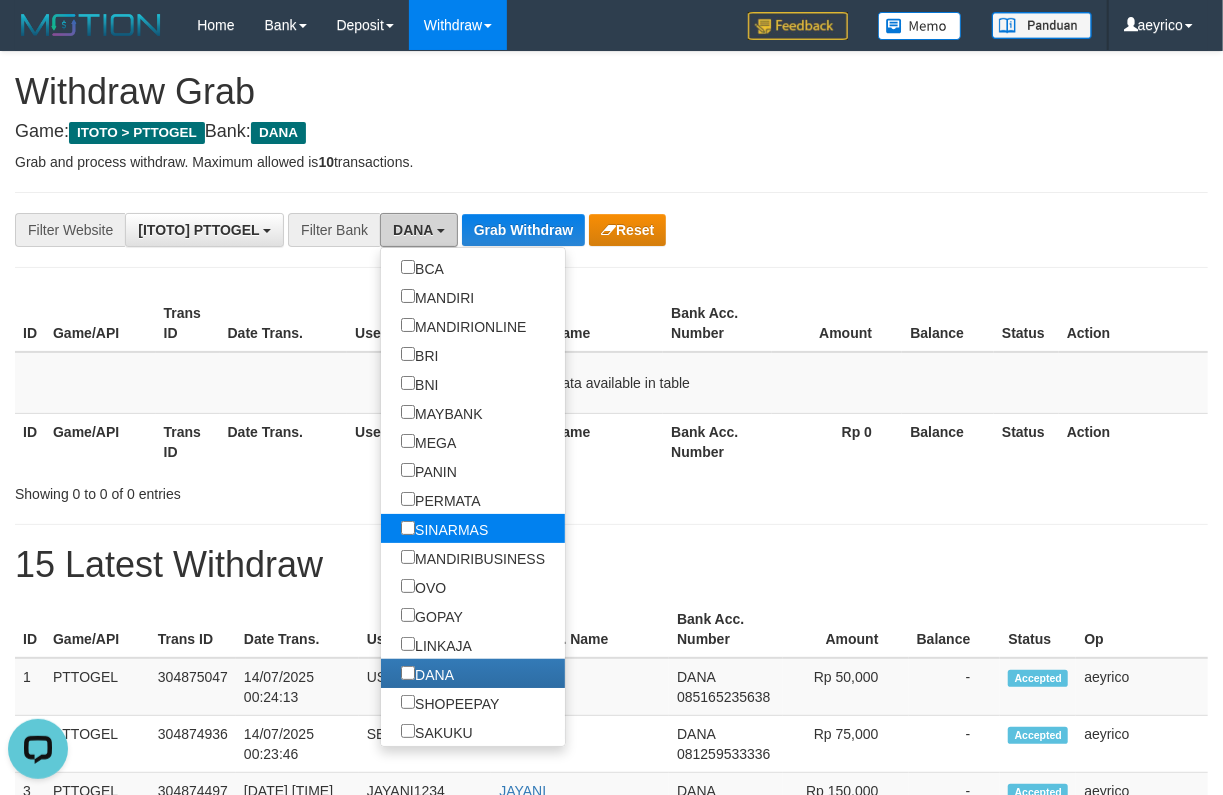 scroll, scrollTop: 190, scrollLeft: 0, axis: vertical 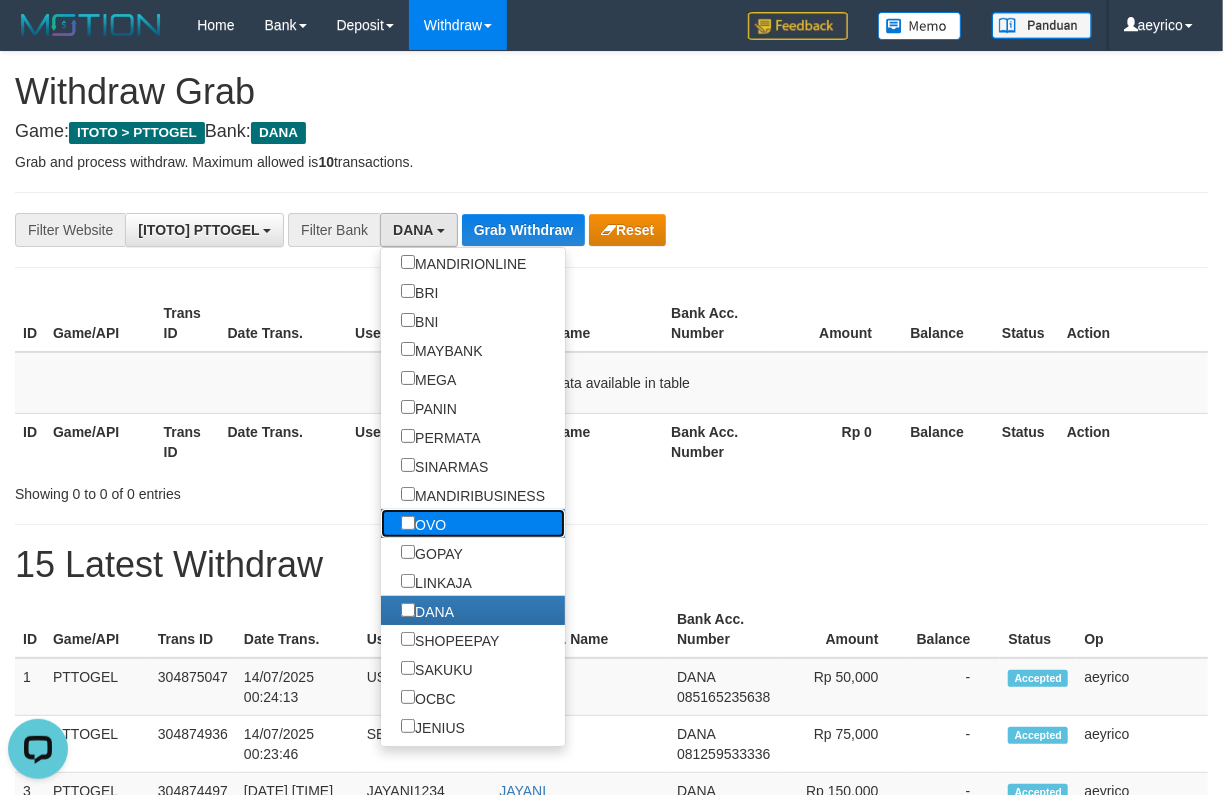 click on "OVO" at bounding box center (423, 523) 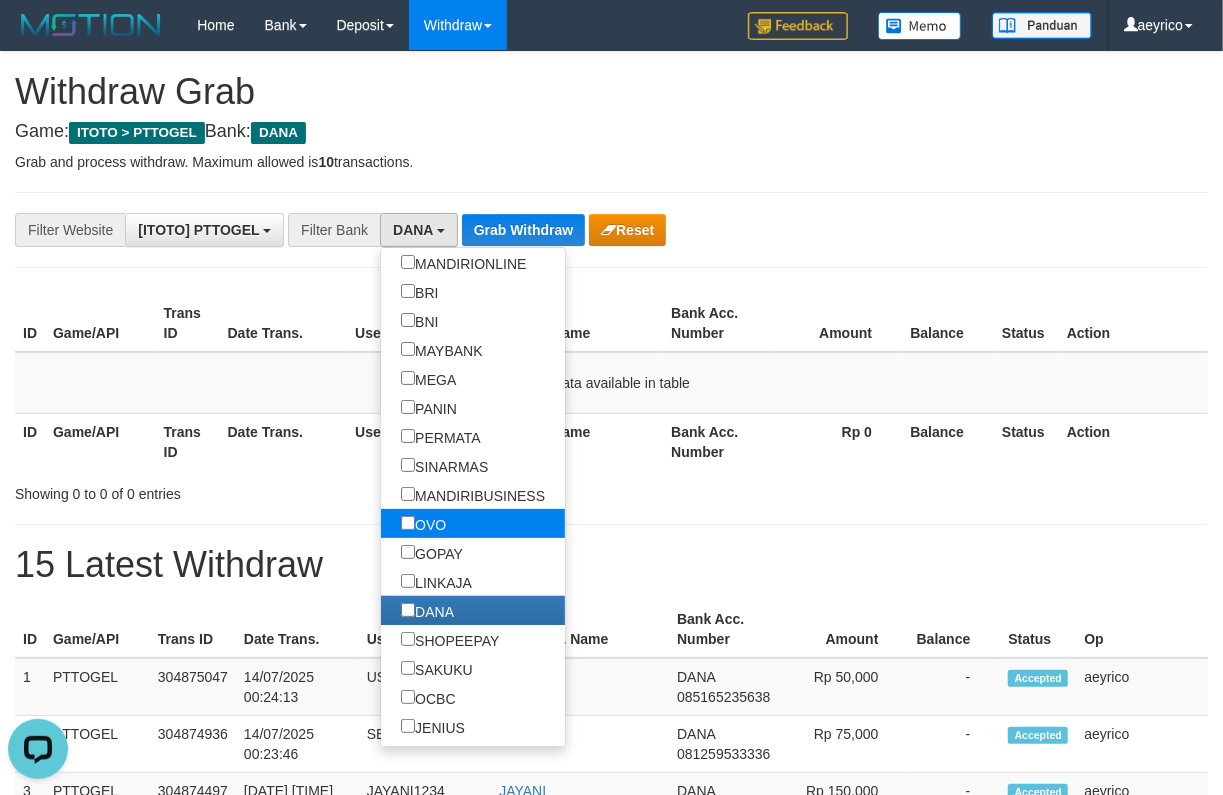 select on "***" 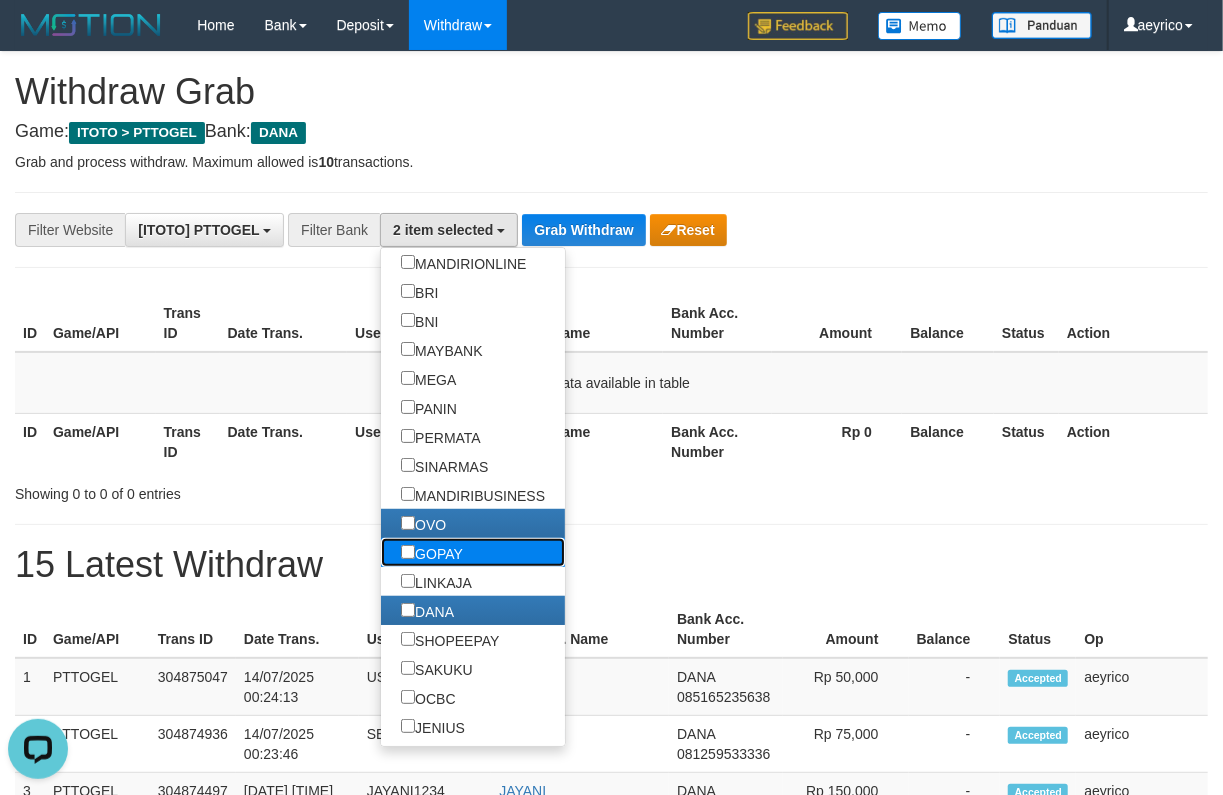 drag, startPoint x: 355, startPoint y: 554, endPoint x: 350, endPoint y: 565, distance: 12.083046 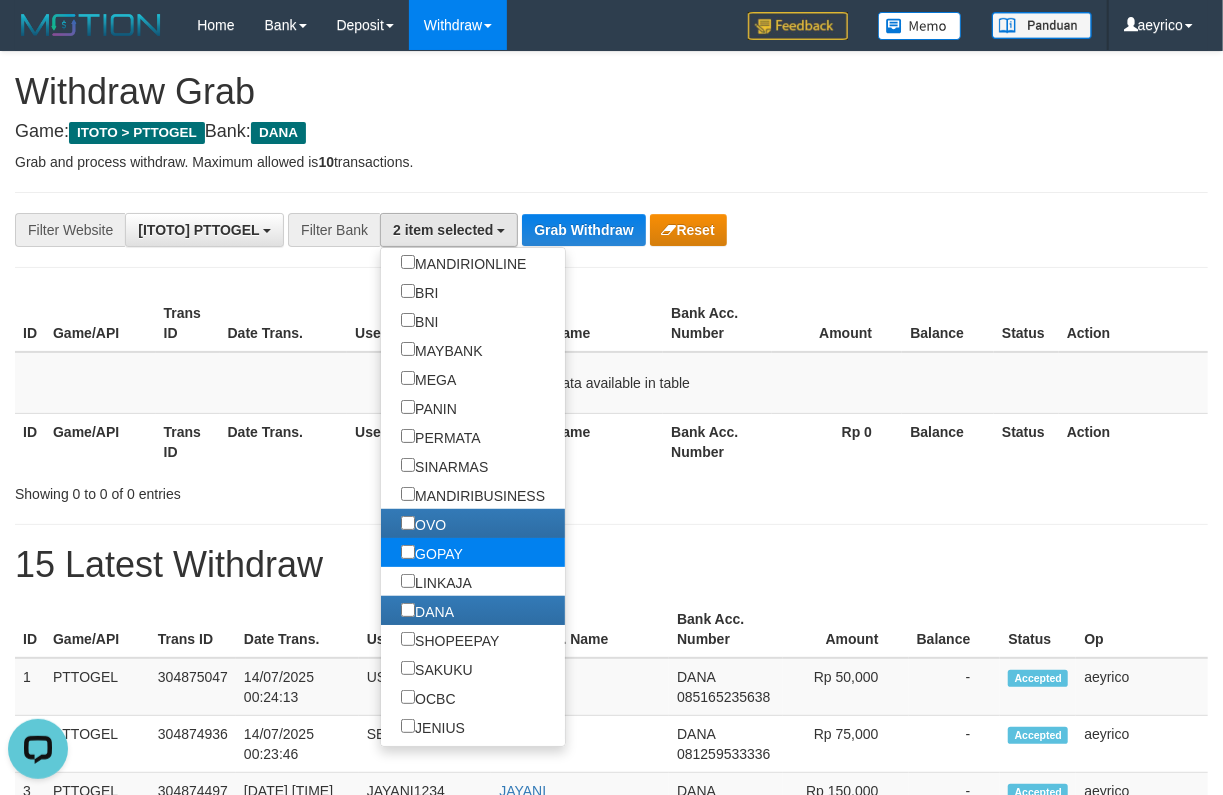 scroll, scrollTop: 285, scrollLeft: 0, axis: vertical 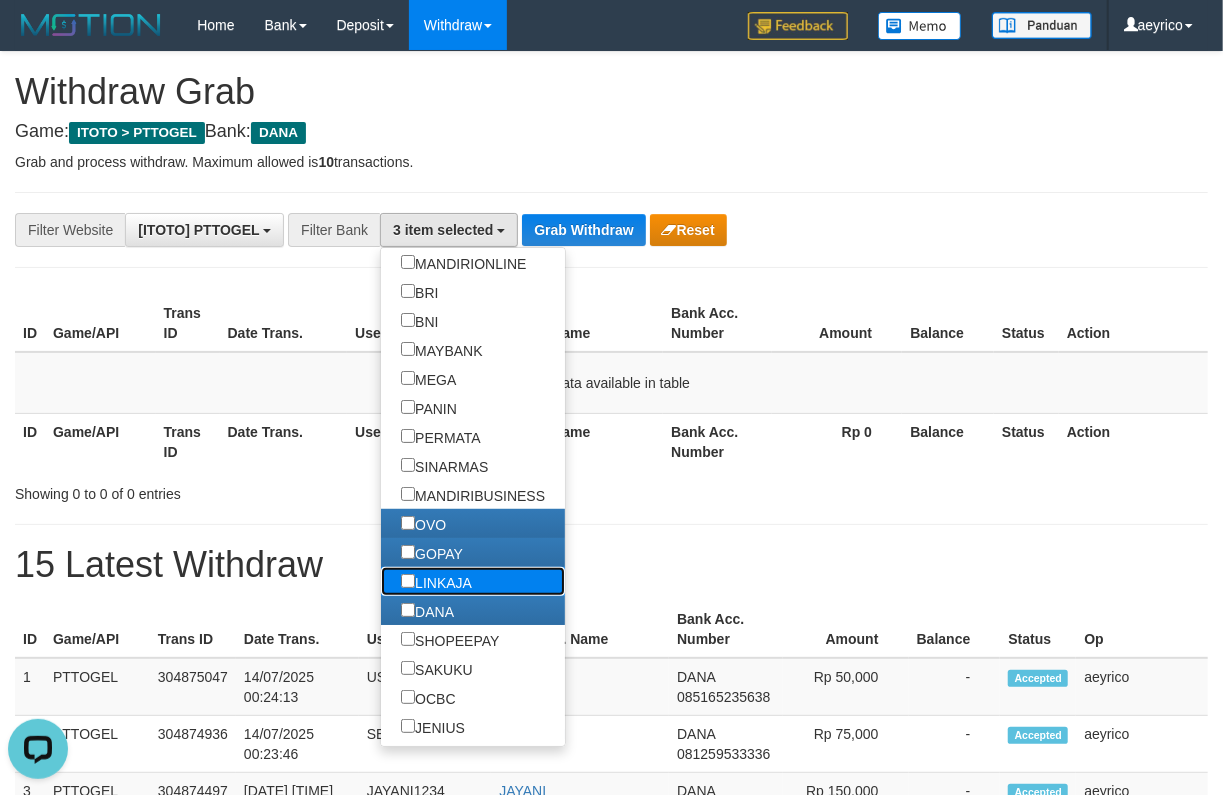 click on "LINKAJA" at bounding box center (436, 581) 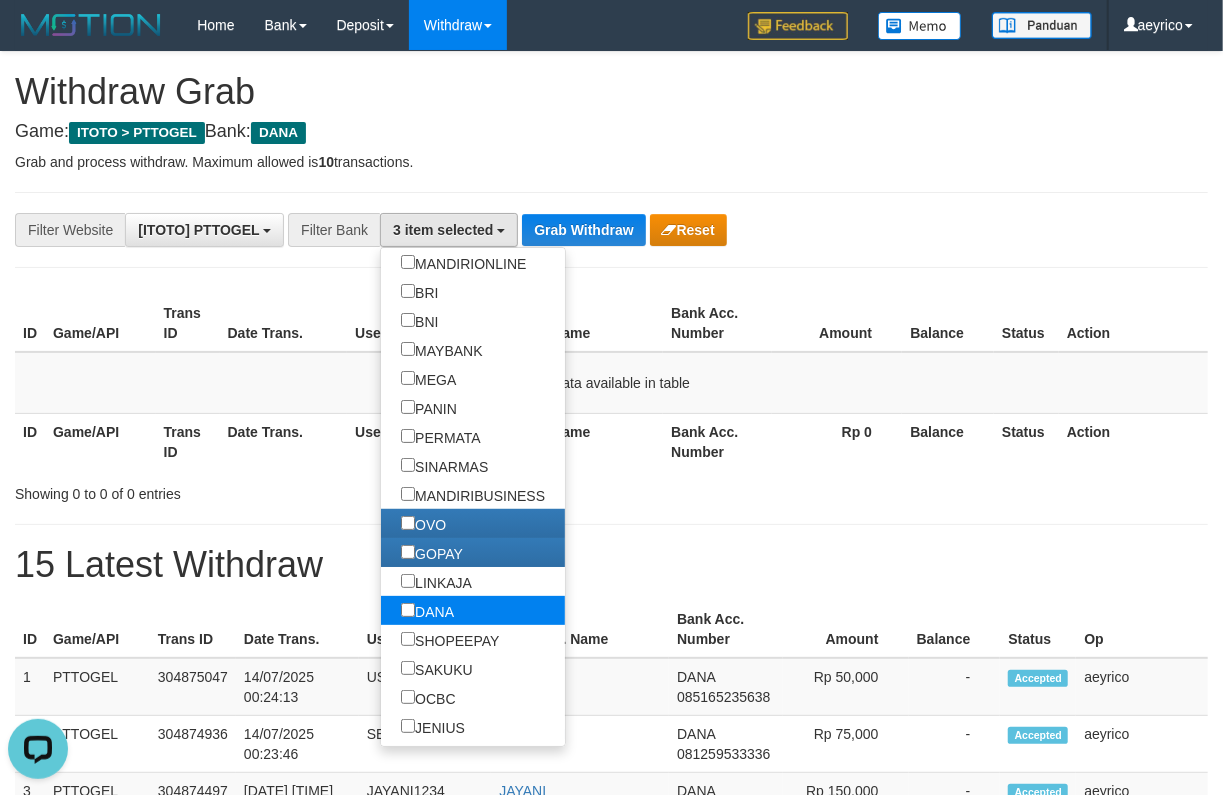 click on "DANA" at bounding box center (427, 610) 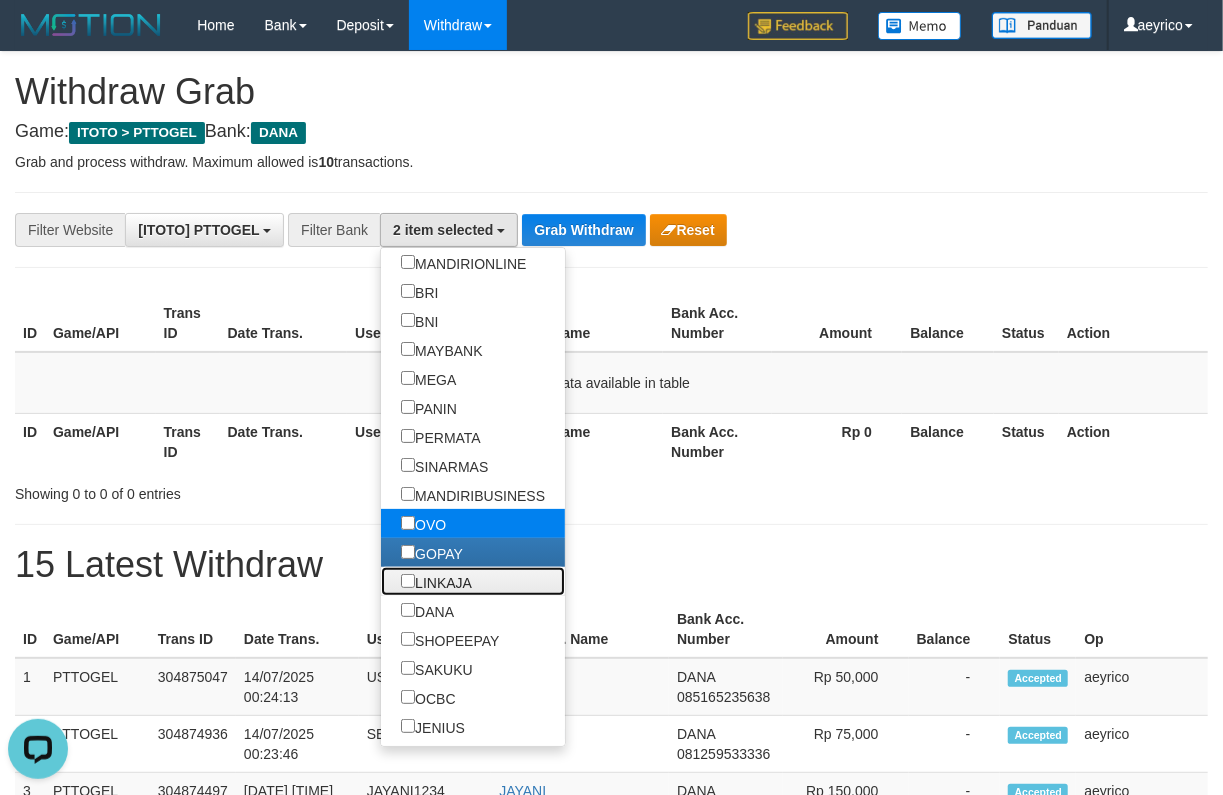 drag, startPoint x: 345, startPoint y: 579, endPoint x: 383, endPoint y: 524, distance: 66.85058 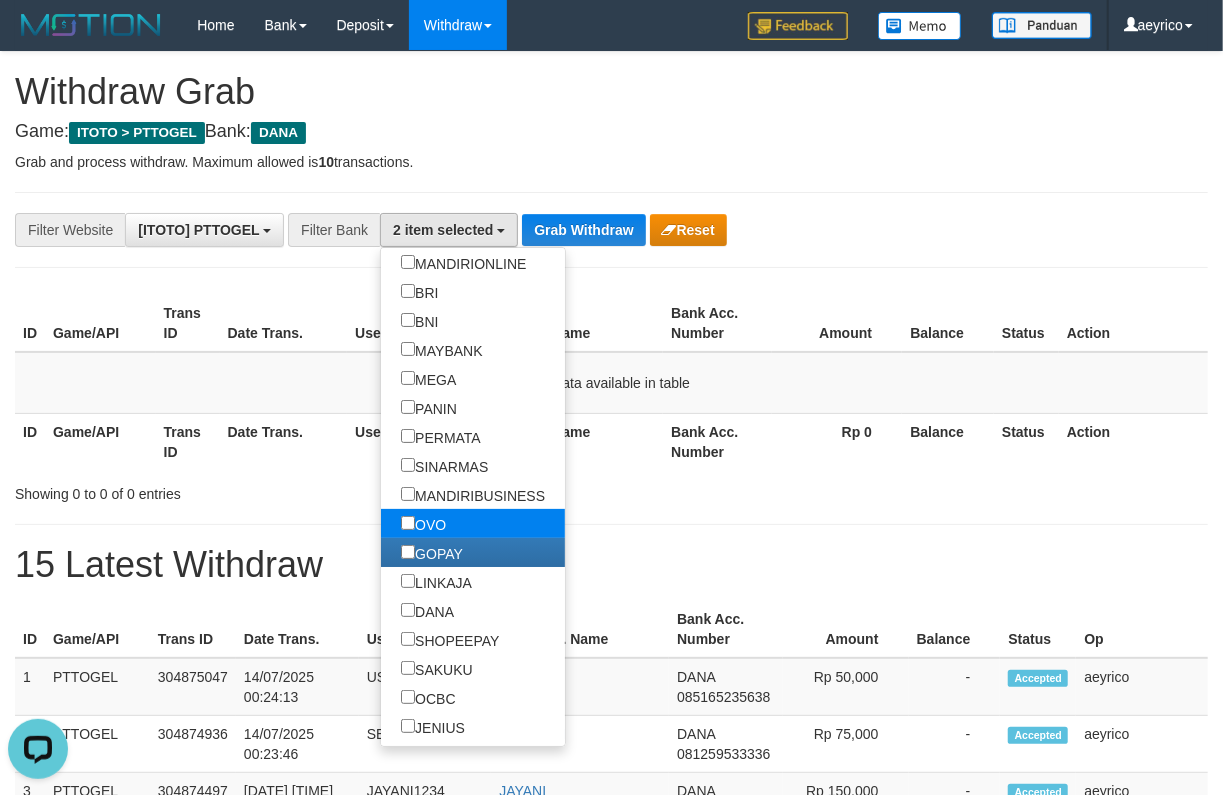 scroll, scrollTop: 306, scrollLeft: 0, axis: vertical 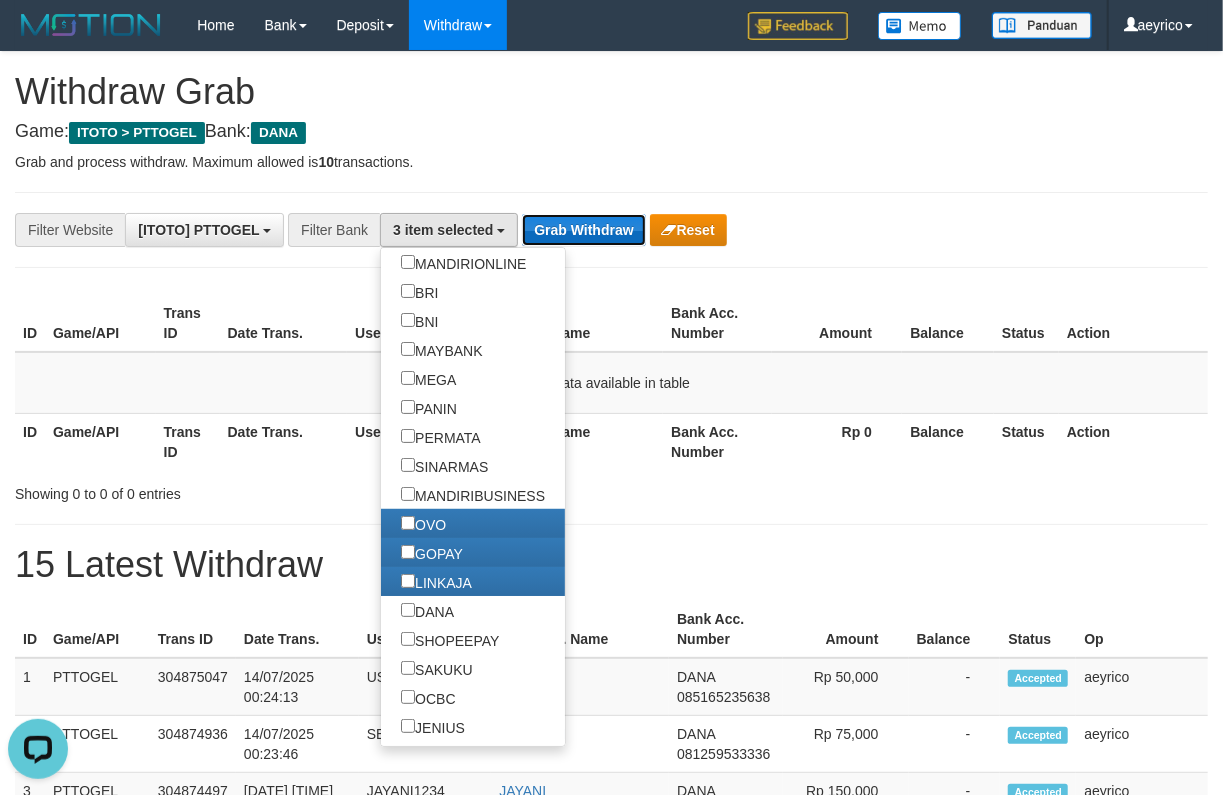 click on "Grab Withdraw" at bounding box center [583, 230] 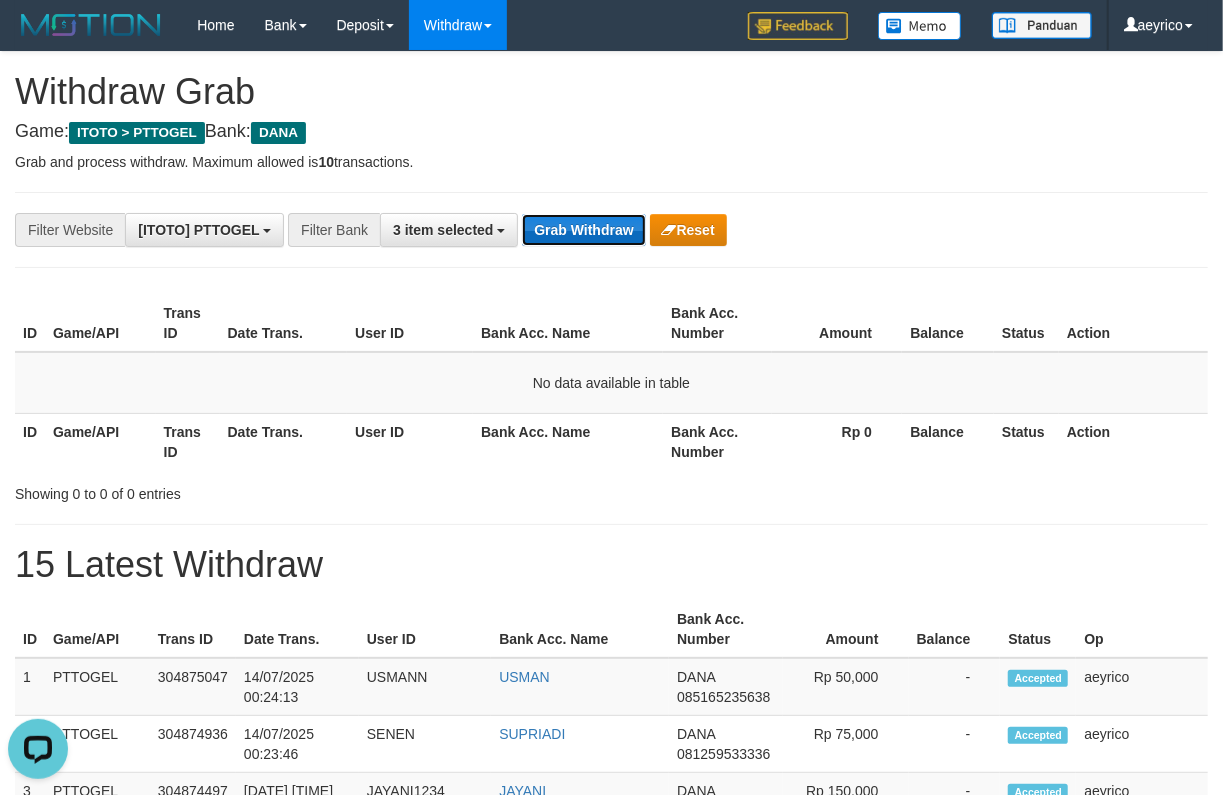 click on "Grab Withdraw" at bounding box center (583, 230) 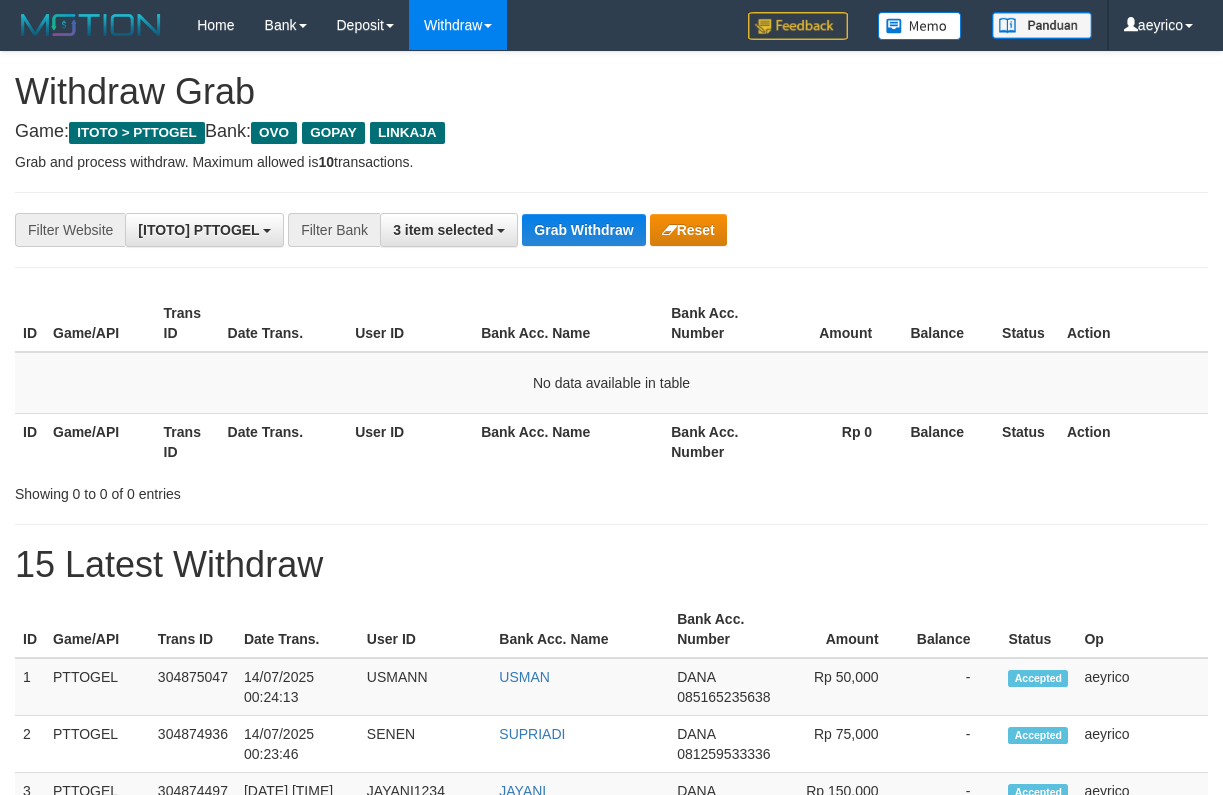 scroll, scrollTop: 0, scrollLeft: 0, axis: both 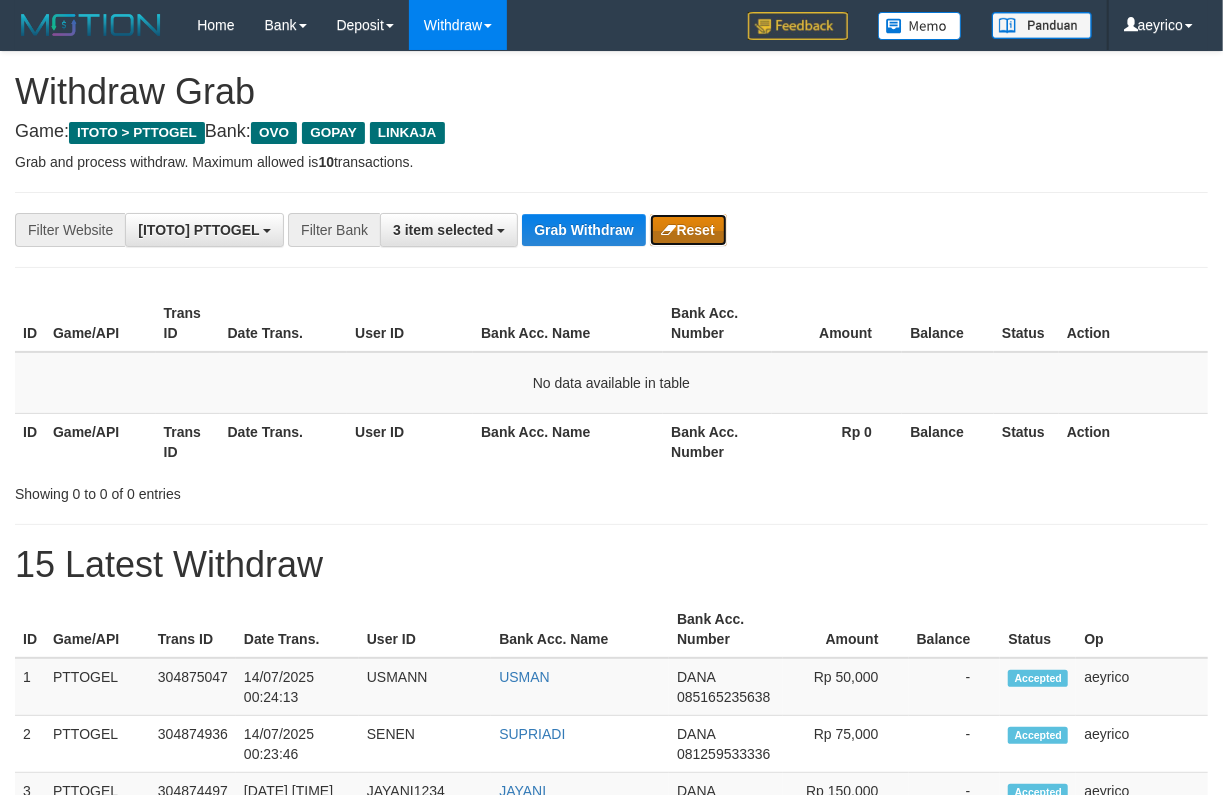 click at bounding box center (669, 230) 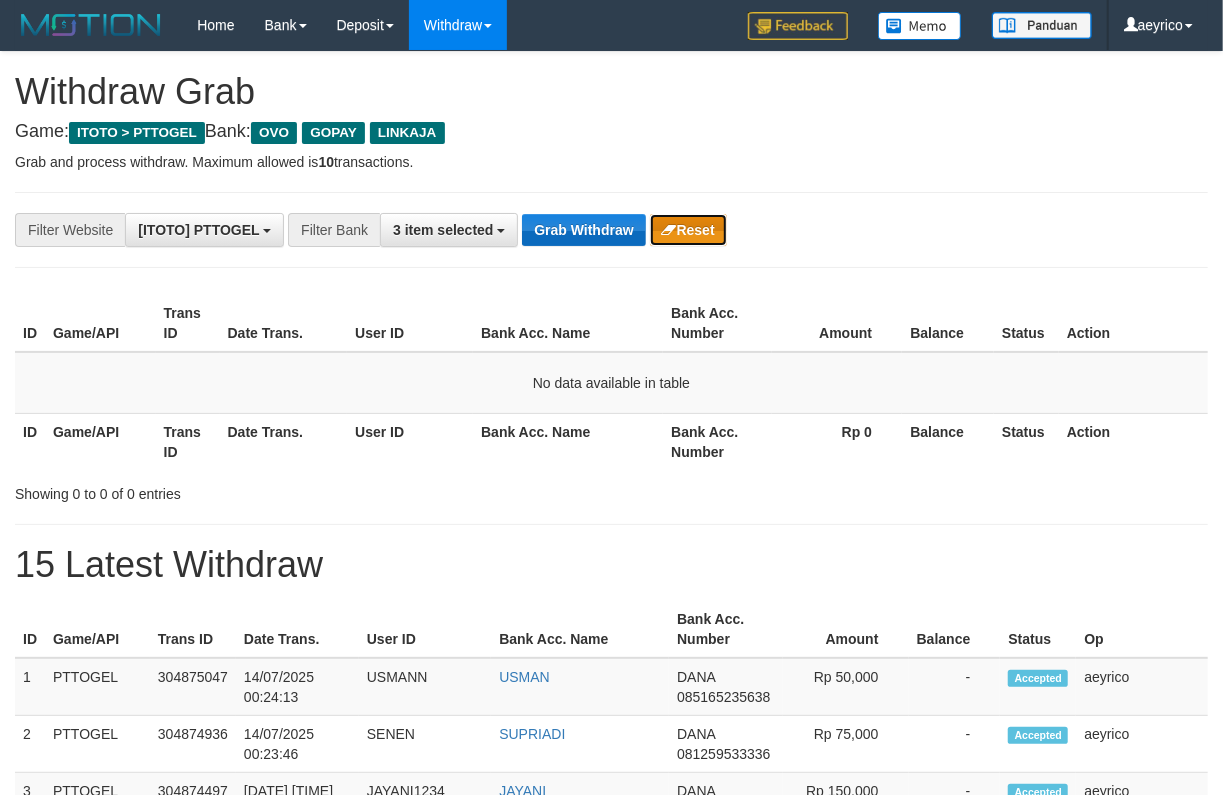 type 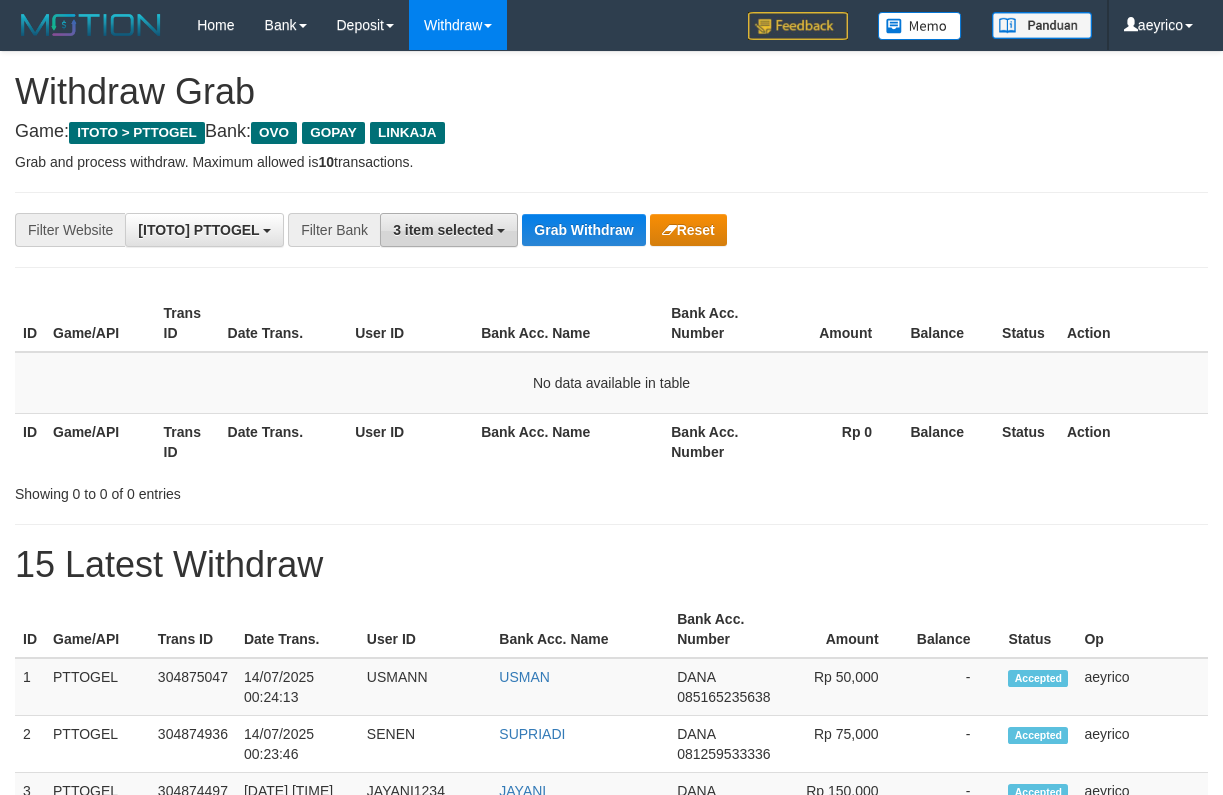 scroll, scrollTop: 0, scrollLeft: 0, axis: both 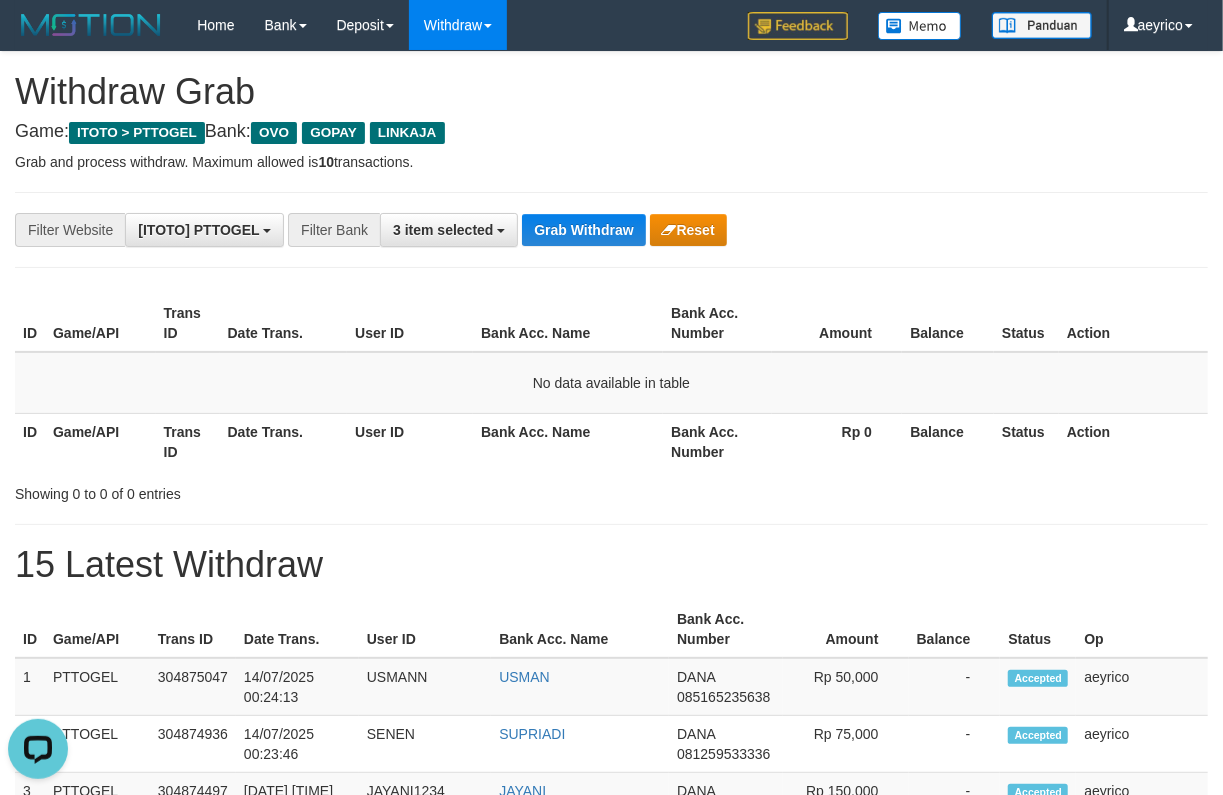 click on "ID Game/API Trans ID Date Trans. User ID Bank Acc. Name Bank Acc. Number Amount Balance Status Action
No data available in table
ID Game/API Trans ID Date Trans. User ID Bank Acc. Name Bank Acc. Number Rp 0 Balance Status Action" at bounding box center (611, 382) 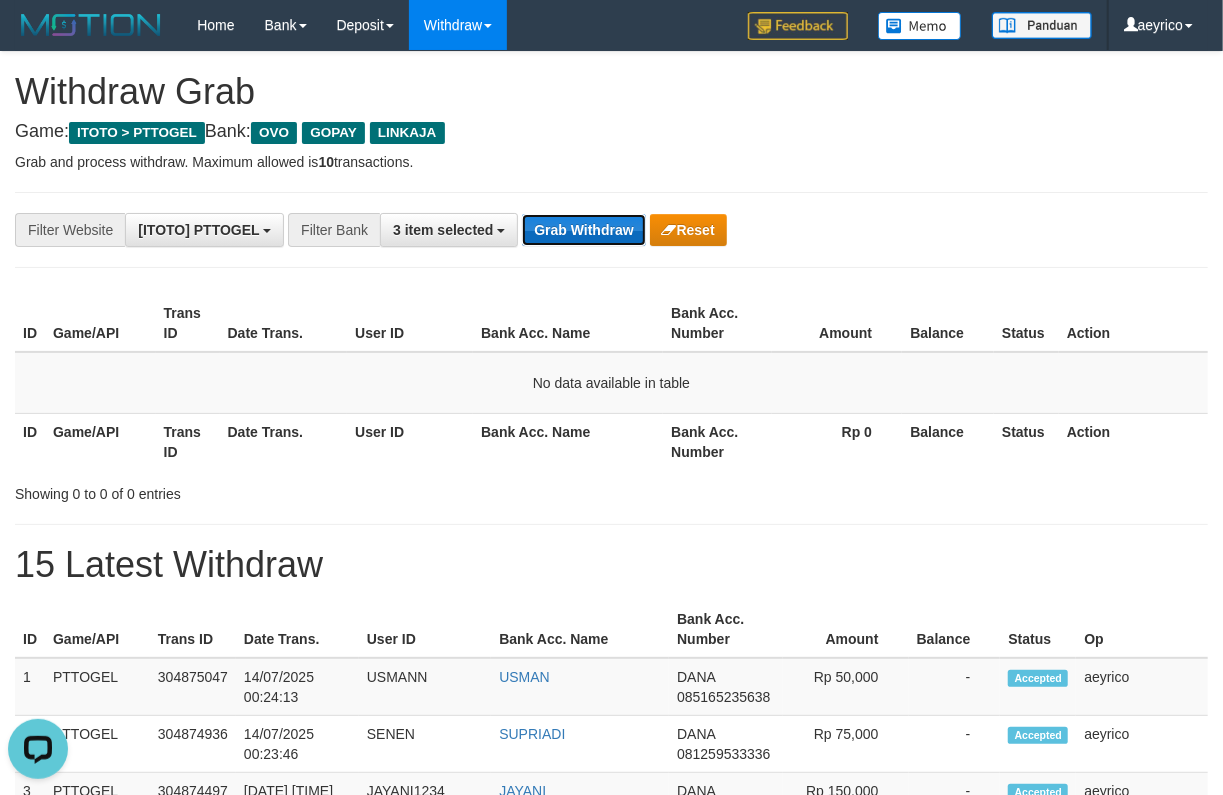 click on "Grab Withdraw" at bounding box center [583, 230] 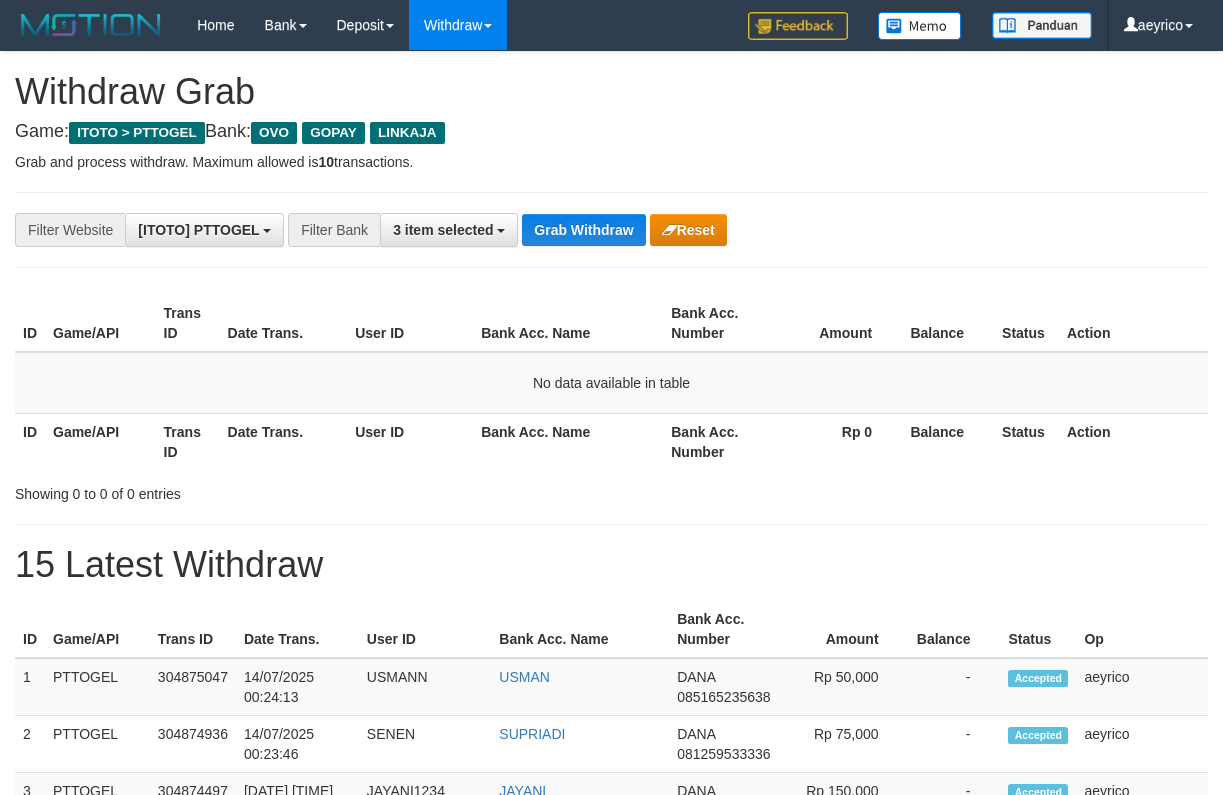 scroll, scrollTop: 0, scrollLeft: 0, axis: both 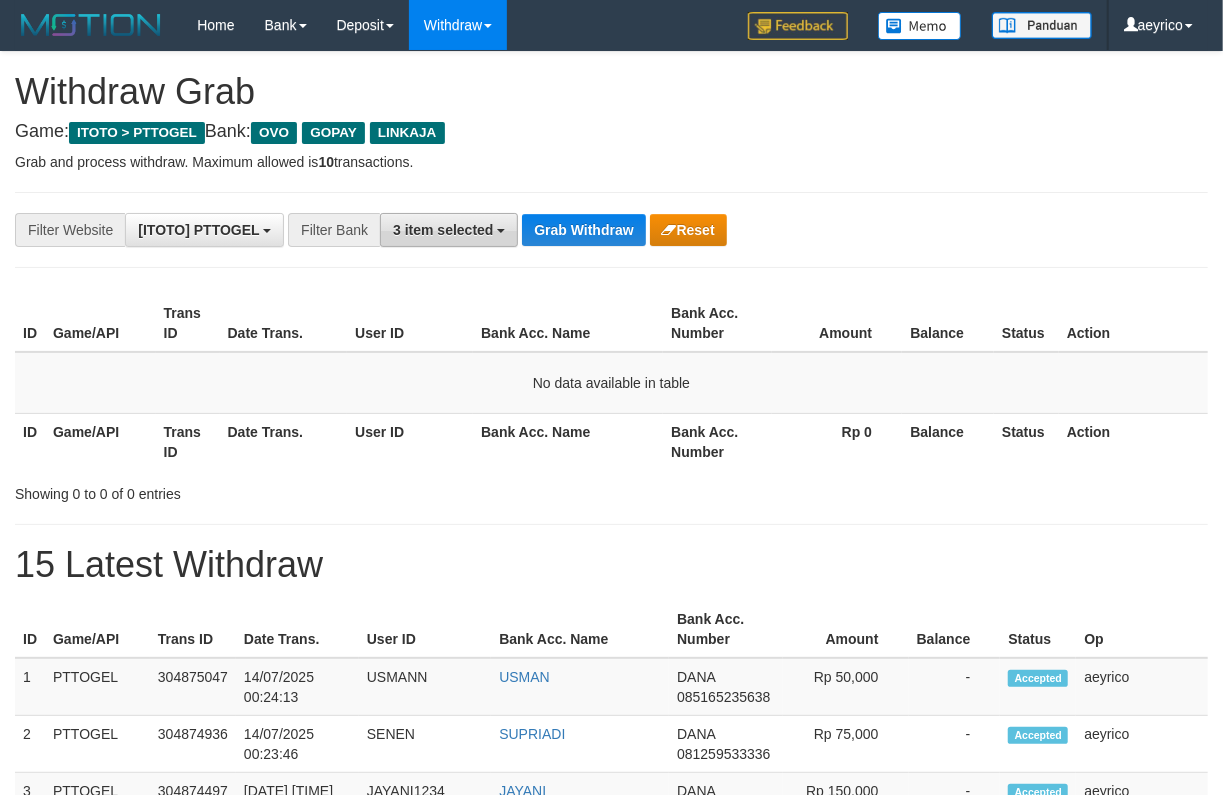 click on "3 item selected" at bounding box center (443, 230) 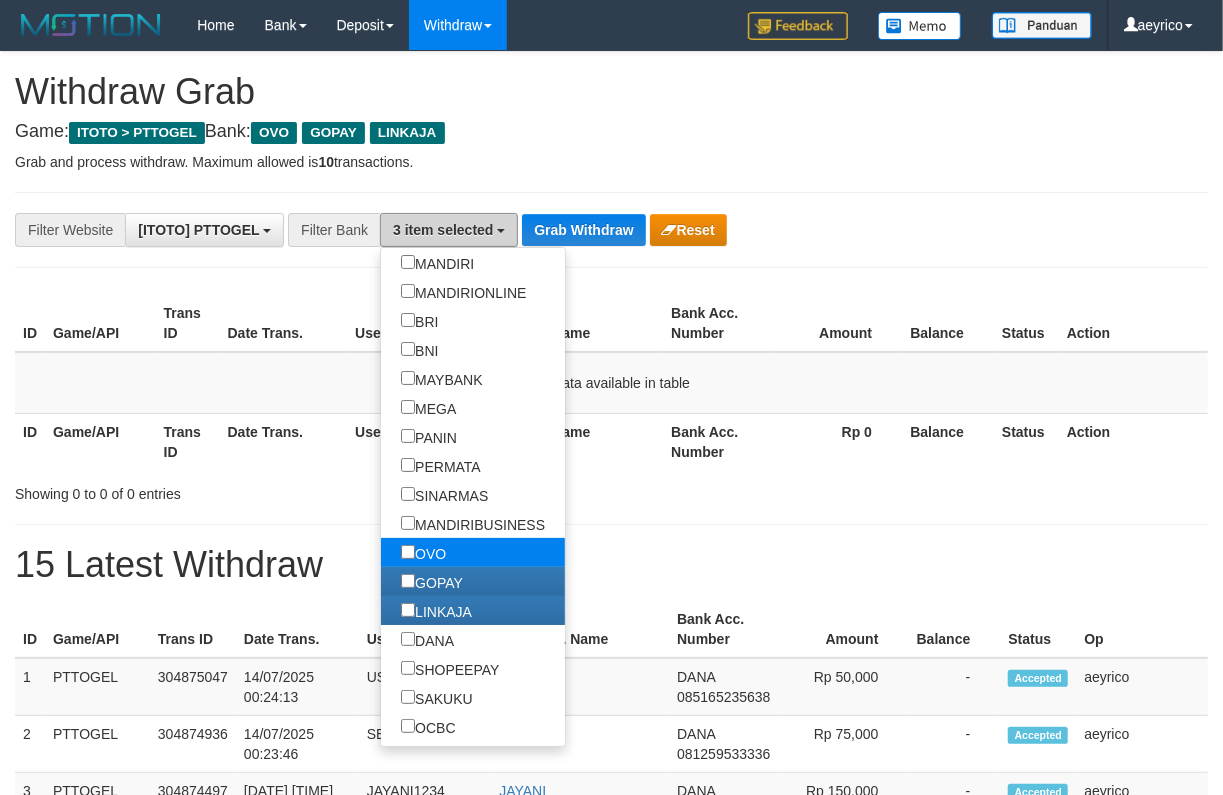 scroll, scrollTop: 190, scrollLeft: 0, axis: vertical 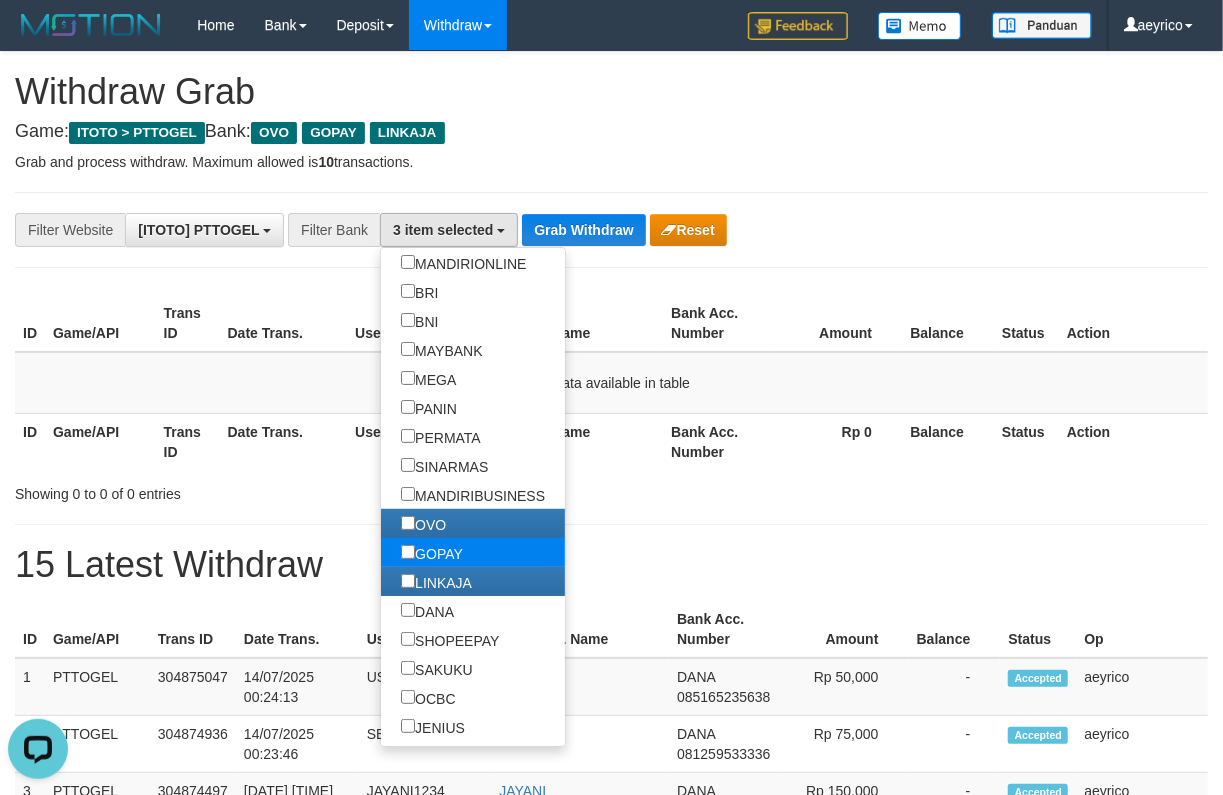 click on "GOPAY" at bounding box center [432, 552] 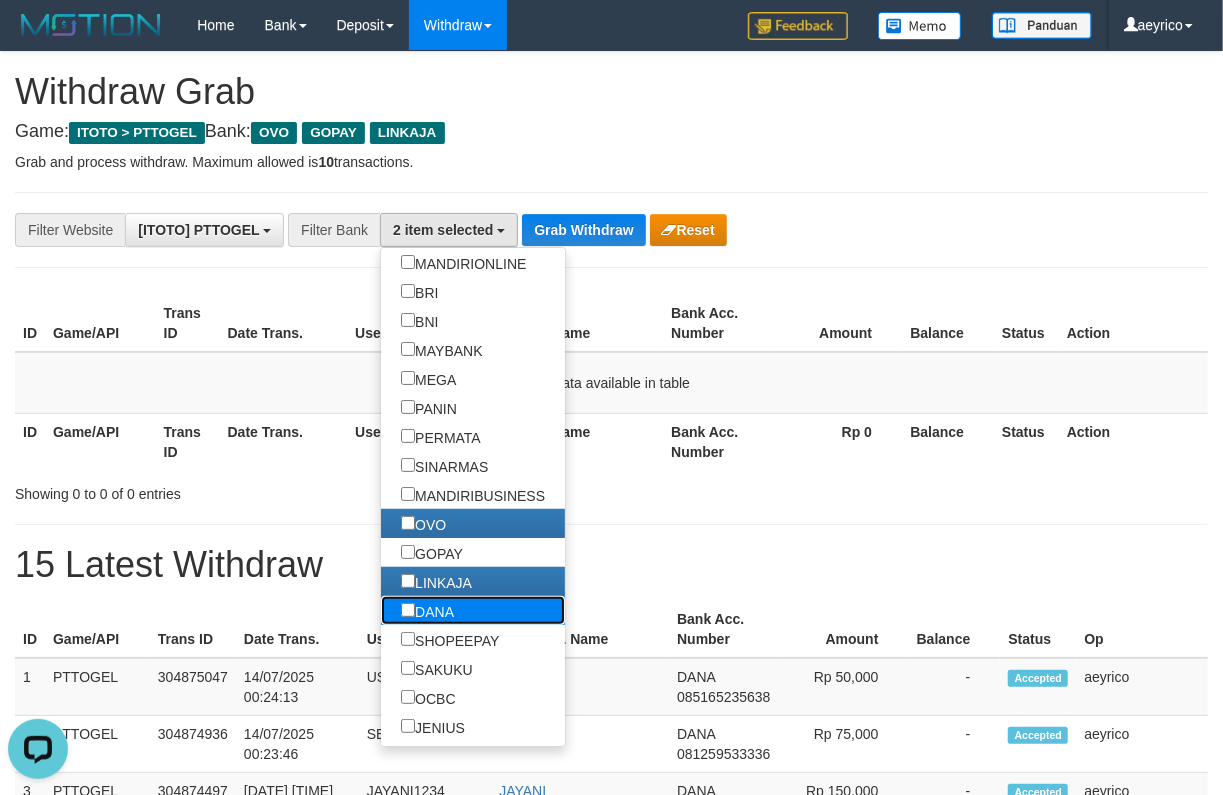 click on "DANA" at bounding box center [427, 610] 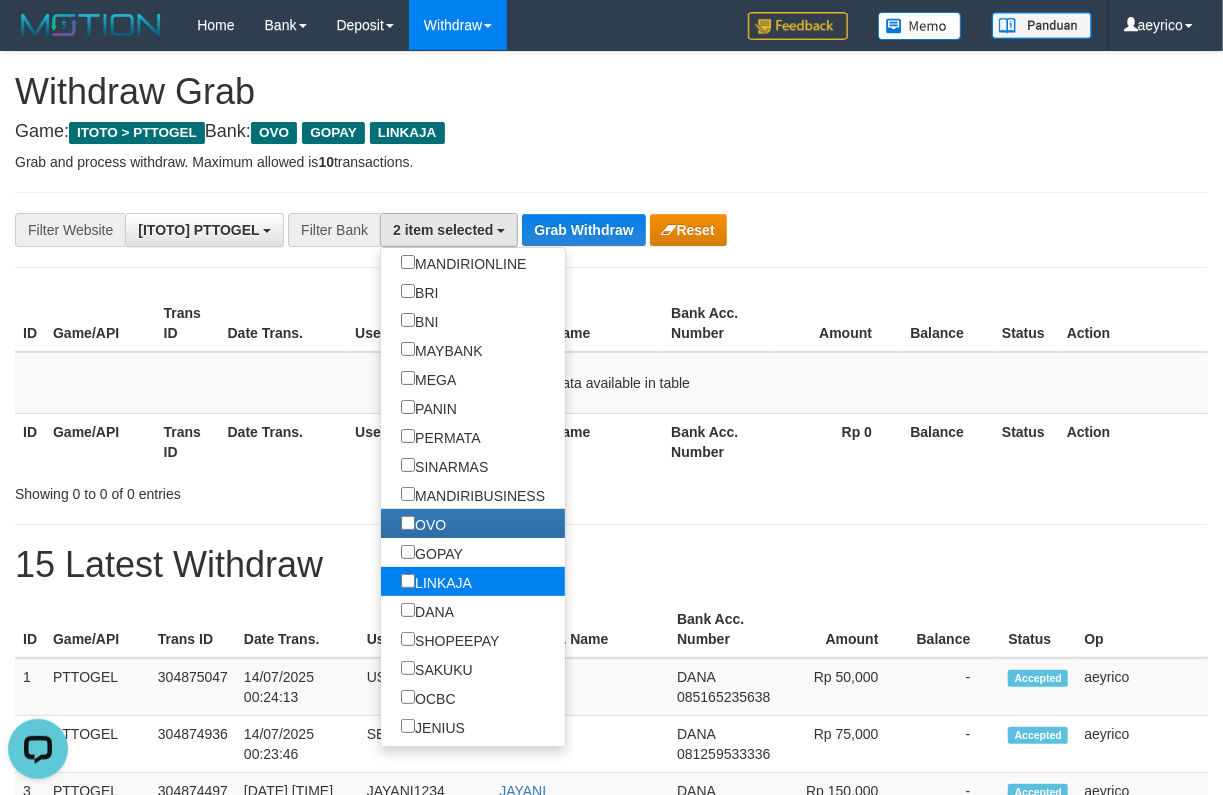 drag, startPoint x: 337, startPoint y: 588, endPoint x: 339, endPoint y: 569, distance: 19.104973 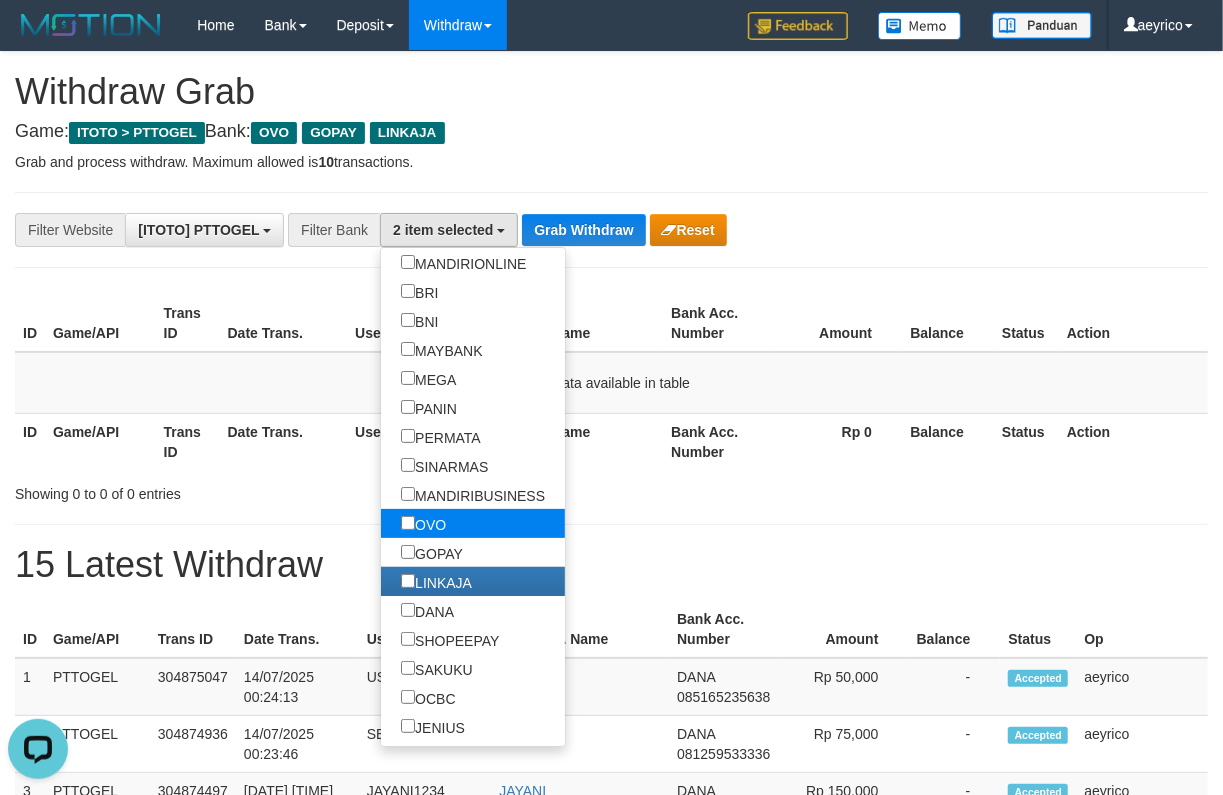 click on "OVO" at bounding box center [423, 523] 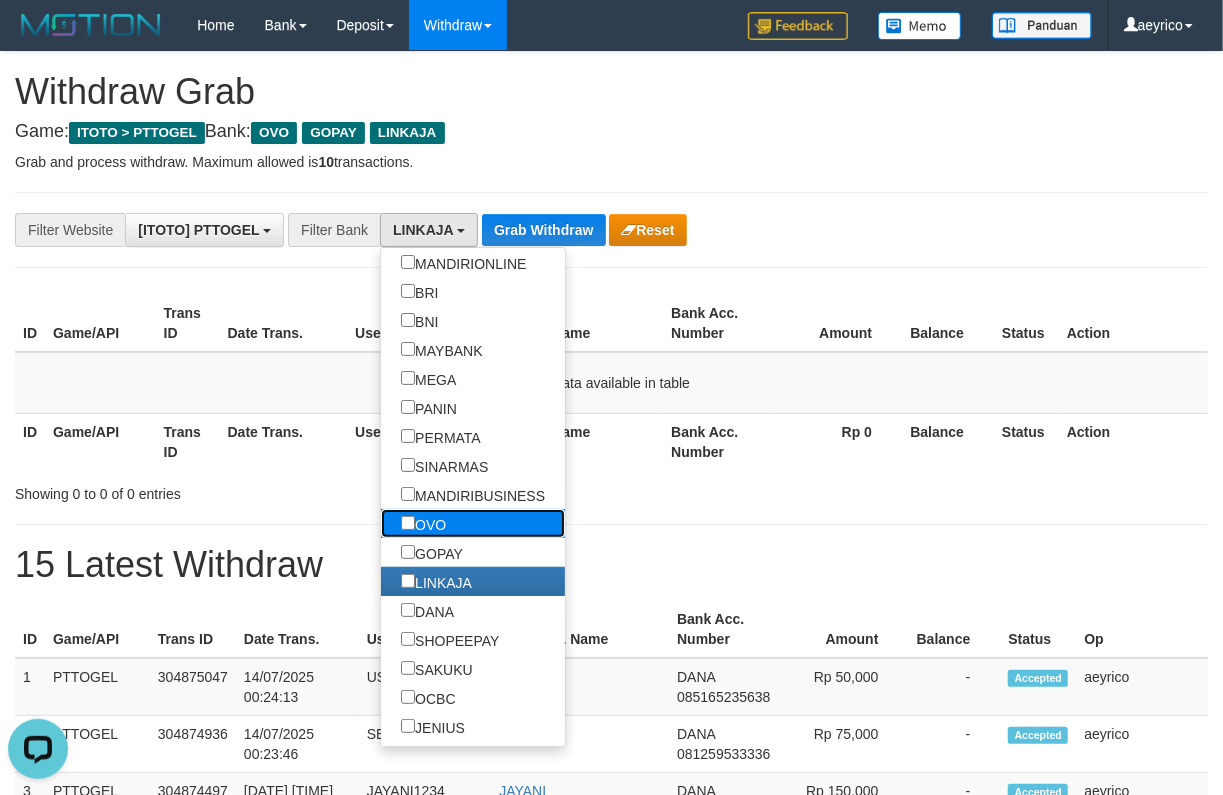 click on "OVO" at bounding box center [423, 523] 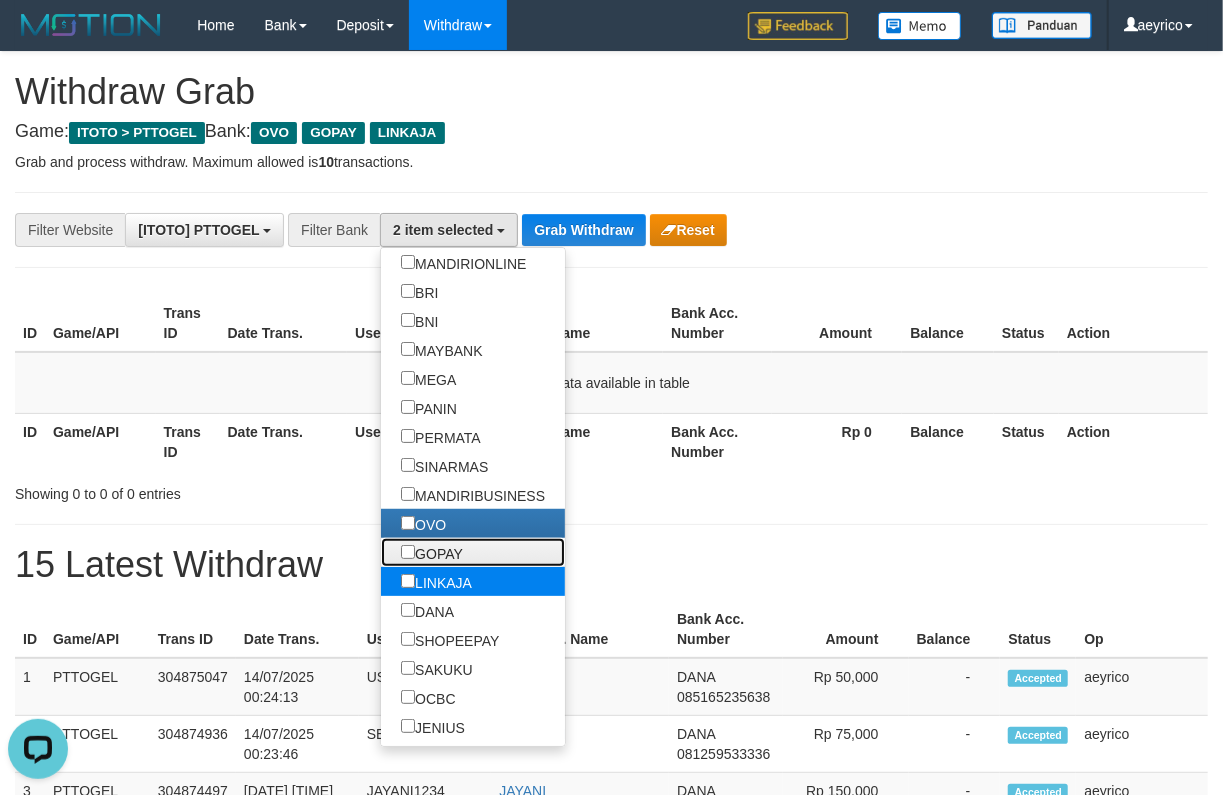 click on "SELECT ALL  - ALL -  SELECT BANK
BCA
MANDIRI
MANDIRIONLINE
BRI
BNI
MAYBANK
MEGA
PANIN
PERMATA
SINARMAS
MANDIRIBUSINESS
OVO
GOPAY
LINKAJA
DANA
SHOPEEPAY
SAKUKU
OCBC
JENIUS
BSI
DANAMON
CIMB
JAGO
SEABANK
PAPUA
NEO" at bounding box center (473, 497) 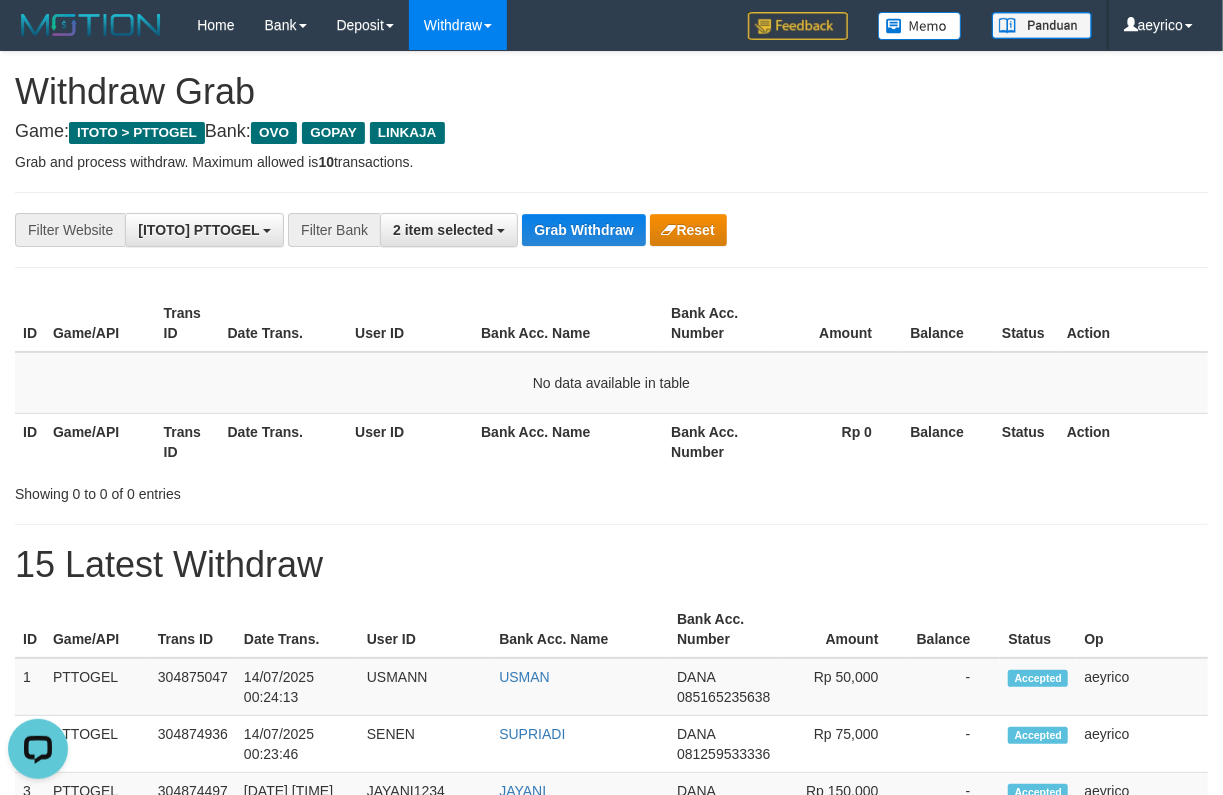 click on "15 Latest Withdraw" at bounding box center (611, 565) 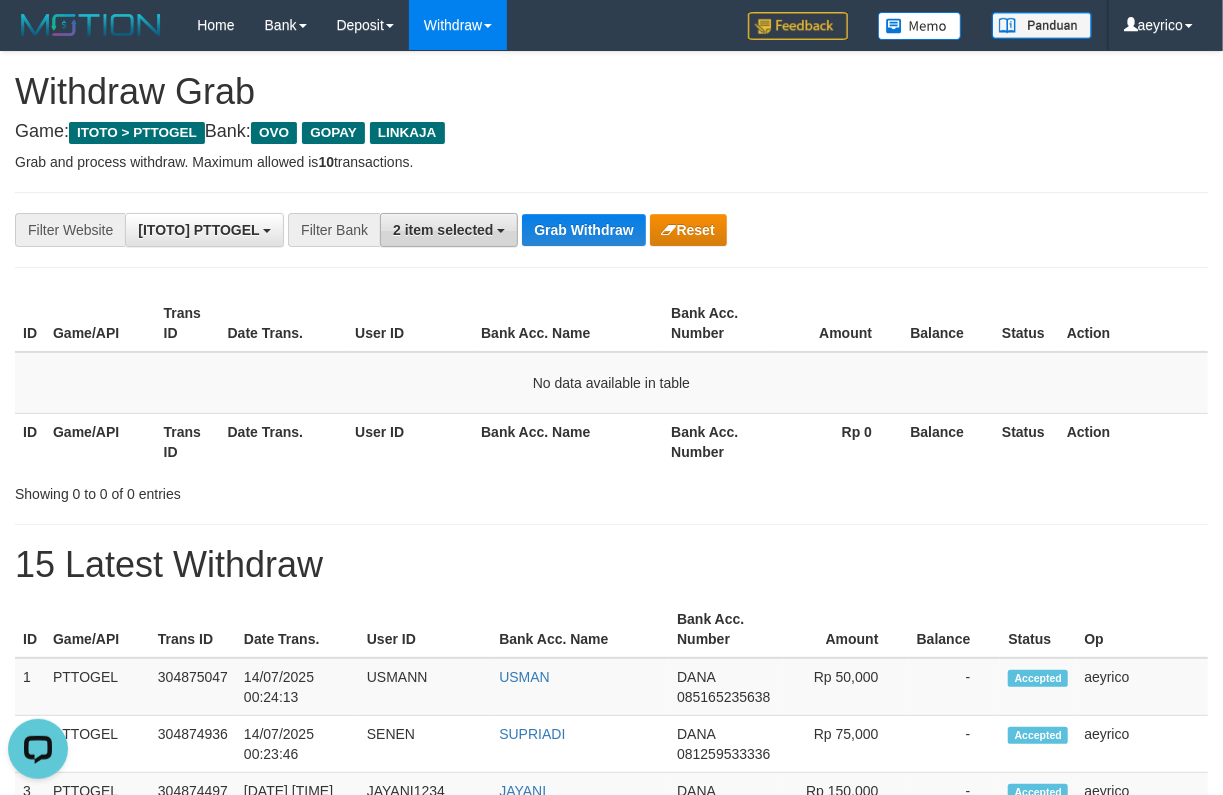 click on "2 item selected" at bounding box center (443, 230) 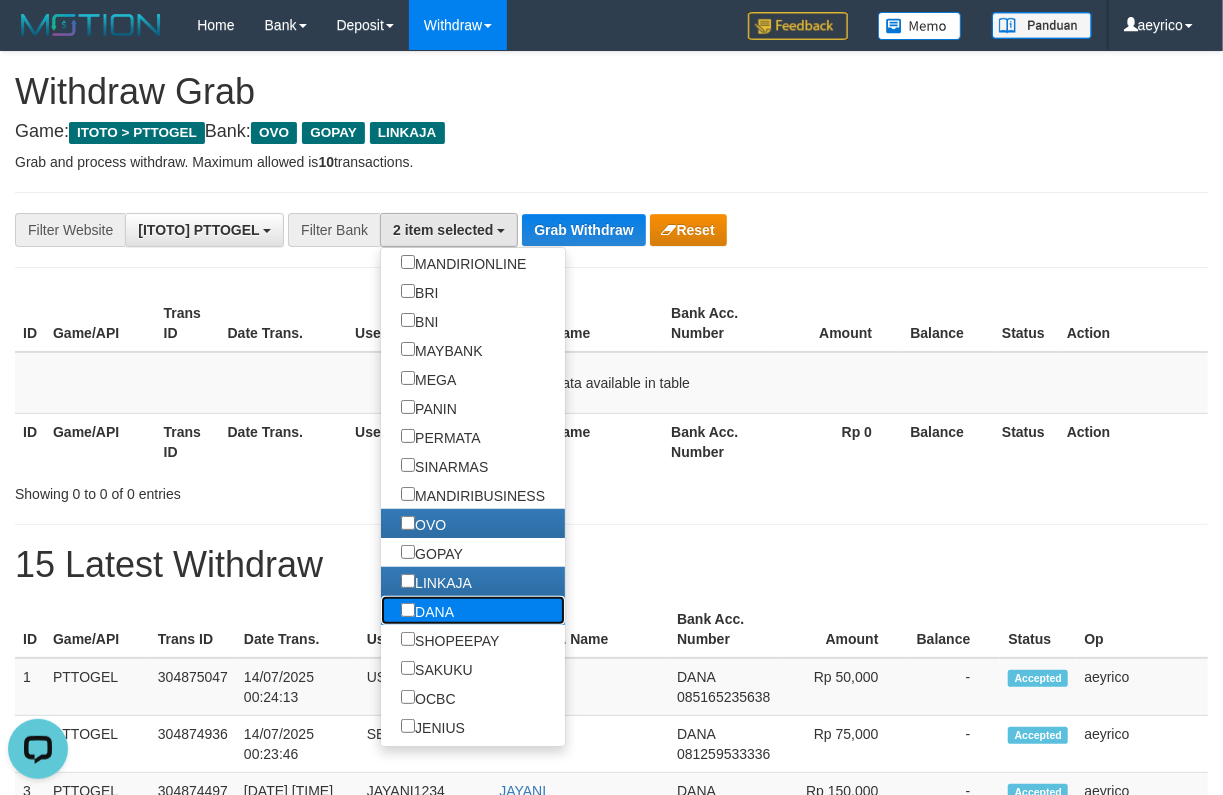 click on "DANA" at bounding box center (427, 610) 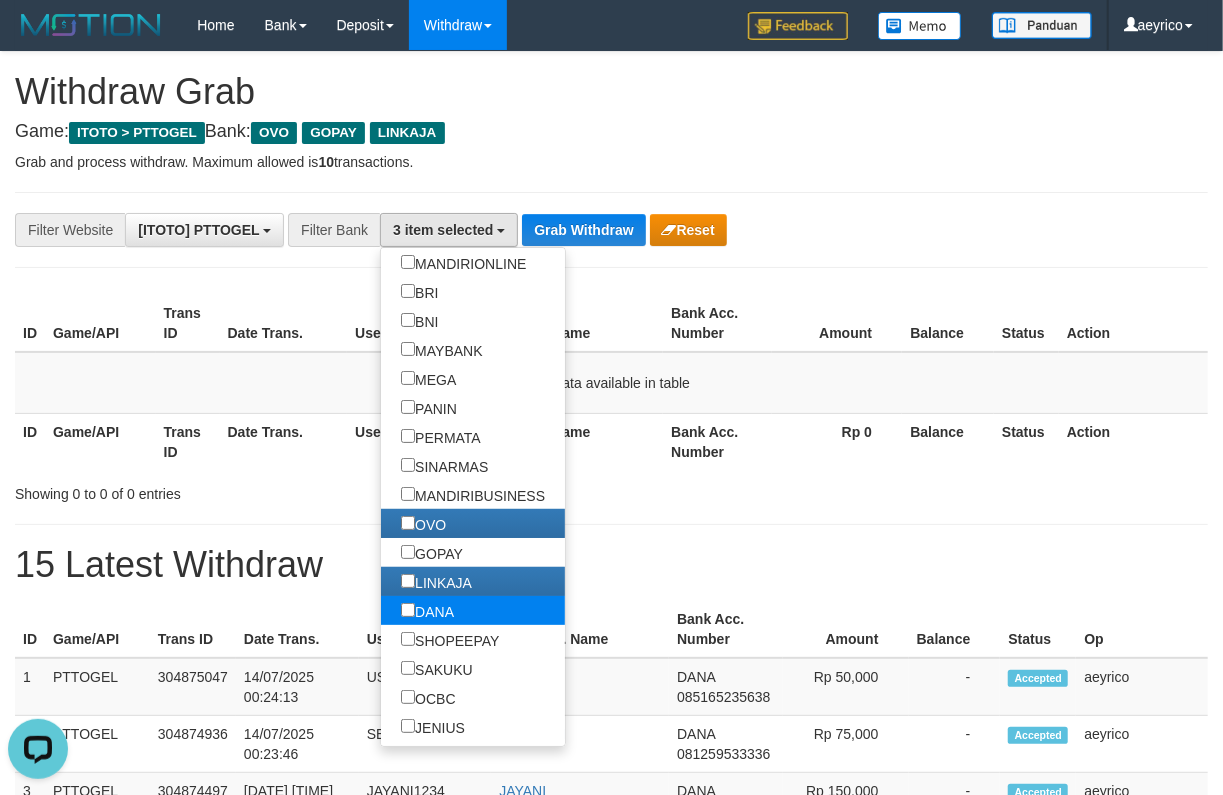 scroll, scrollTop: 327, scrollLeft: 0, axis: vertical 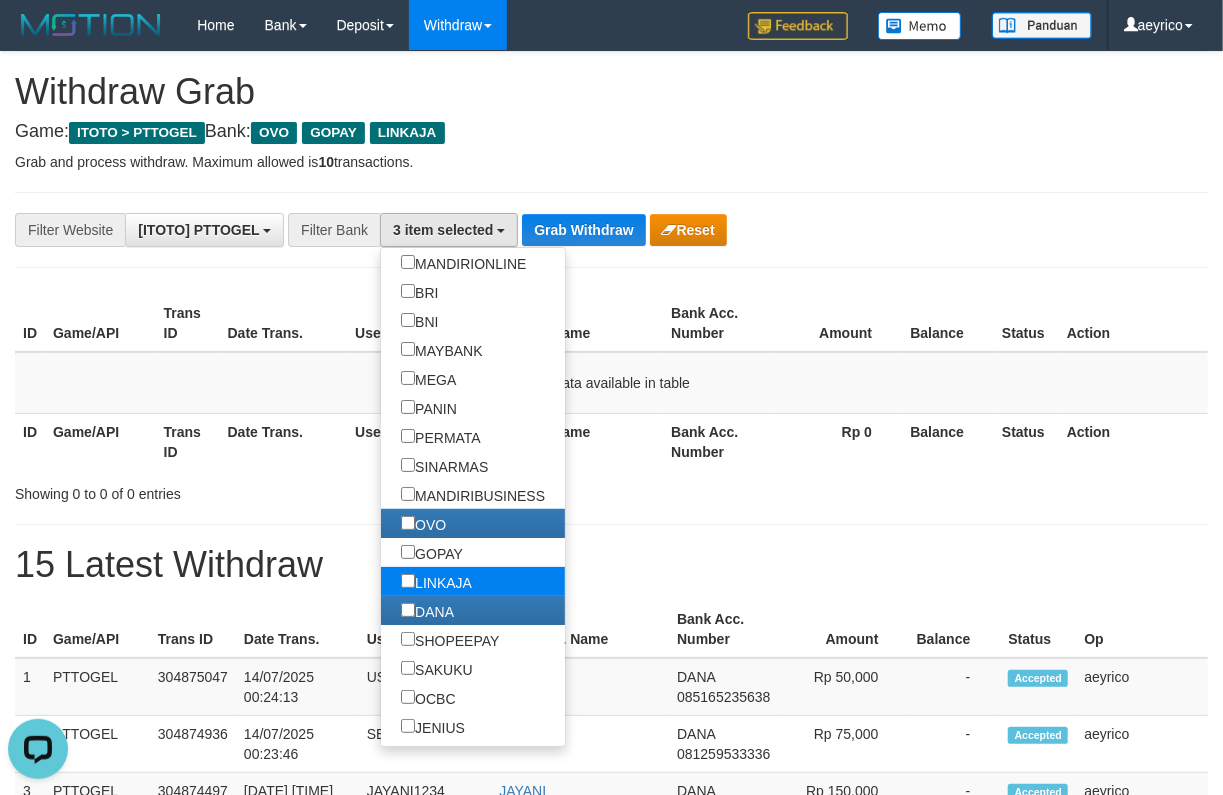 click on "LINKAJA" at bounding box center [436, 581] 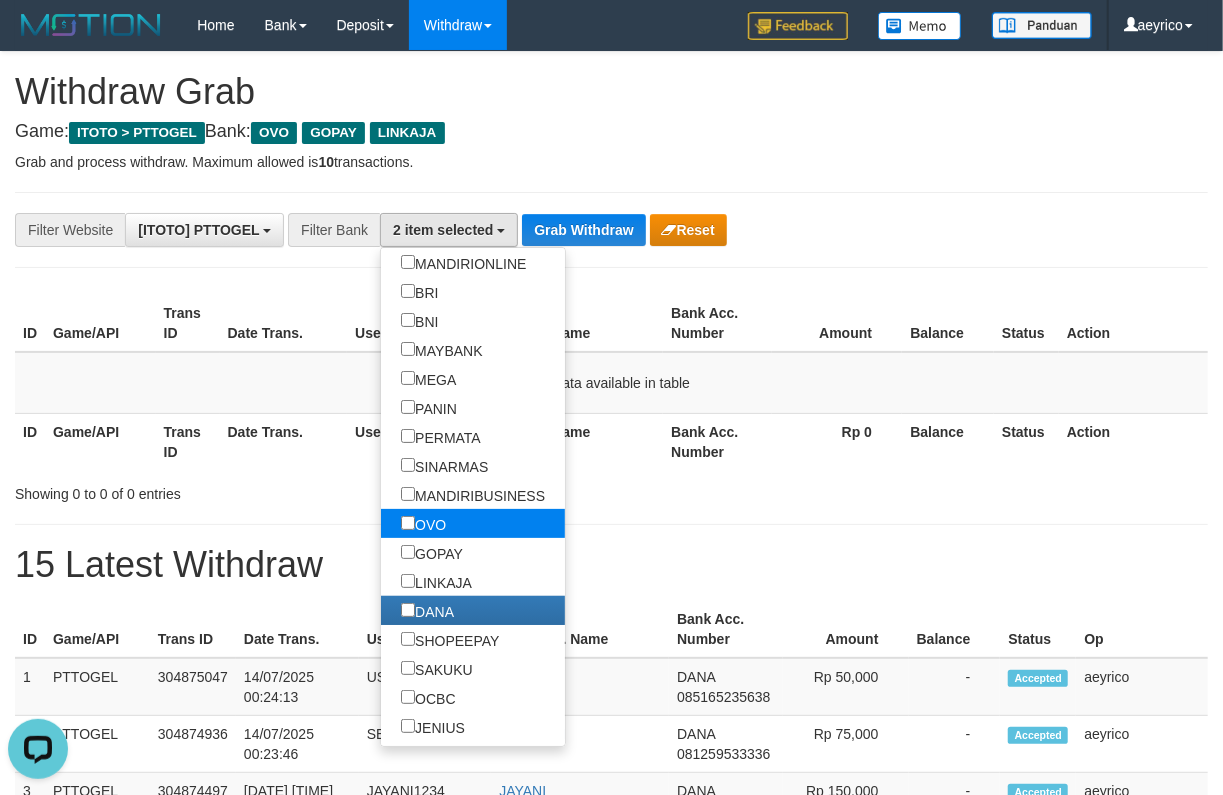 click on "OVO" at bounding box center [423, 523] 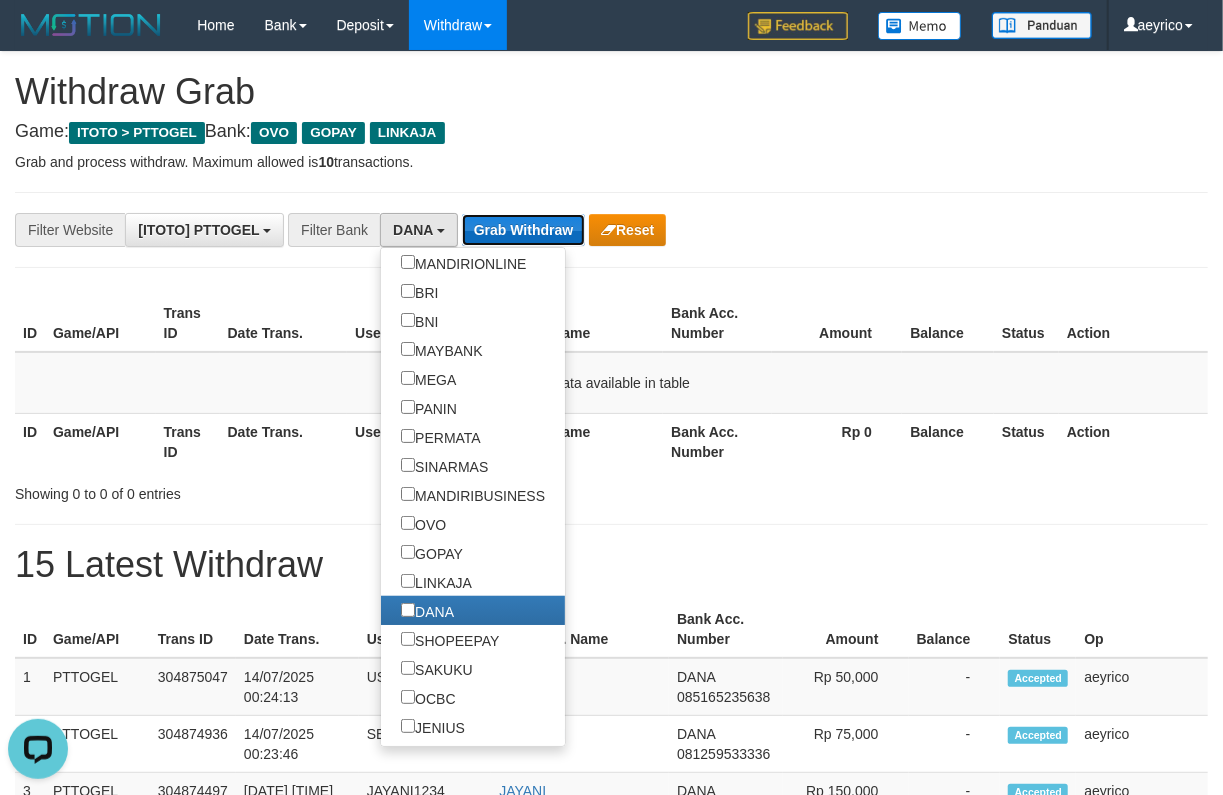 click on "Grab Withdraw" at bounding box center (523, 230) 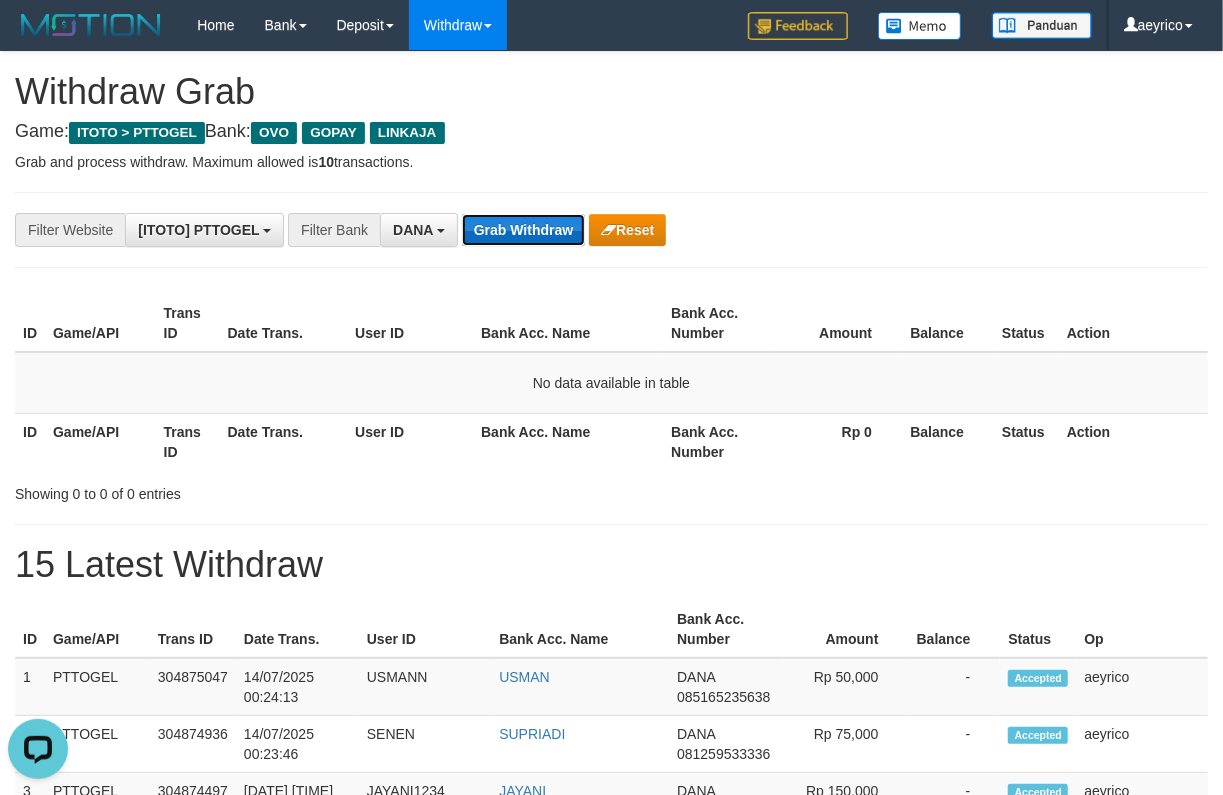 click on "Grab Withdraw" at bounding box center [523, 230] 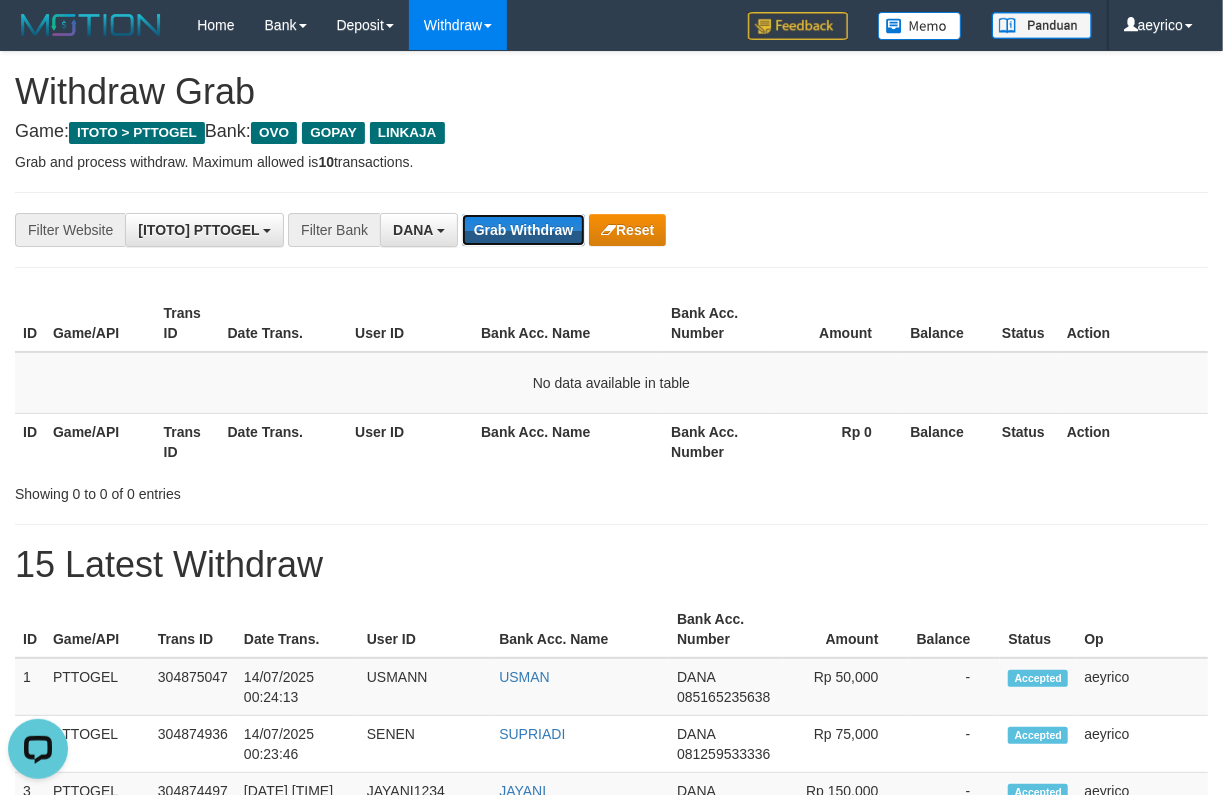drag, startPoint x: 523, startPoint y: 229, endPoint x: 532, endPoint y: 200, distance: 30.364452 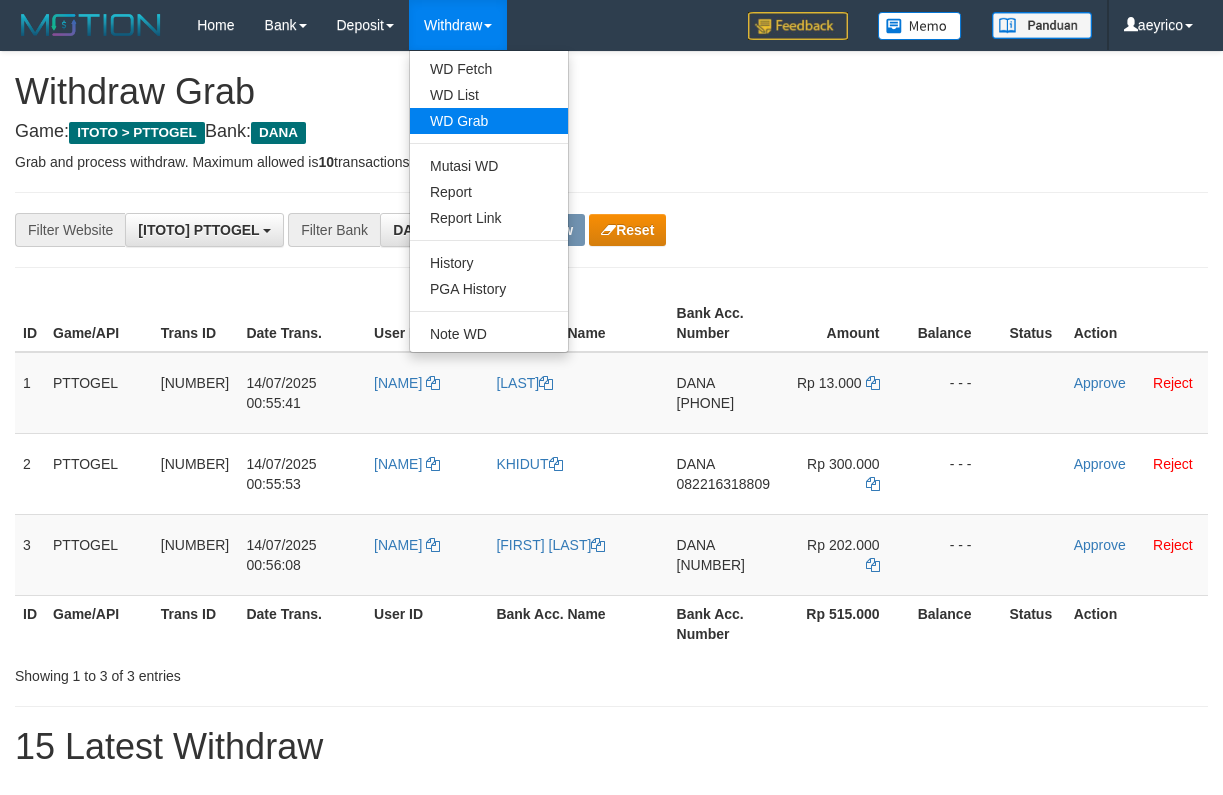 scroll, scrollTop: 0, scrollLeft: 0, axis: both 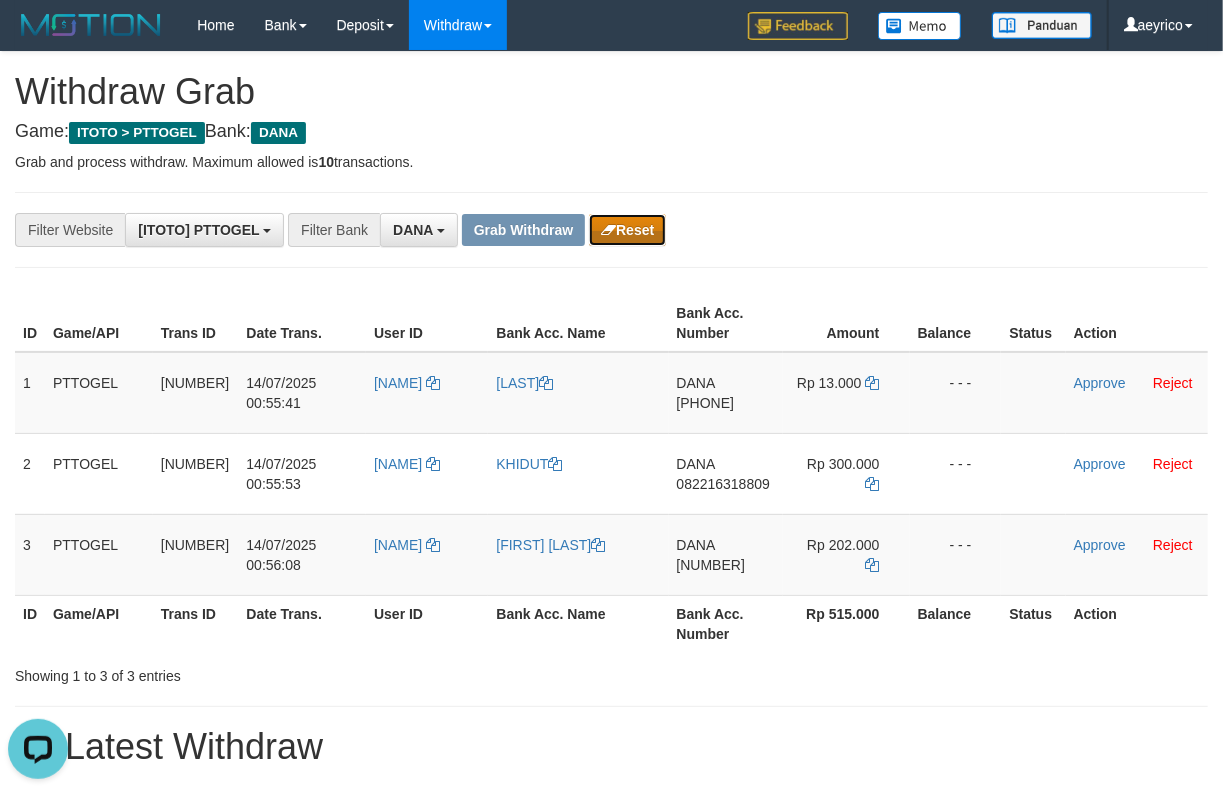 click on "Reset" at bounding box center (627, 230) 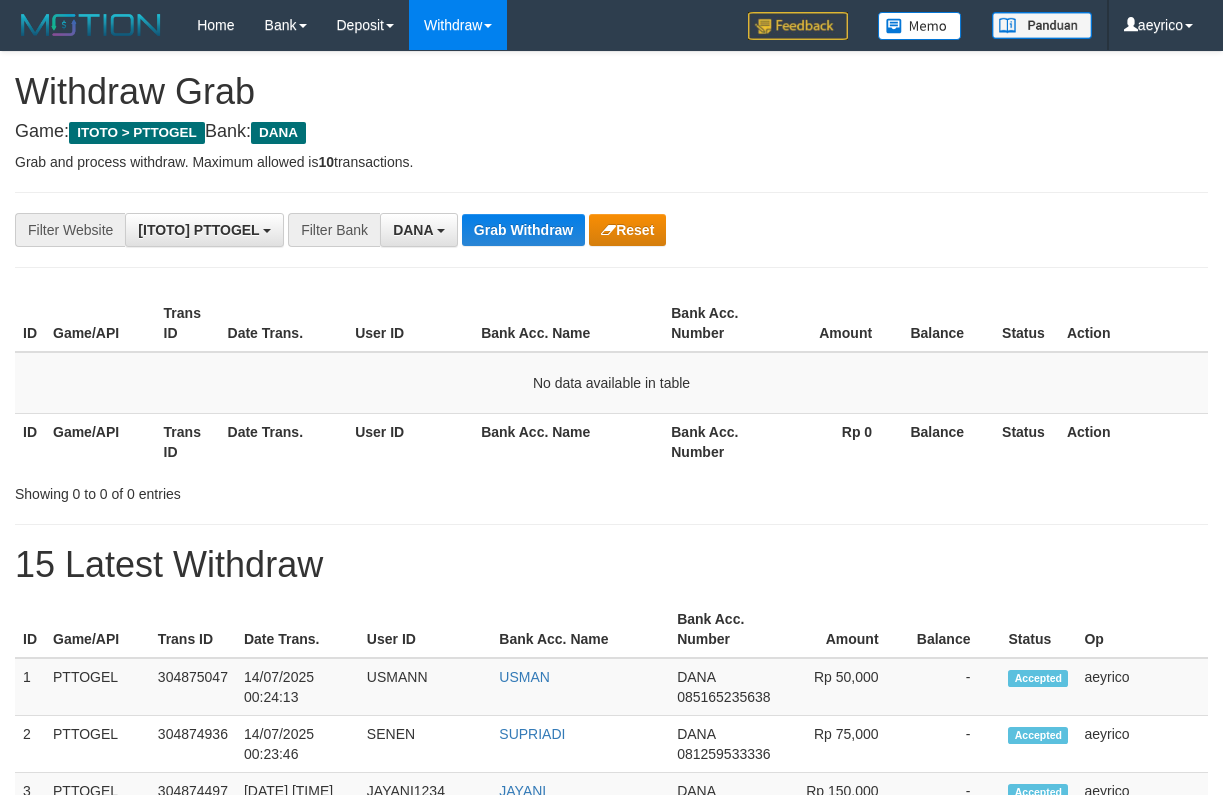 scroll, scrollTop: 0, scrollLeft: 0, axis: both 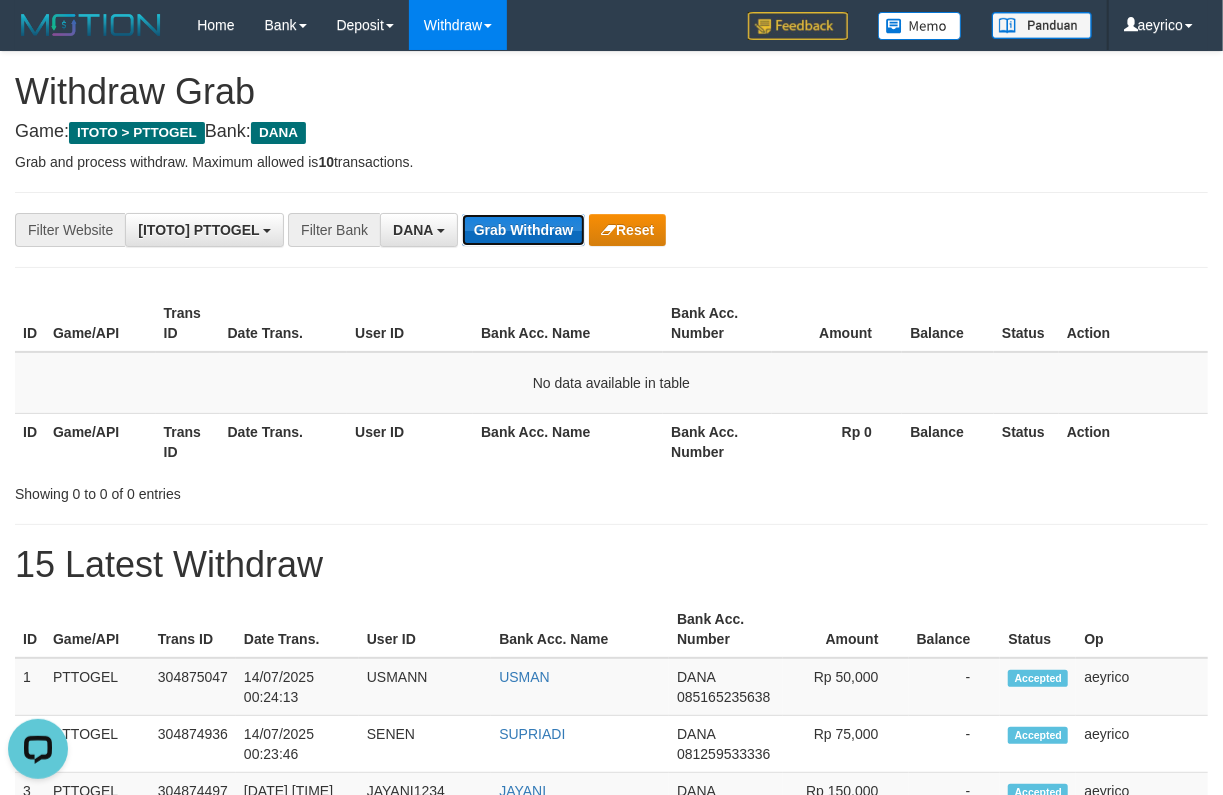 click on "Grab Withdraw" at bounding box center [523, 230] 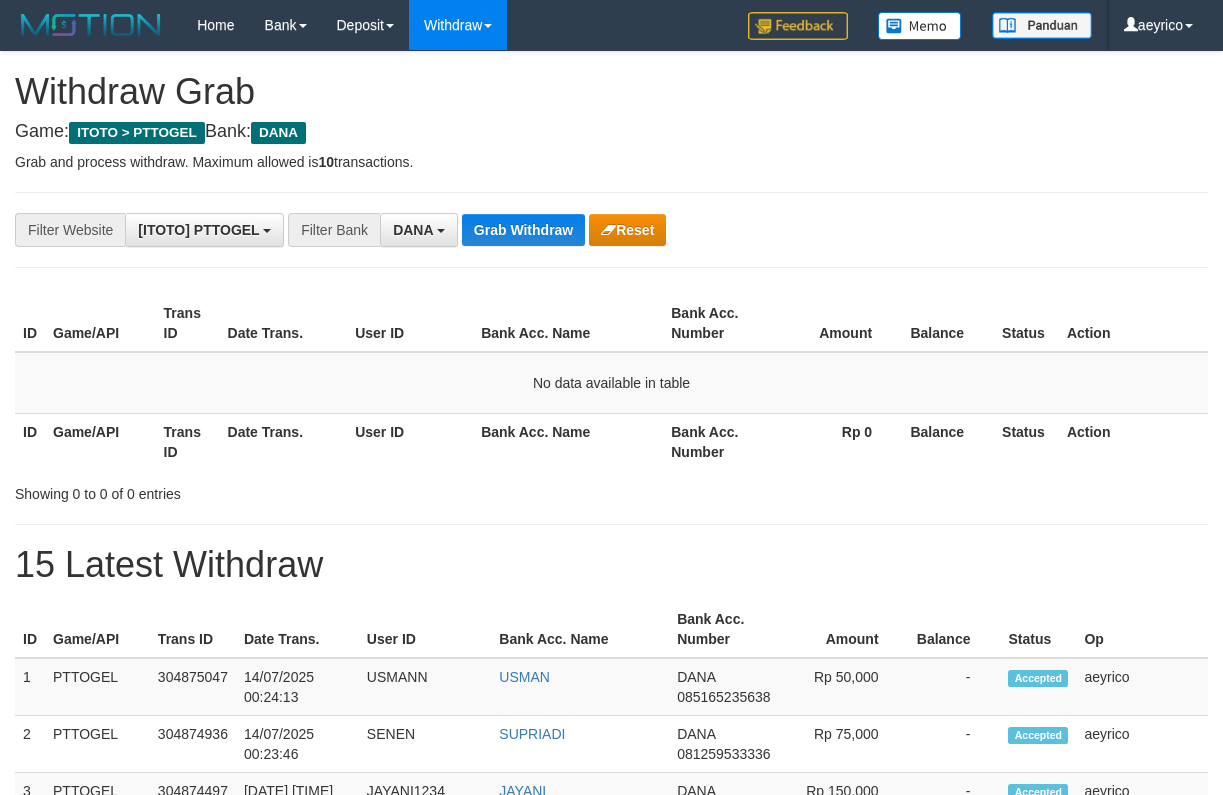 scroll, scrollTop: 0, scrollLeft: 0, axis: both 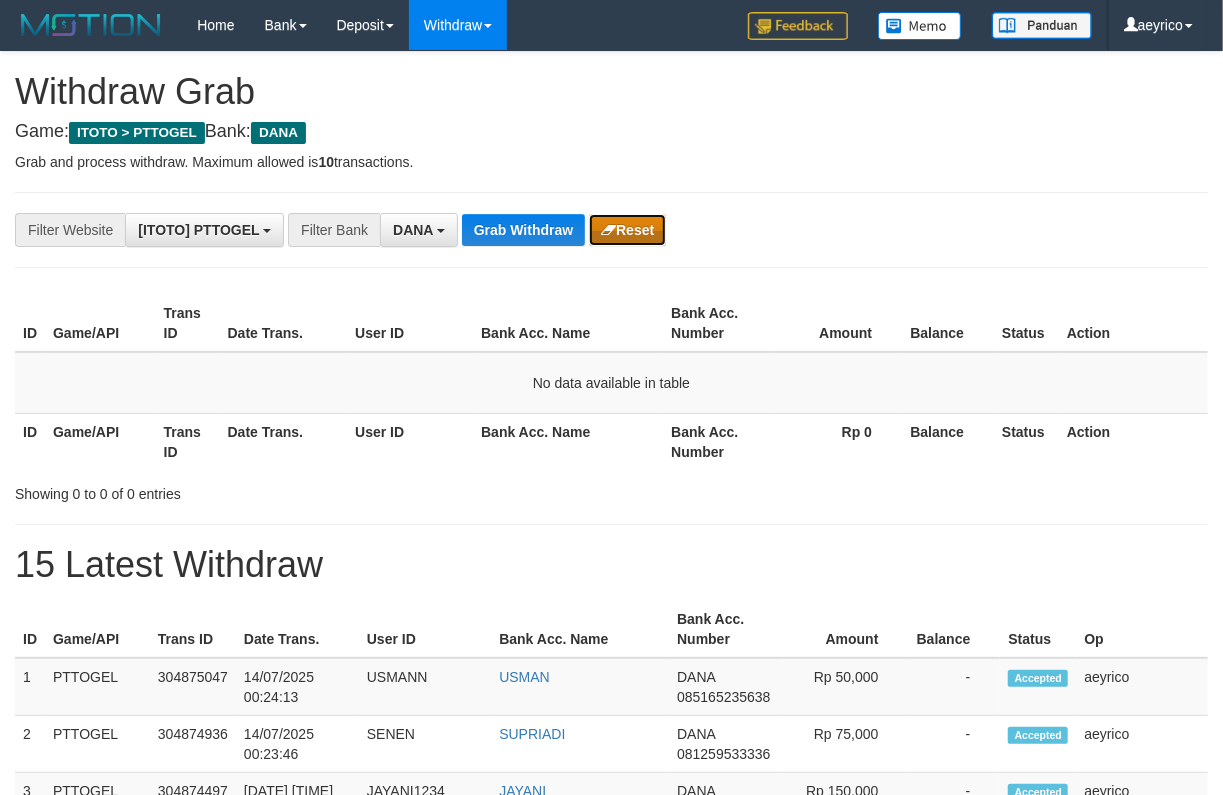 click on "Reset" at bounding box center (627, 230) 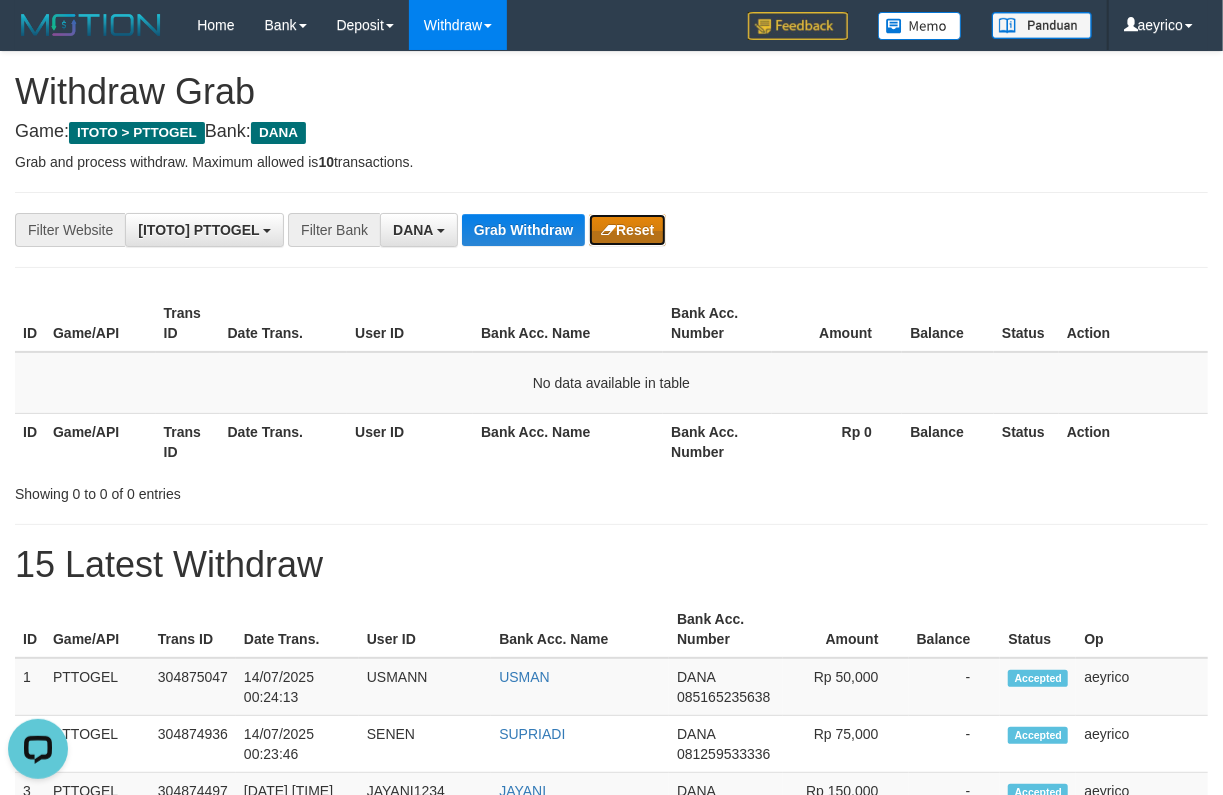 scroll, scrollTop: 0, scrollLeft: 0, axis: both 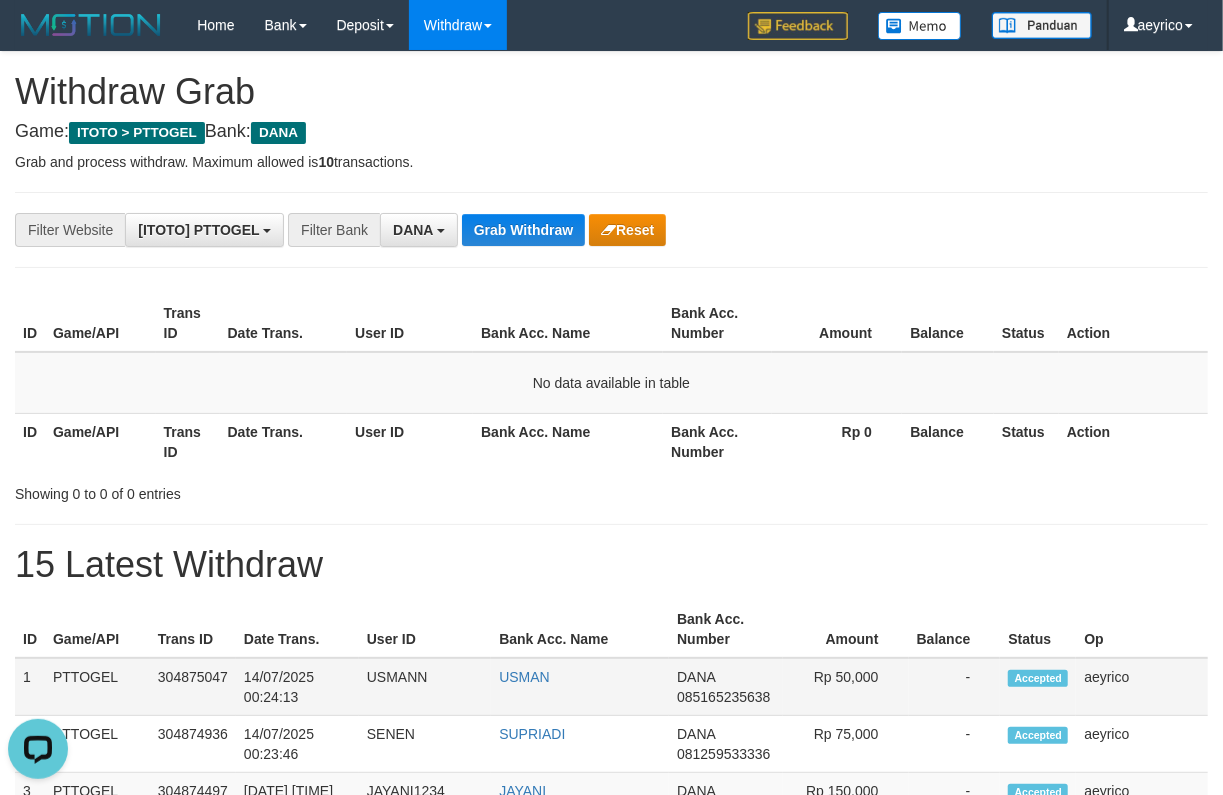 click on "14/07/2025 00:24:13" at bounding box center [297, 687] 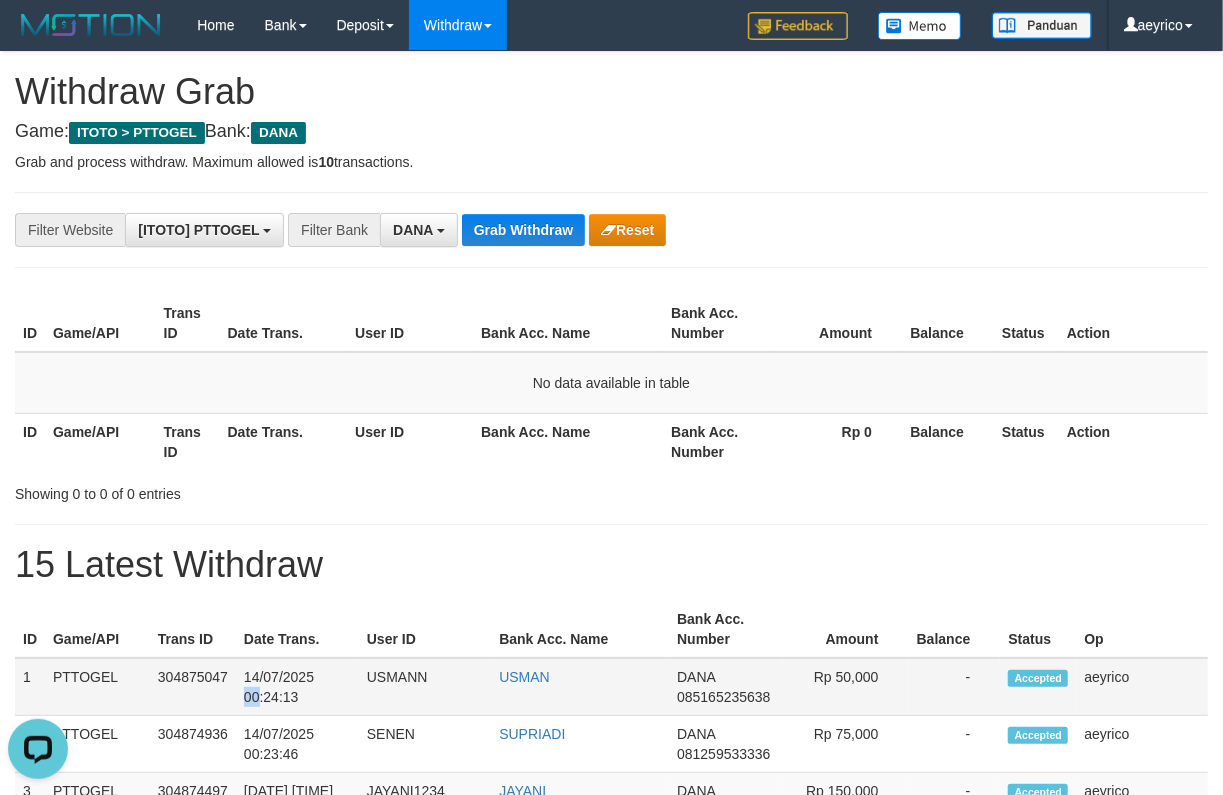 click on "14/07/2025 00:24:13" at bounding box center (297, 687) 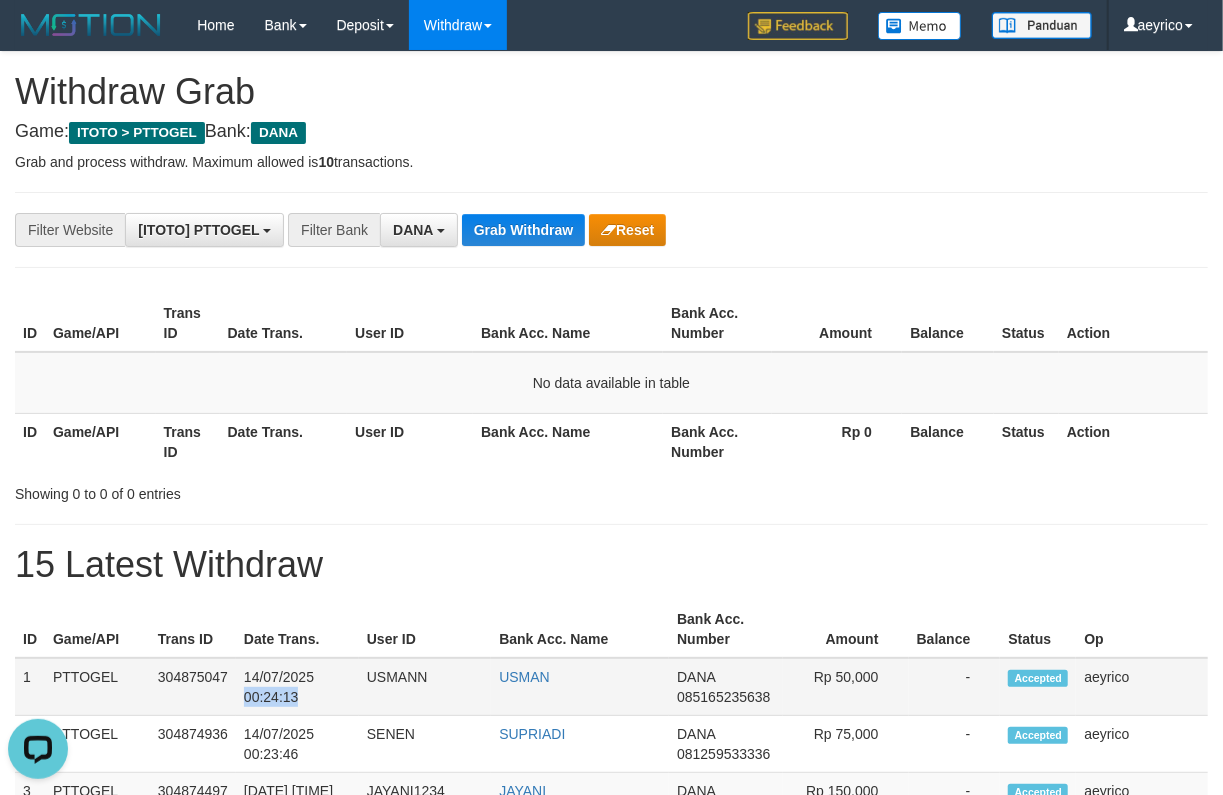 click on "14/07/2025 00:24:13" at bounding box center (297, 687) 